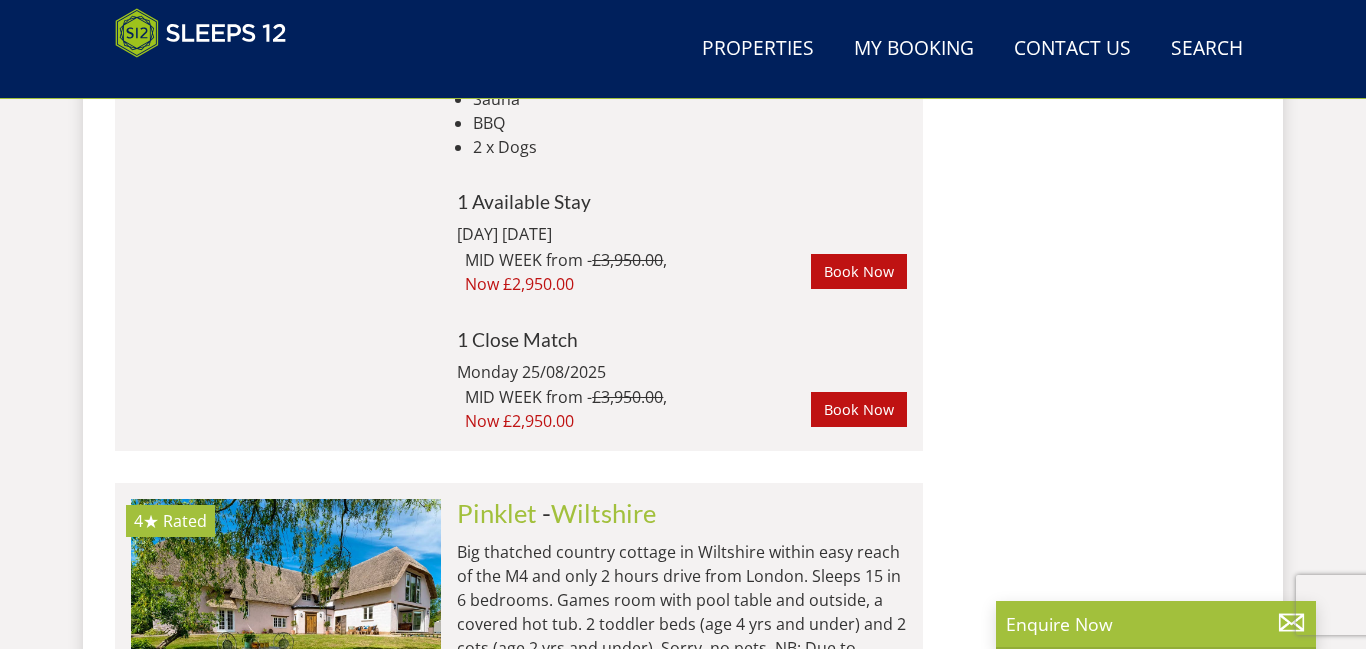 scroll, scrollTop: 2257, scrollLeft: 0, axis: vertical 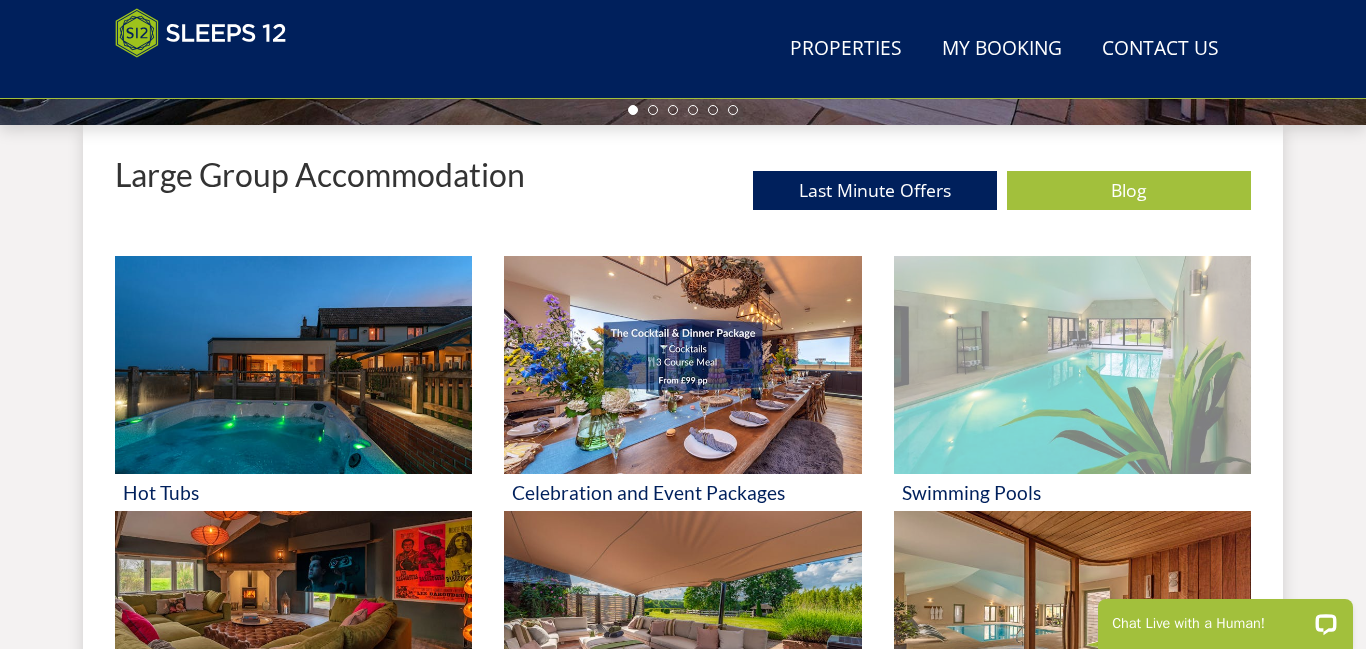 click at bounding box center (1072, 365) 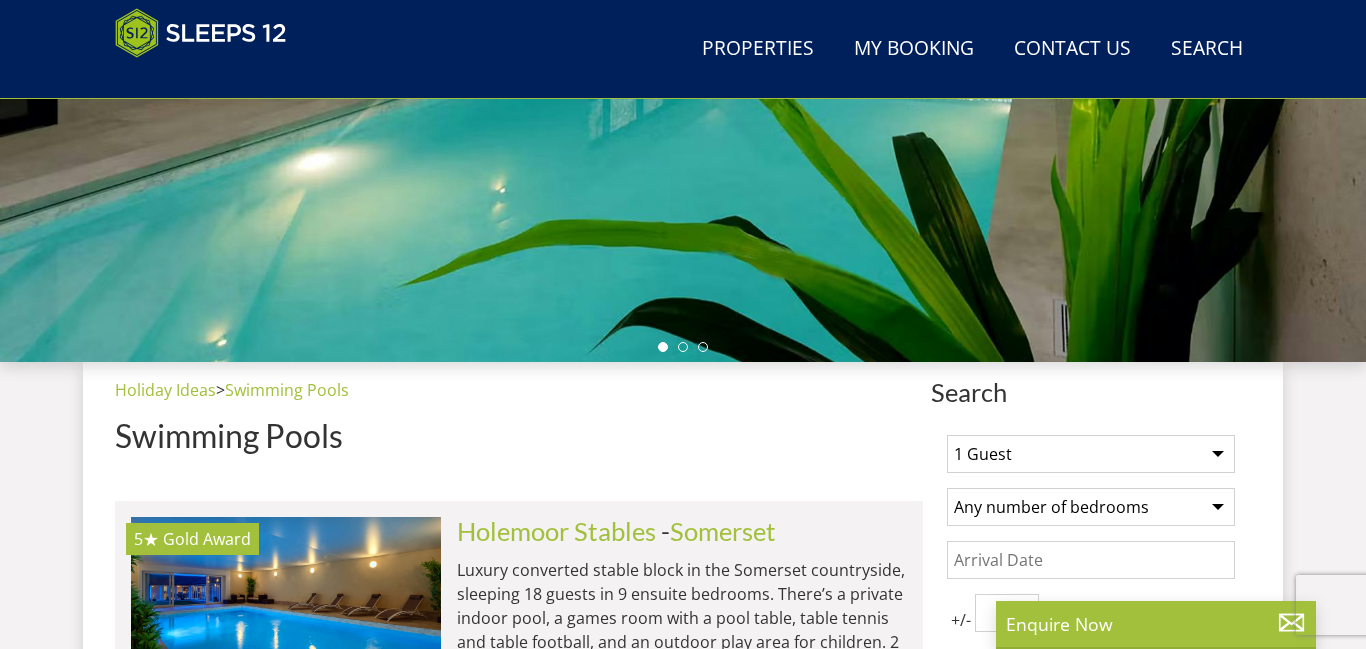 scroll, scrollTop: 521, scrollLeft: 0, axis: vertical 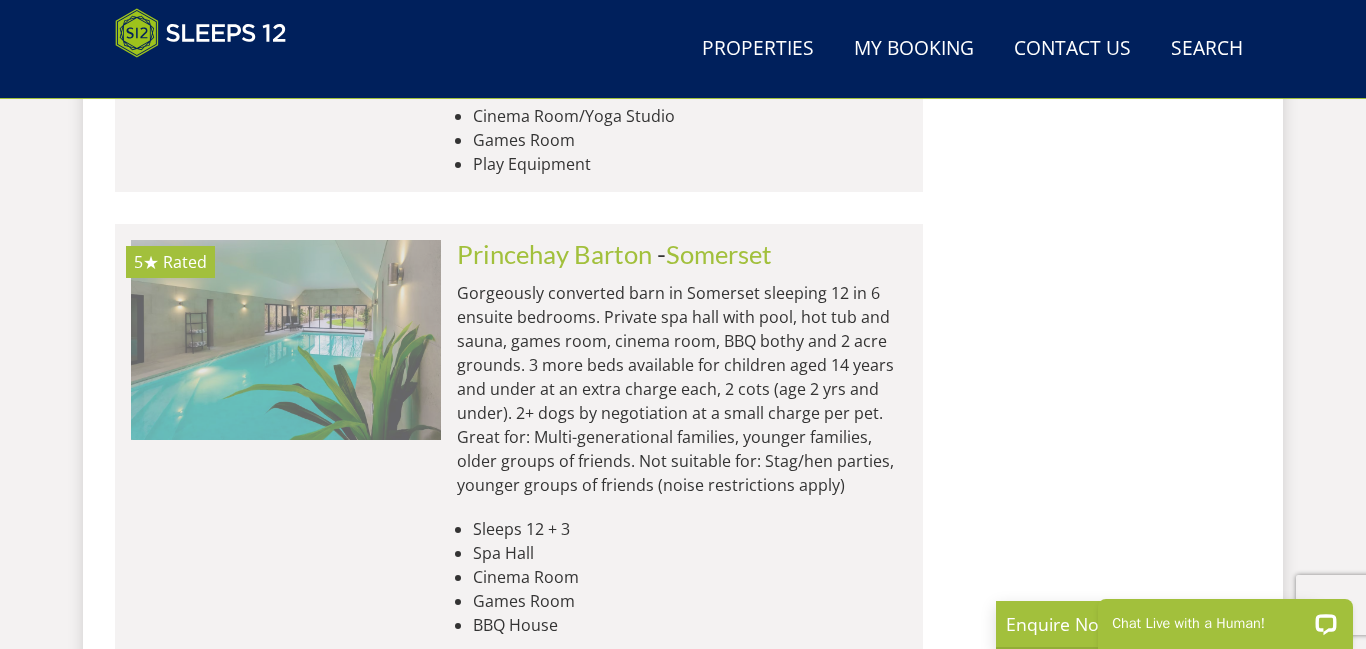 click at bounding box center (286, 340) 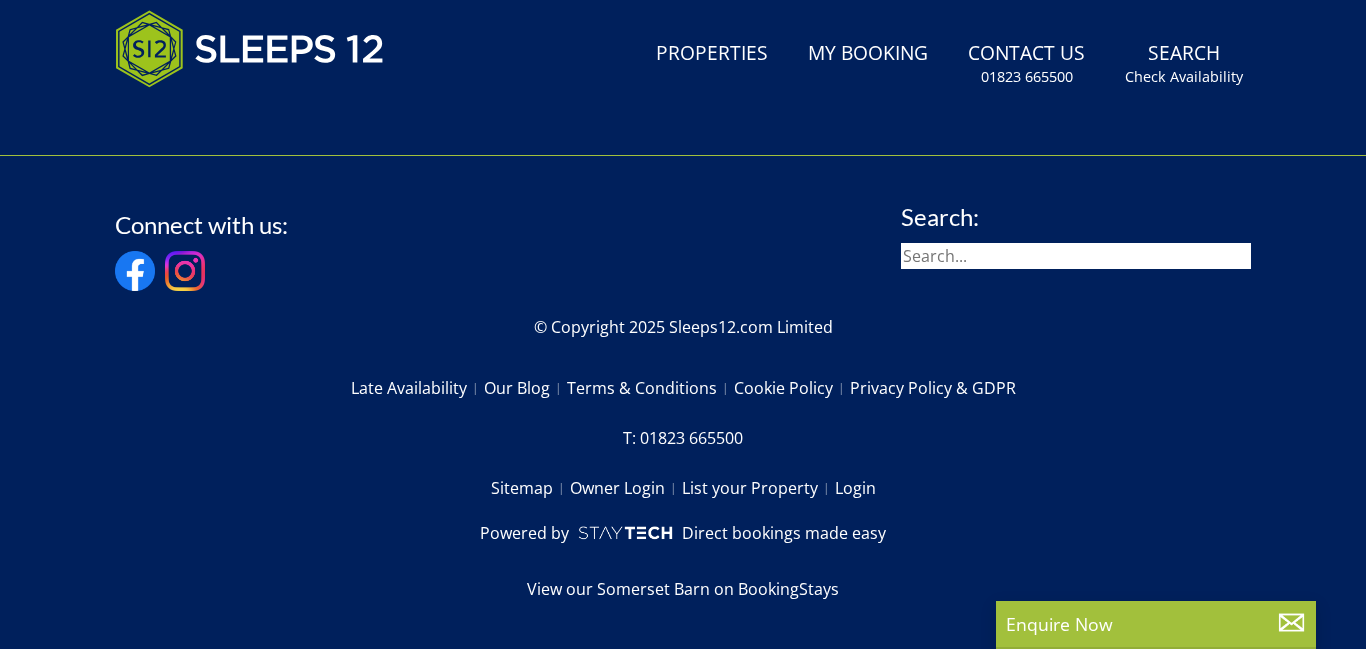 scroll, scrollTop: 0, scrollLeft: 0, axis: both 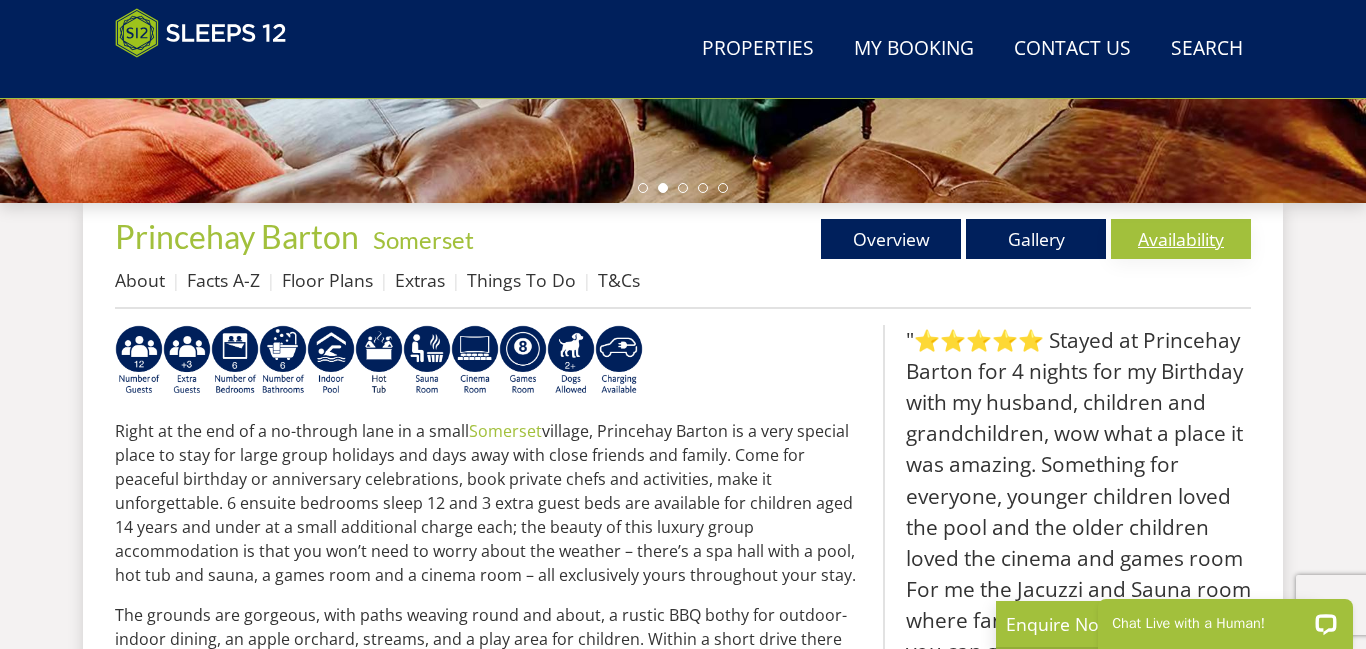 click on "Availability" at bounding box center [1181, 239] 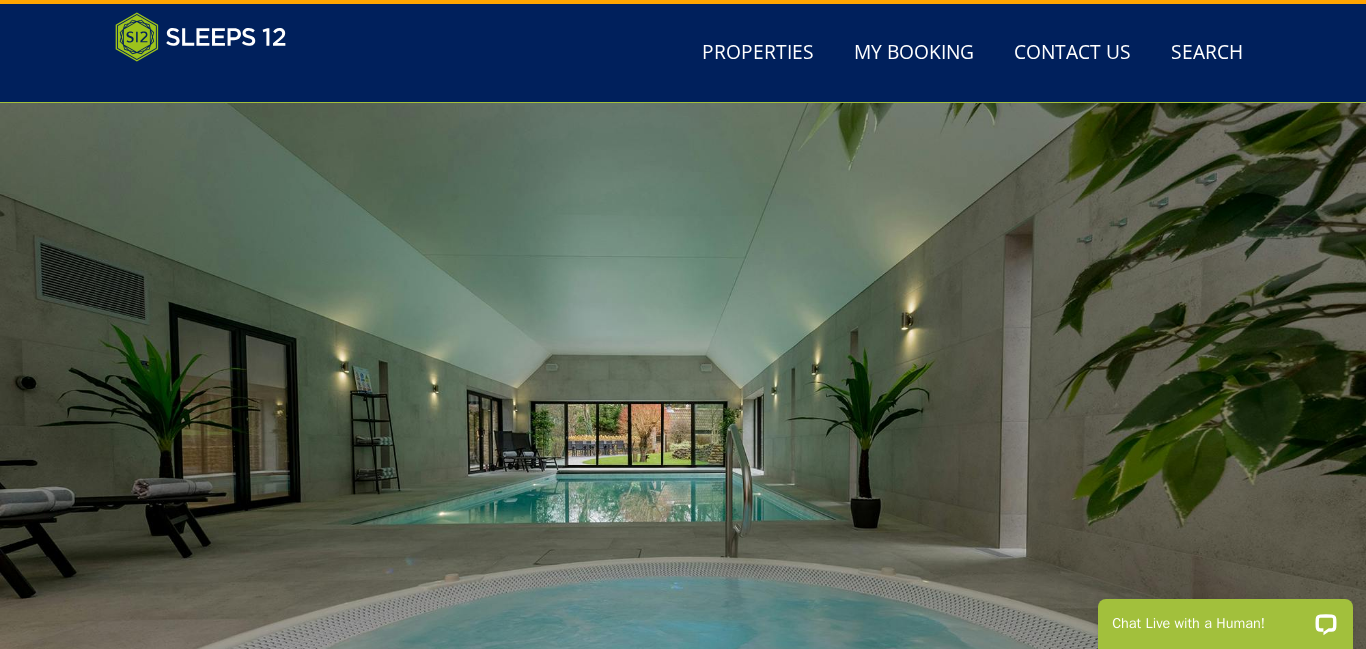 scroll, scrollTop: 336, scrollLeft: 0, axis: vertical 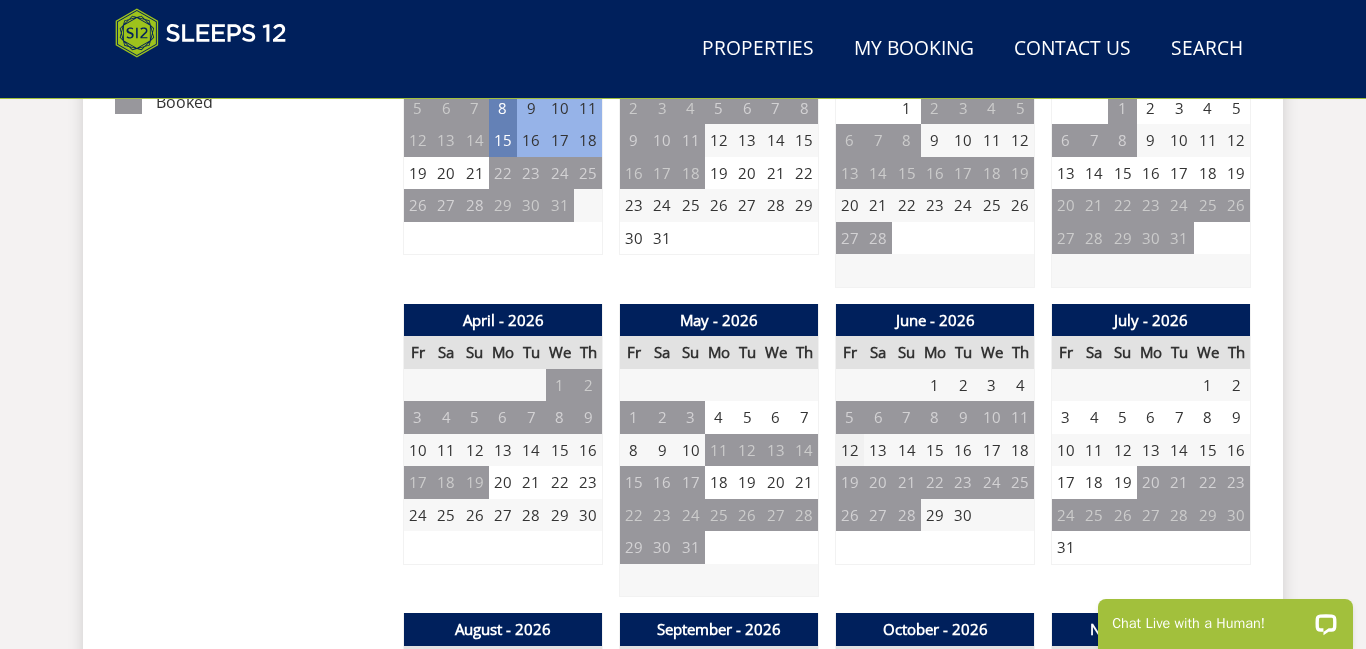 click on "12" at bounding box center [850, 450] 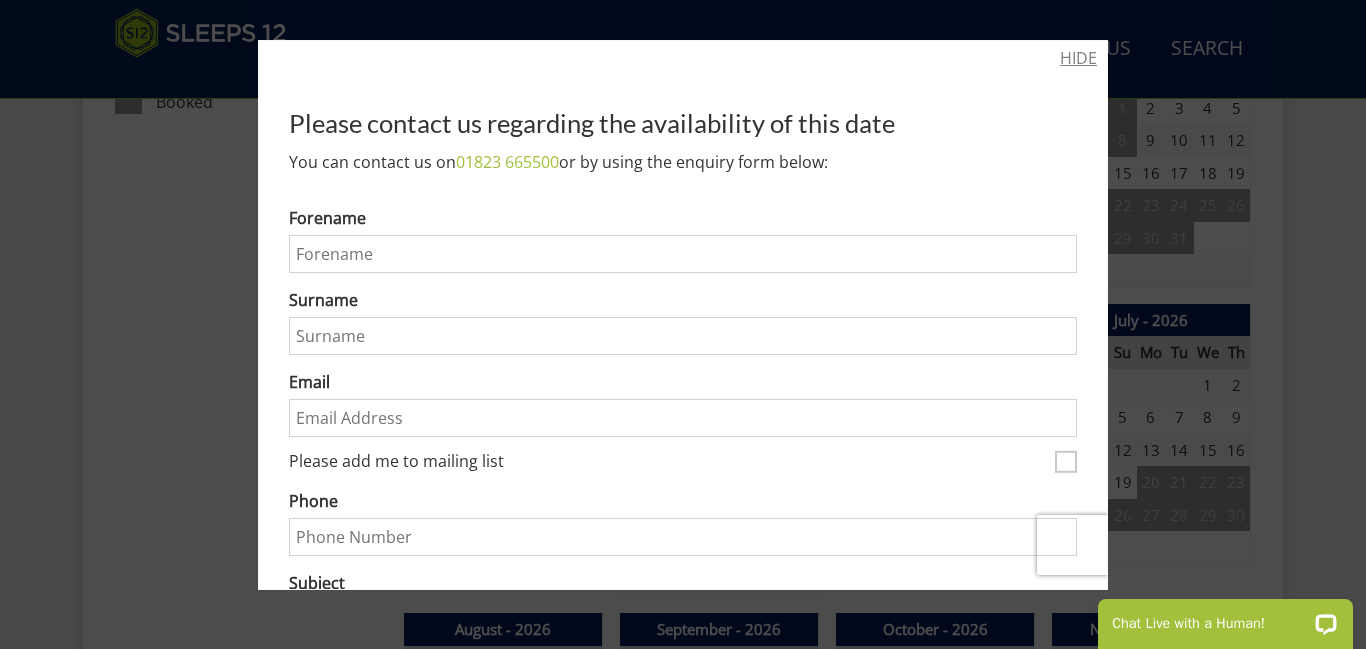 click on "HIDE" at bounding box center (1078, 58) 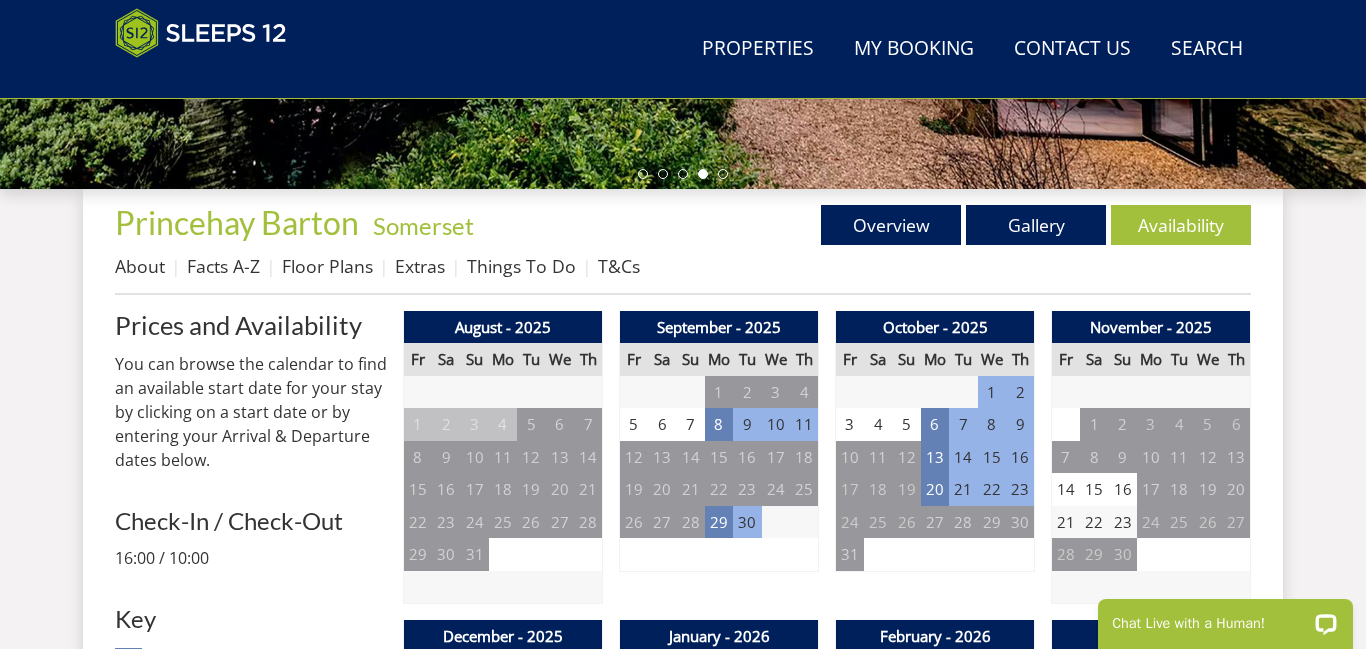 scroll, scrollTop: 560, scrollLeft: 0, axis: vertical 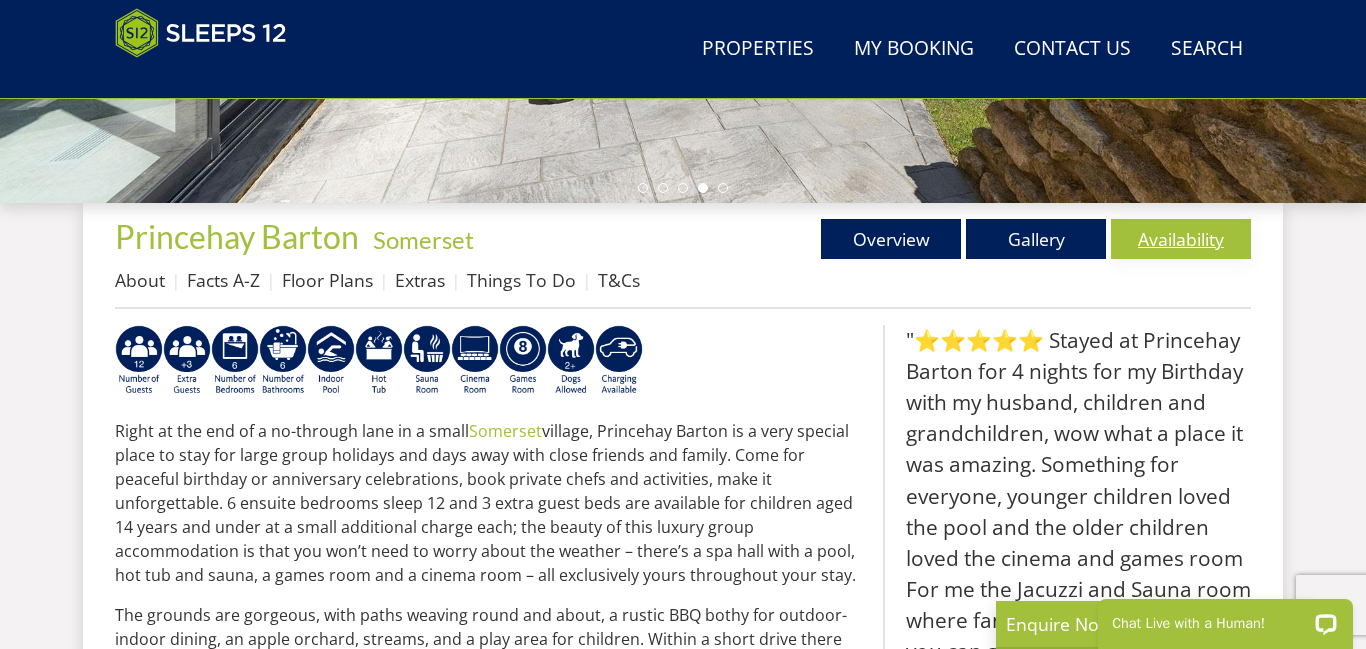 click on "Availability" at bounding box center [1181, 239] 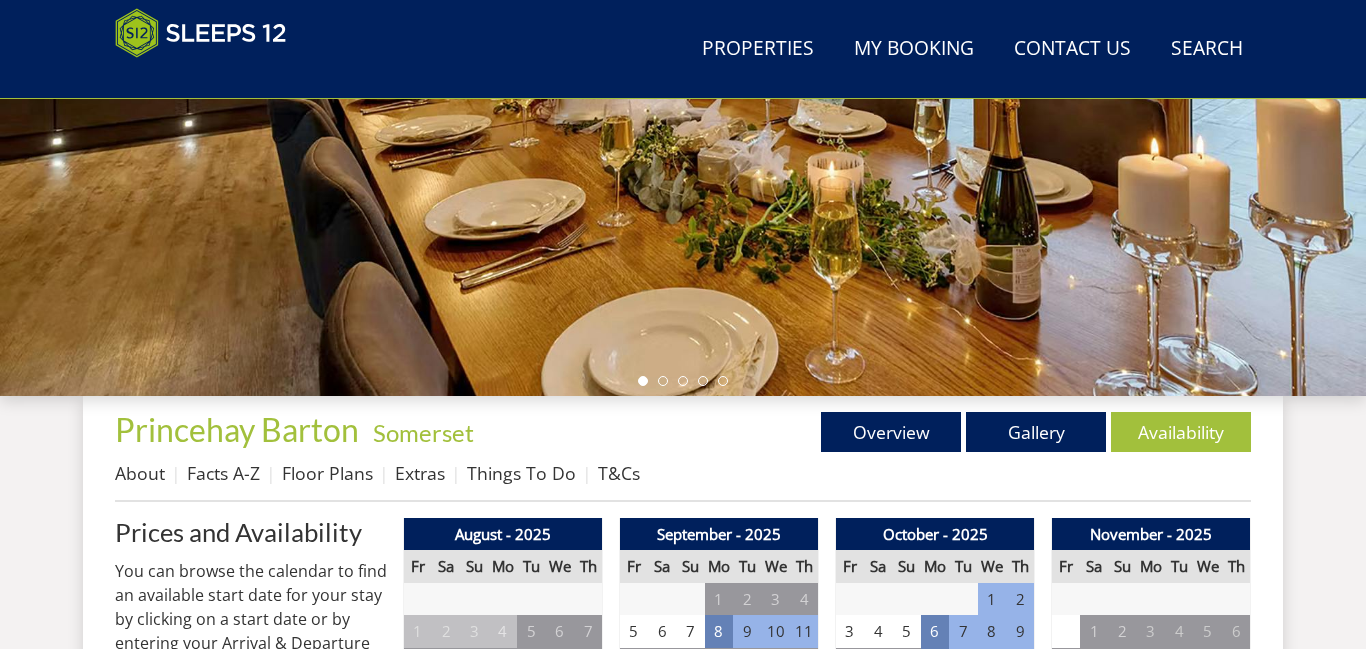 scroll, scrollTop: 678, scrollLeft: 0, axis: vertical 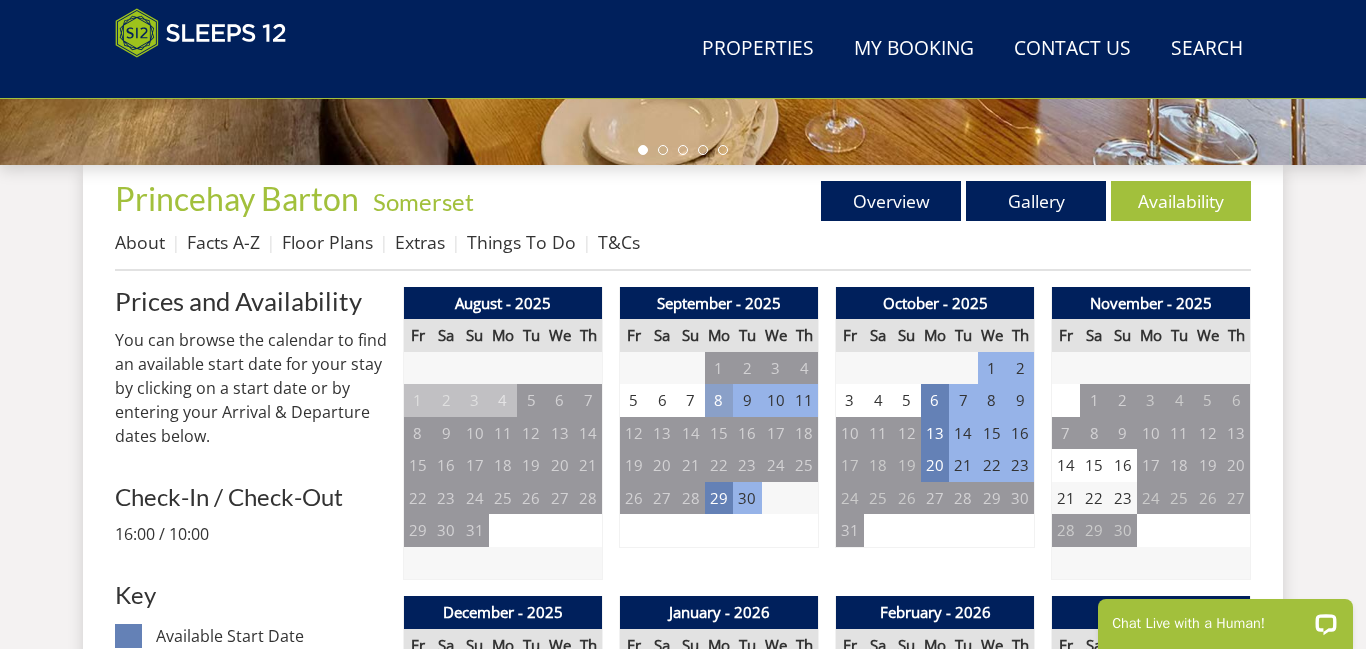 click on "8" at bounding box center [719, 400] 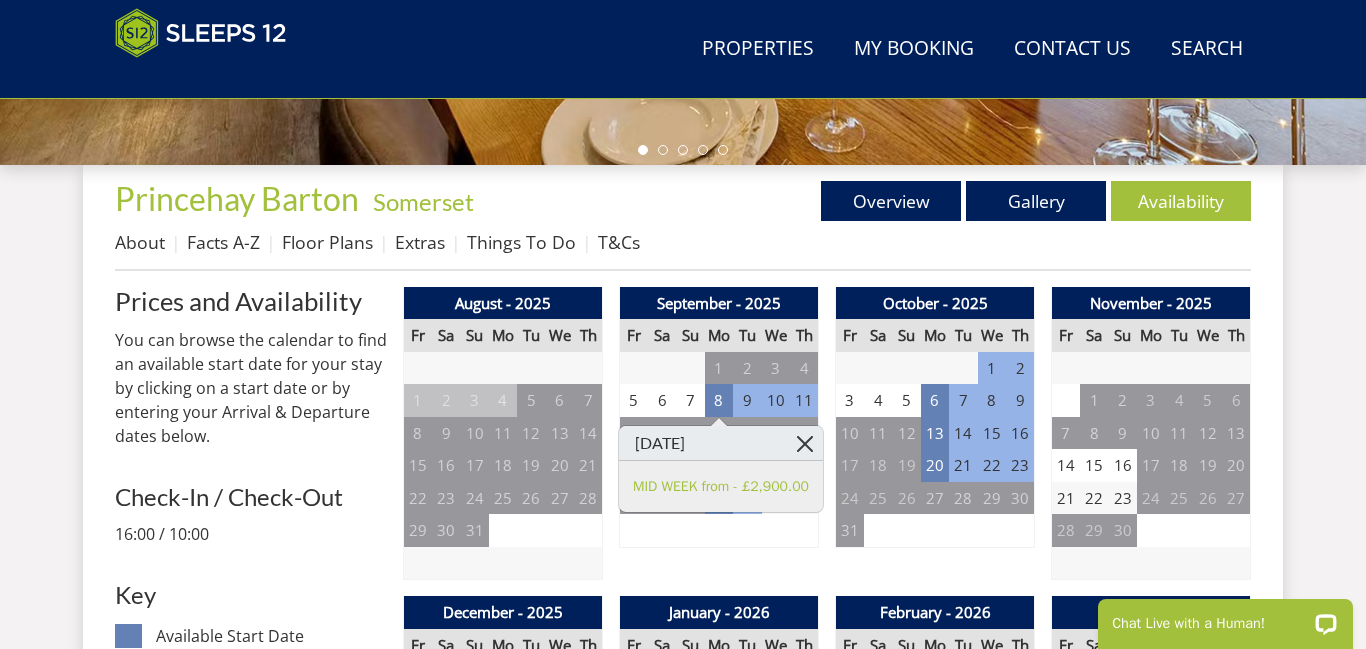 click at bounding box center [805, 443] 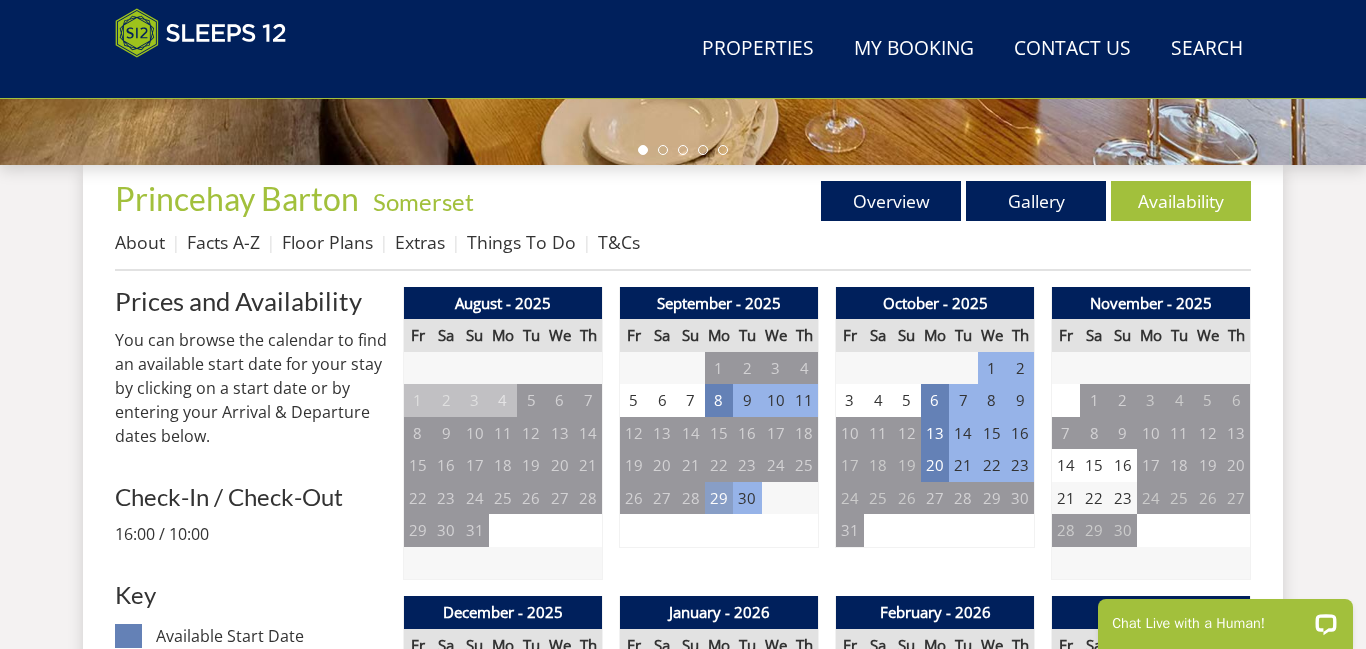 click on "29" at bounding box center [719, 498] 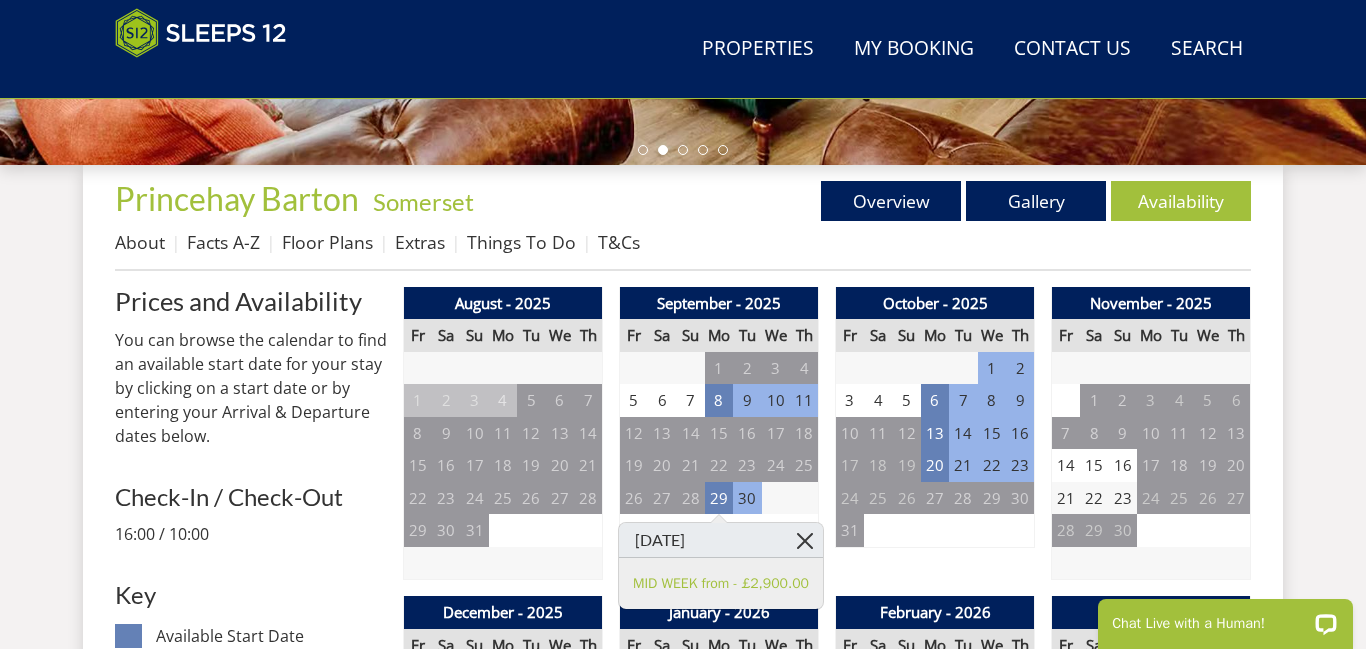 click at bounding box center [805, 540] 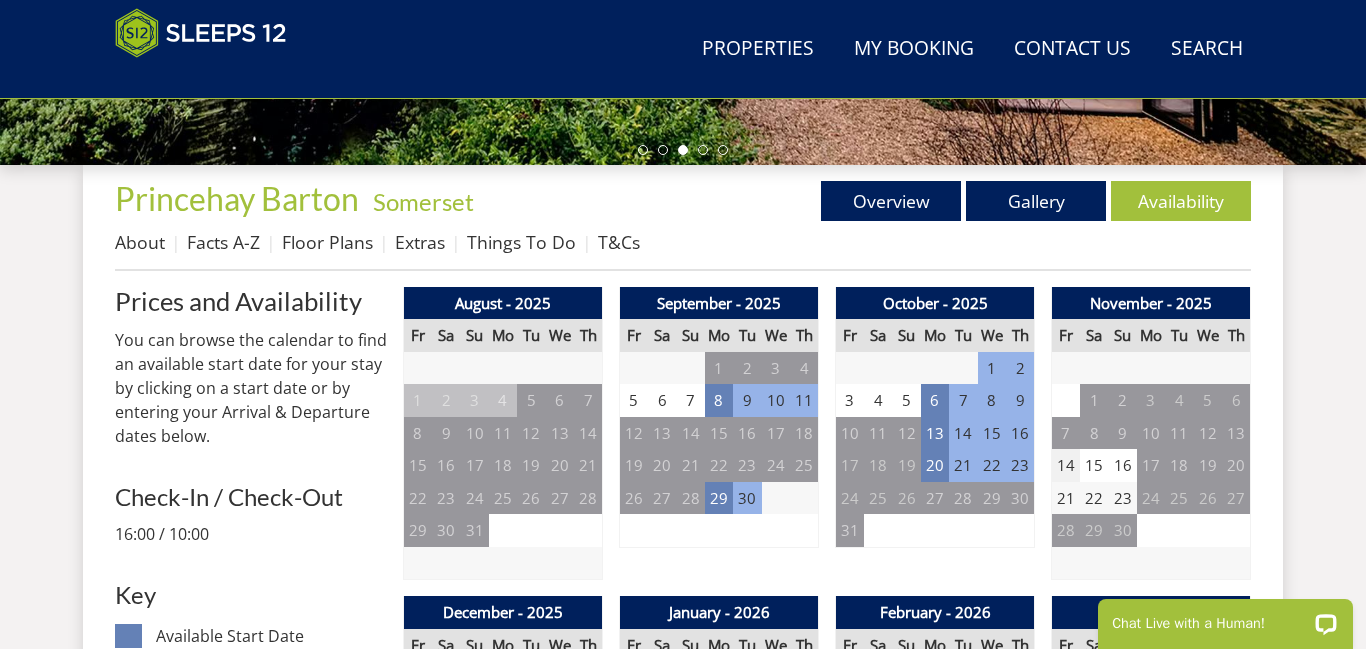 click on "14" at bounding box center [1066, 465] 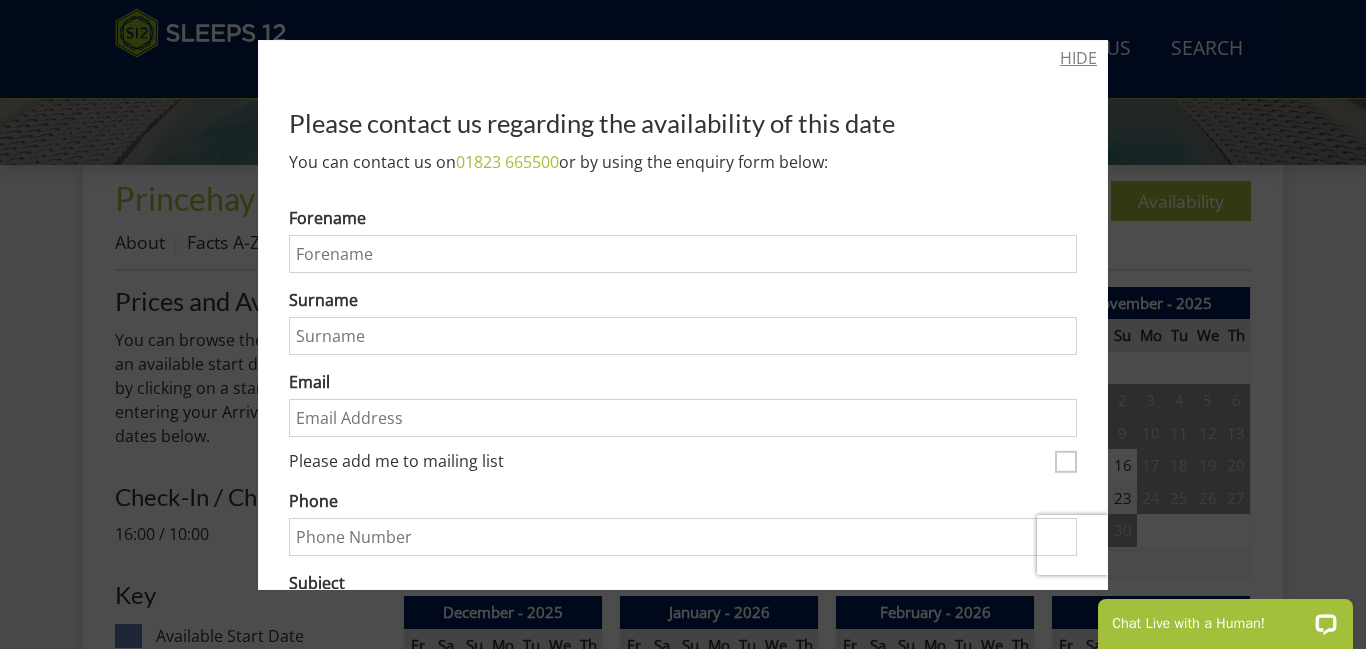 click on "HIDE" at bounding box center (1078, 58) 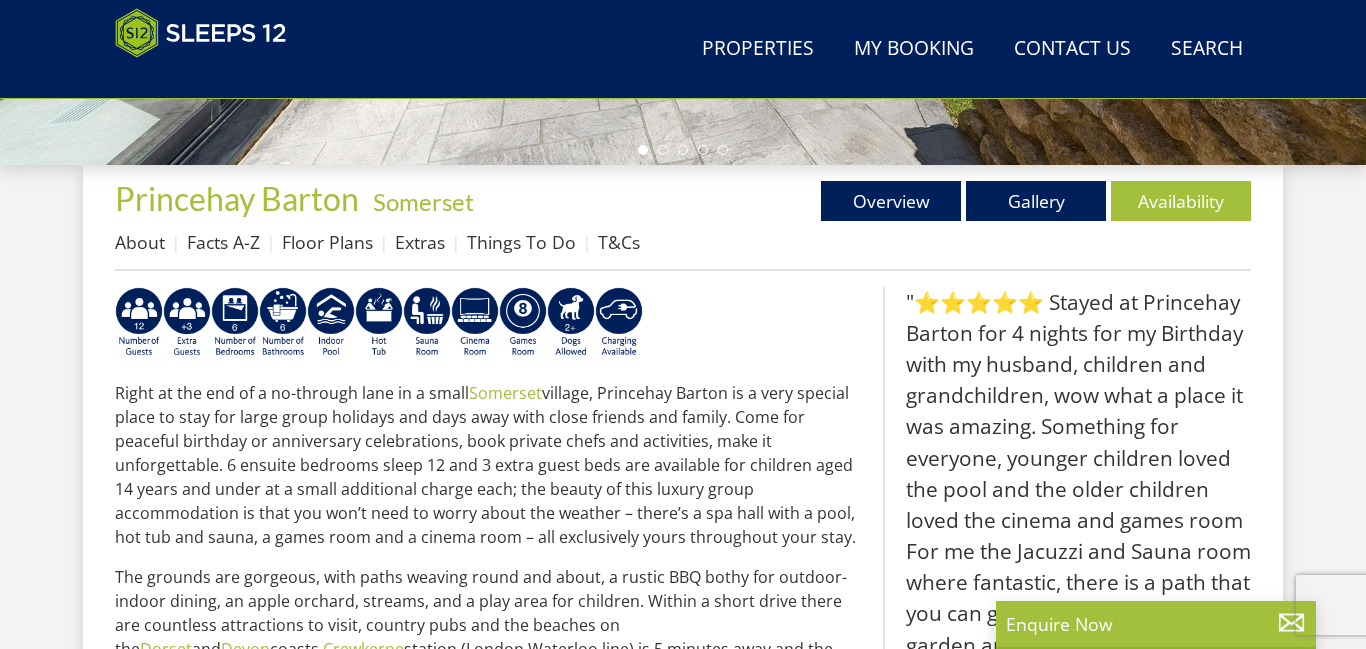 scroll, scrollTop: 640, scrollLeft: 0, axis: vertical 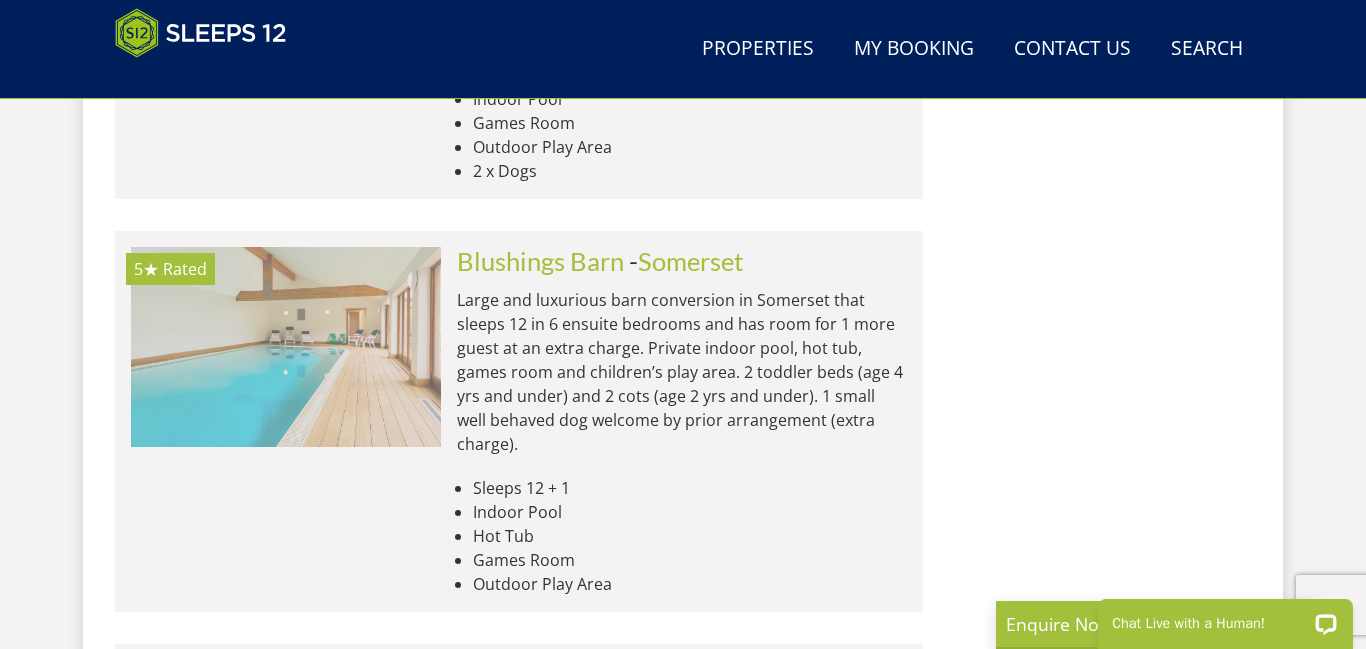 click at bounding box center [286, 347] 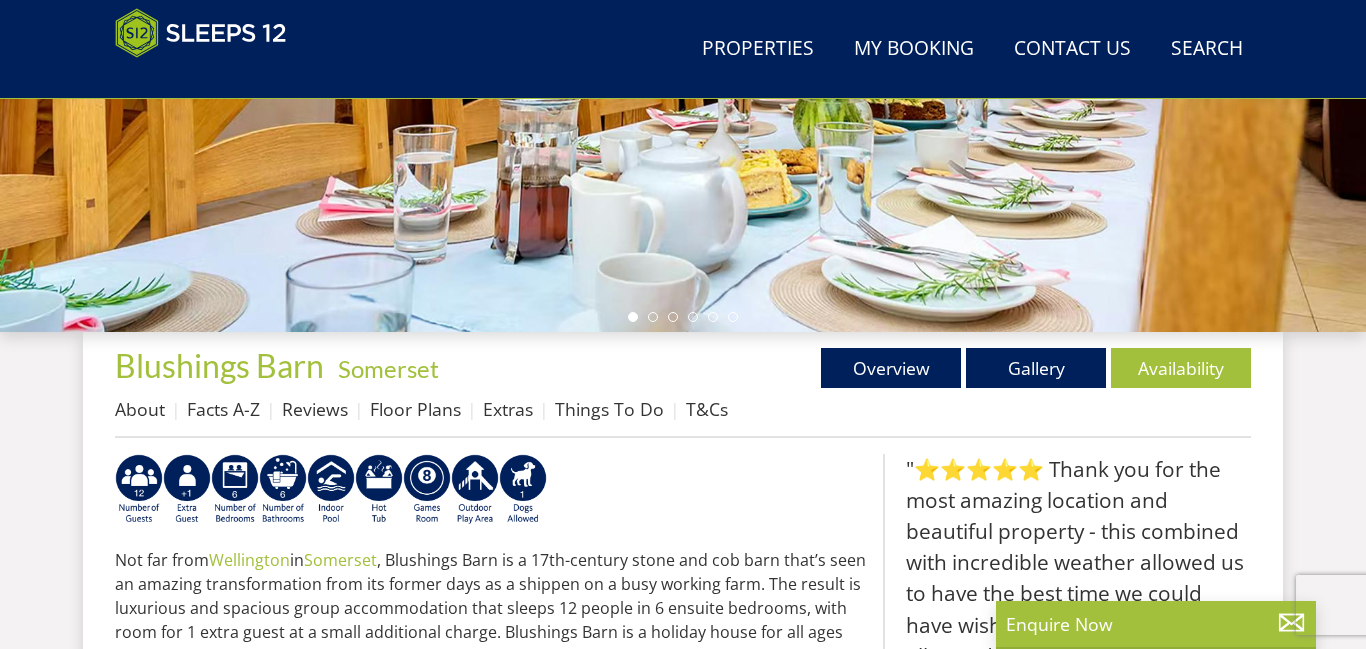 scroll, scrollTop: 638, scrollLeft: 0, axis: vertical 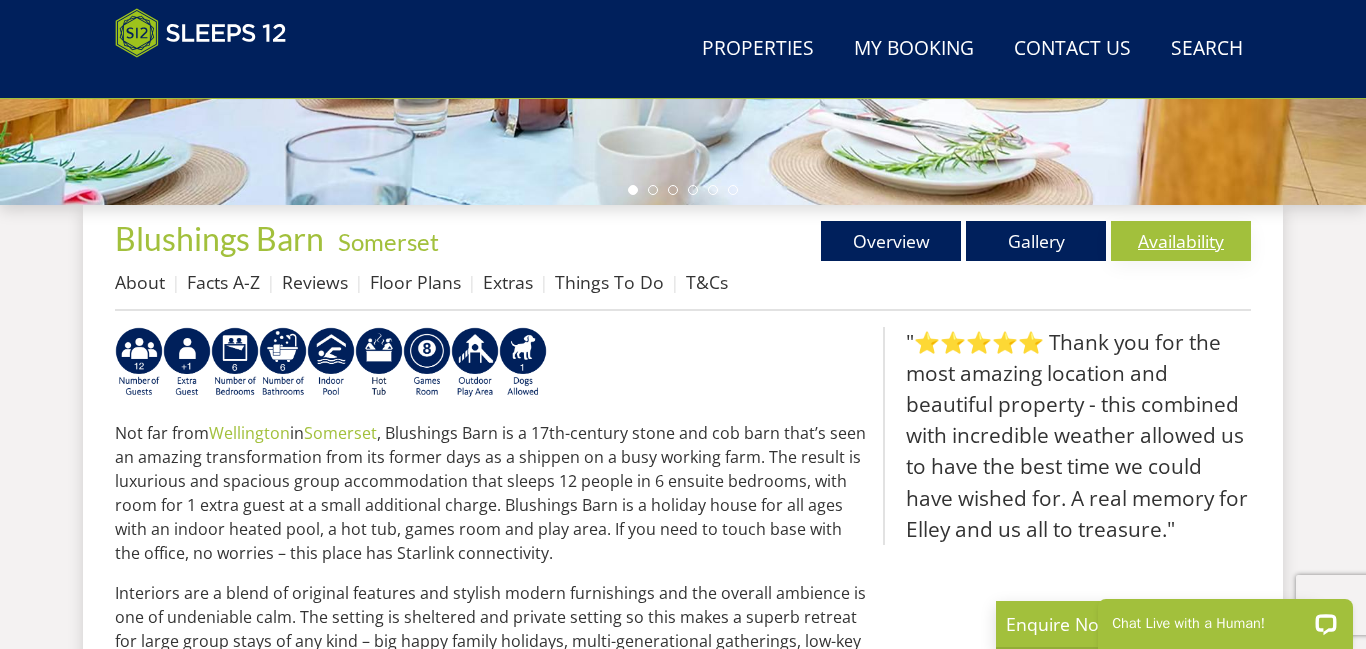 click on "Availability" at bounding box center (1181, 241) 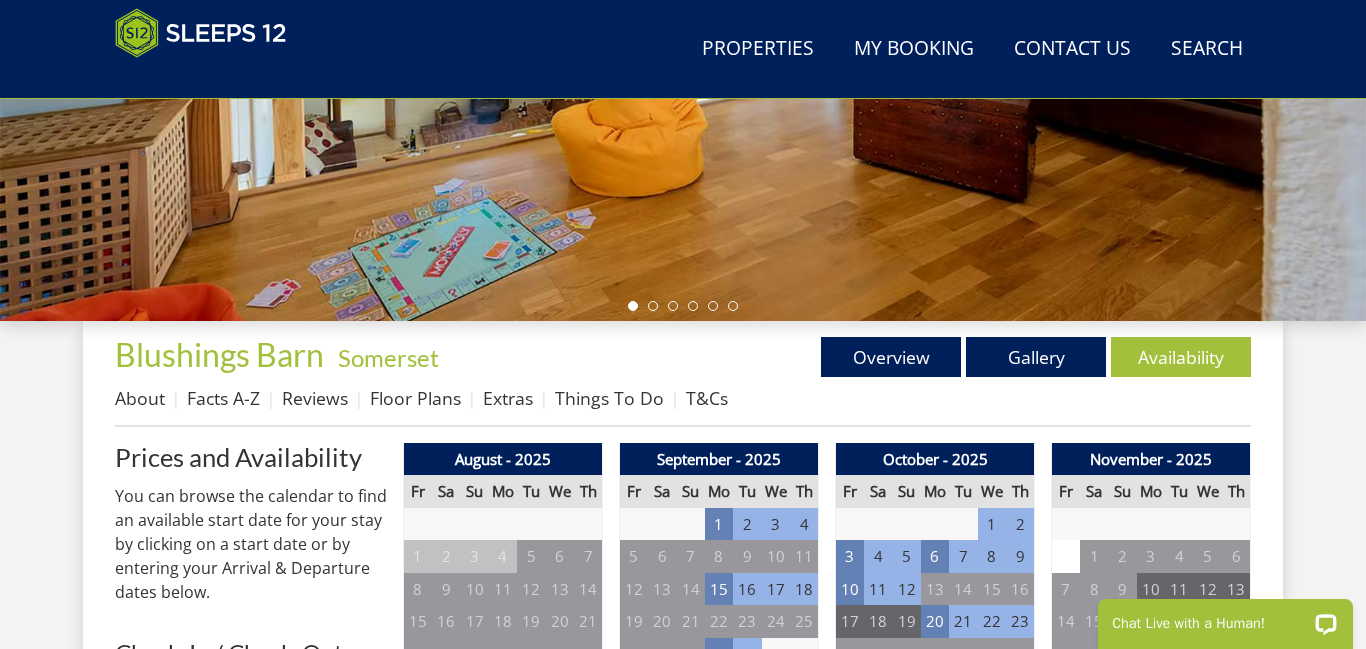 scroll, scrollTop: 562, scrollLeft: 0, axis: vertical 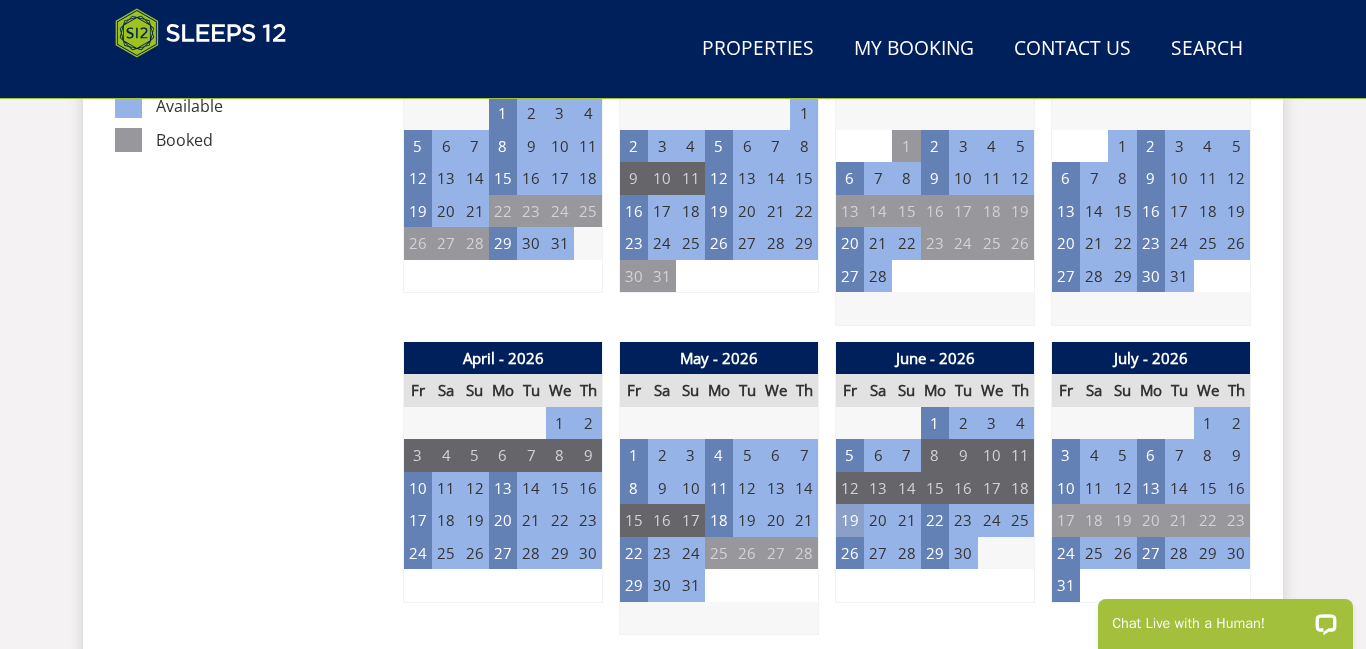 click on "19" at bounding box center [850, 520] 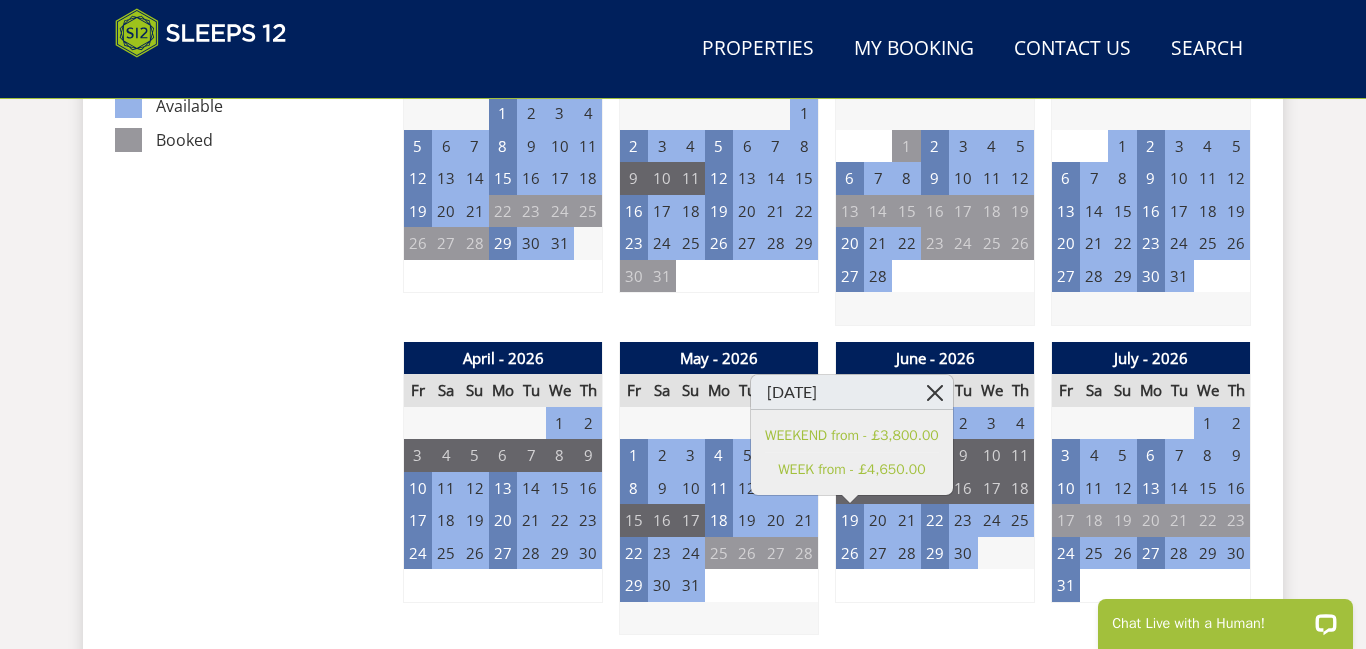 click at bounding box center [935, 392] 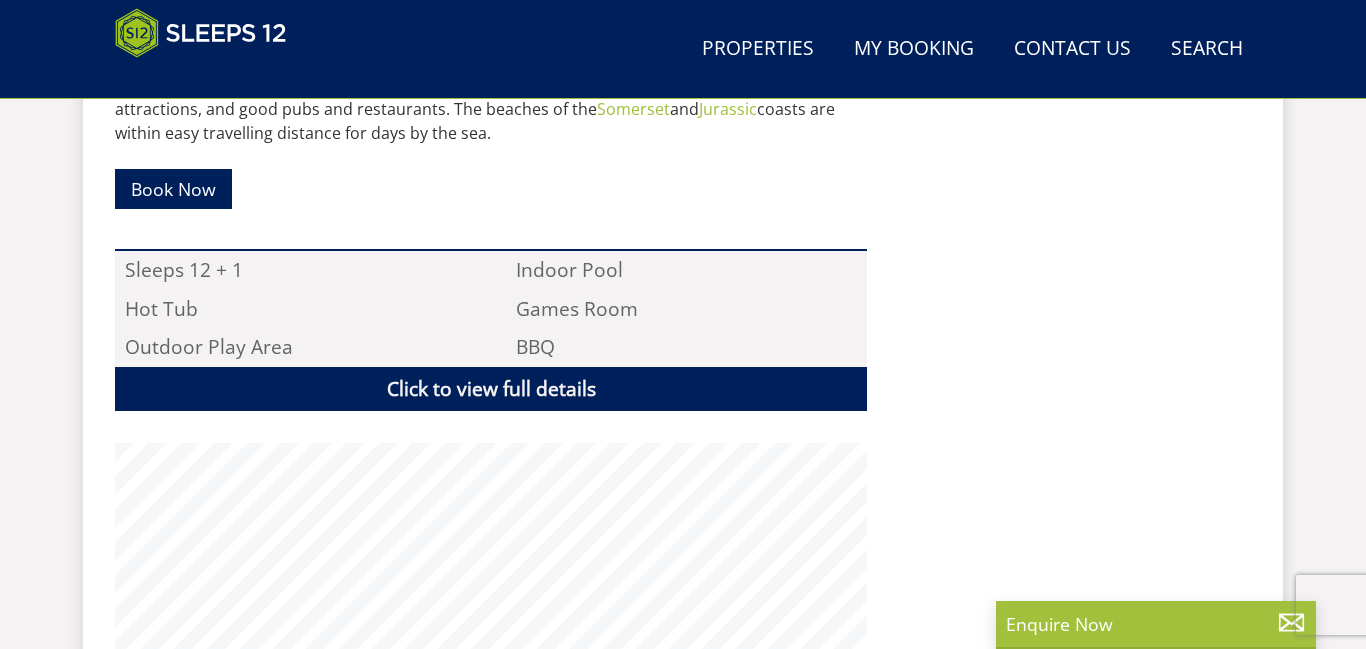 scroll, scrollTop: 638, scrollLeft: 0, axis: vertical 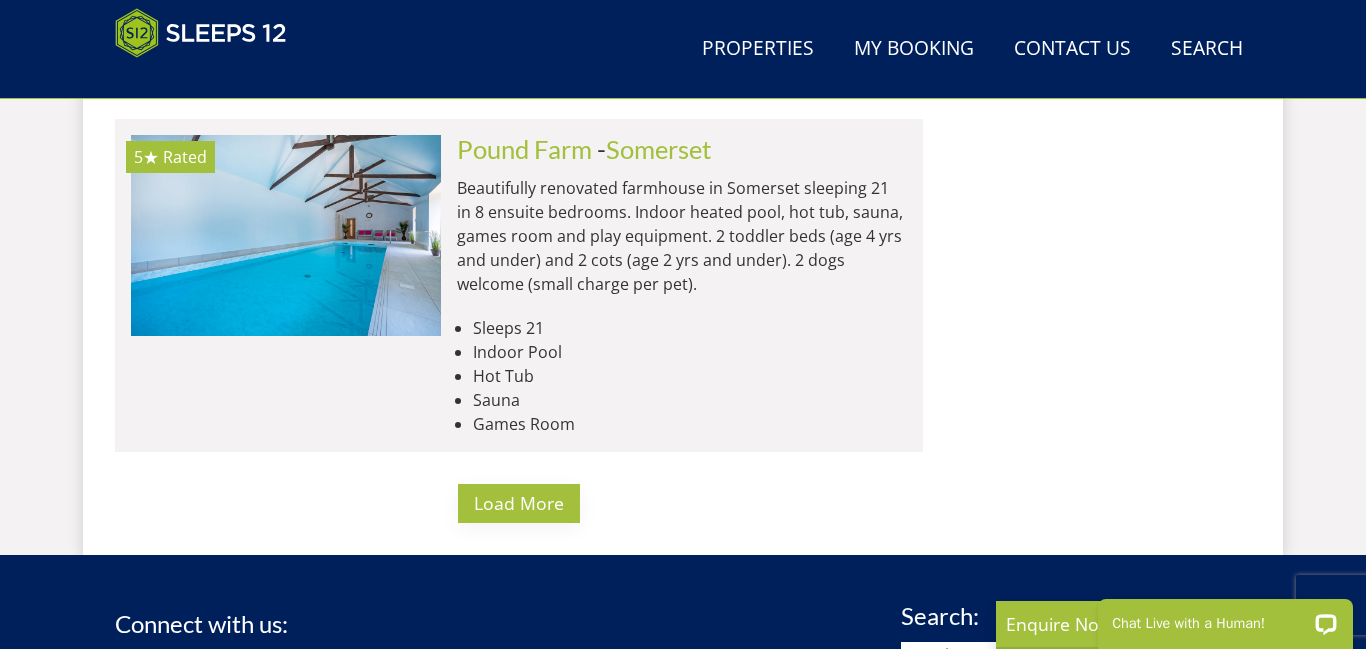 click on "Load More" at bounding box center [519, 503] 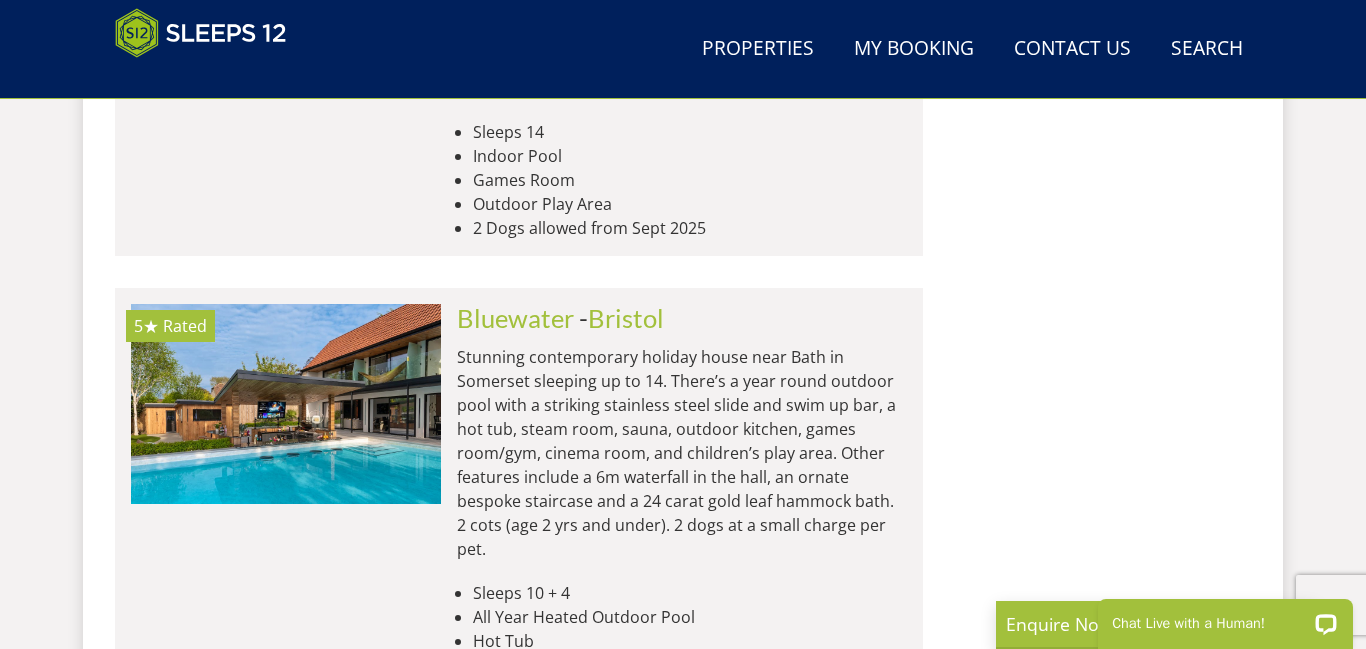 scroll, scrollTop: 10481, scrollLeft: 0, axis: vertical 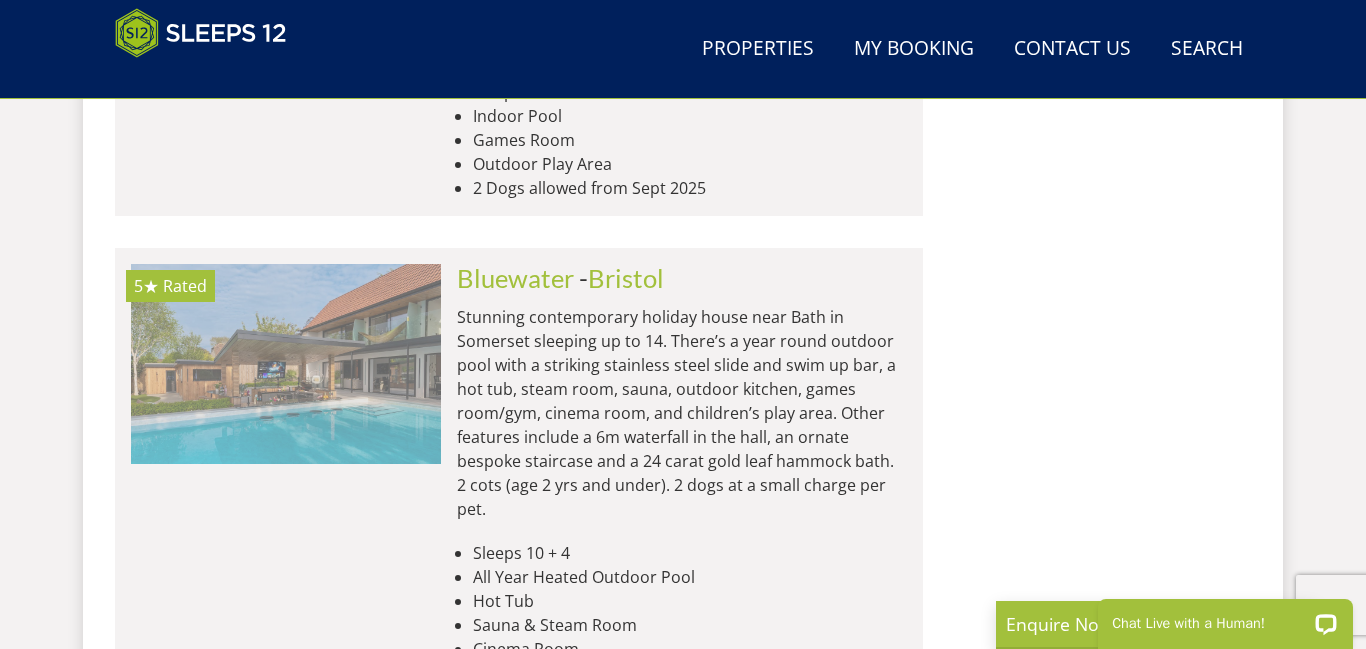 click at bounding box center (286, 364) 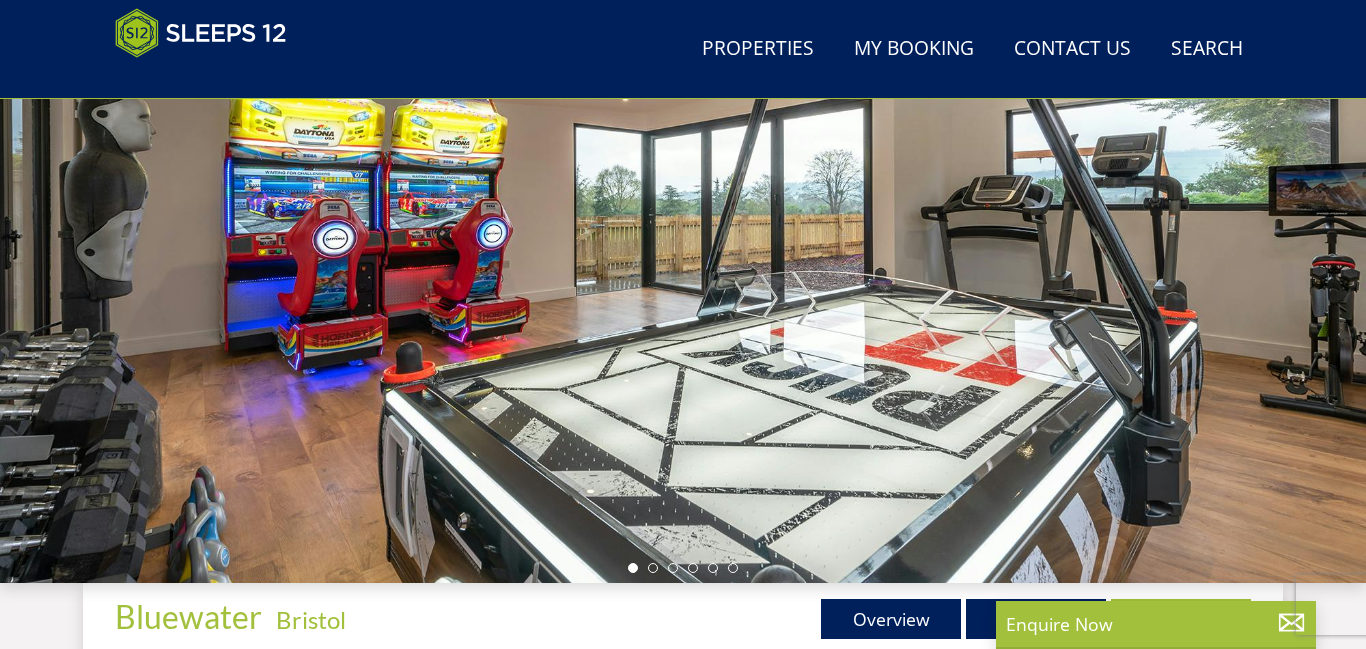 scroll, scrollTop: 393, scrollLeft: 0, axis: vertical 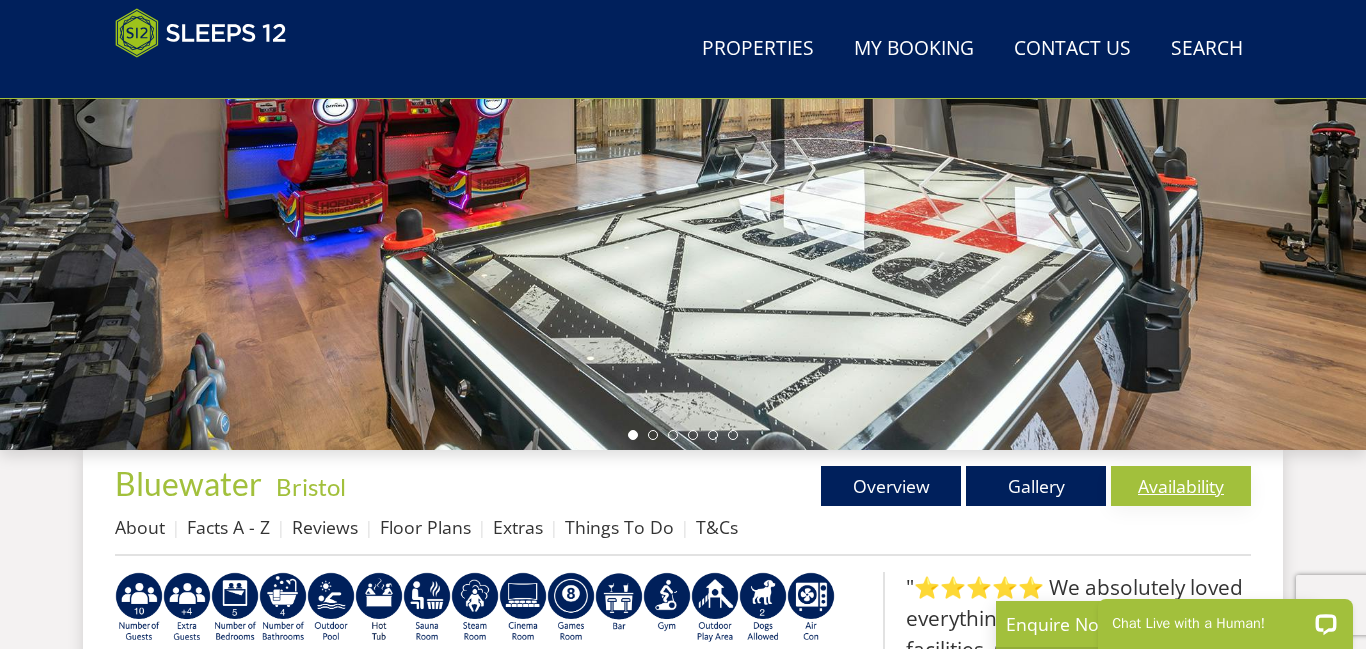 click on "Availability" at bounding box center (1181, 486) 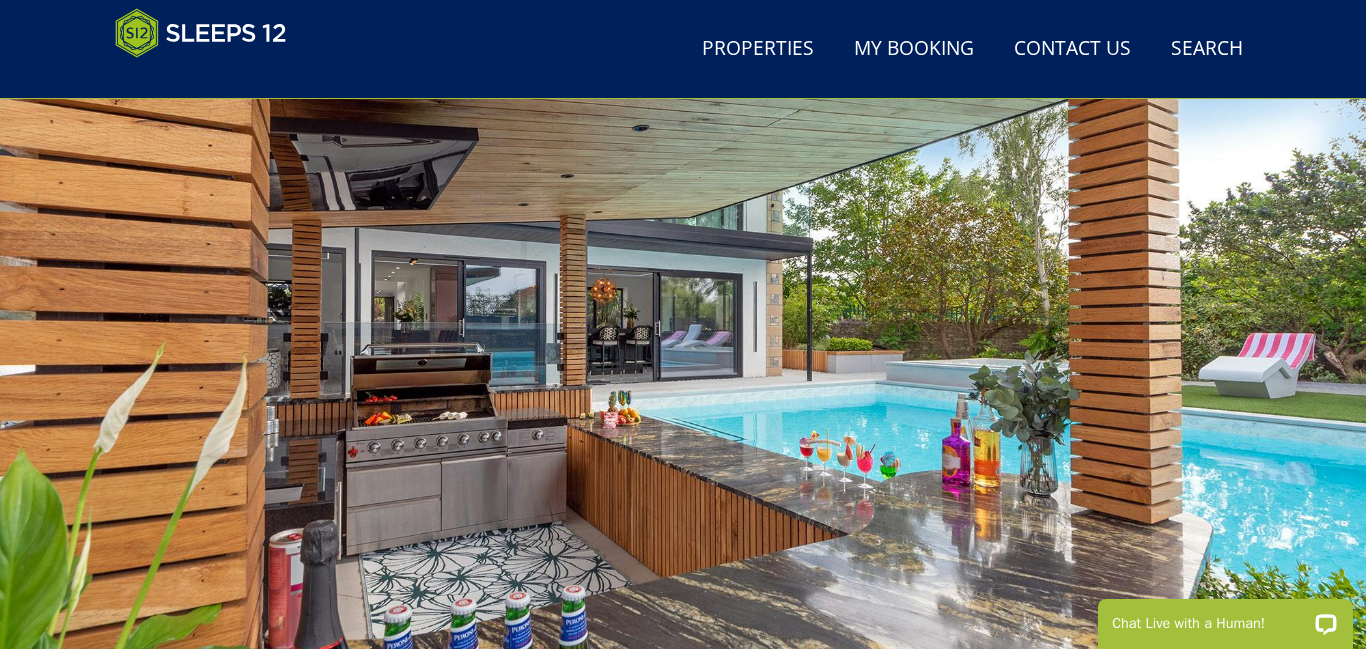scroll, scrollTop: 398, scrollLeft: 0, axis: vertical 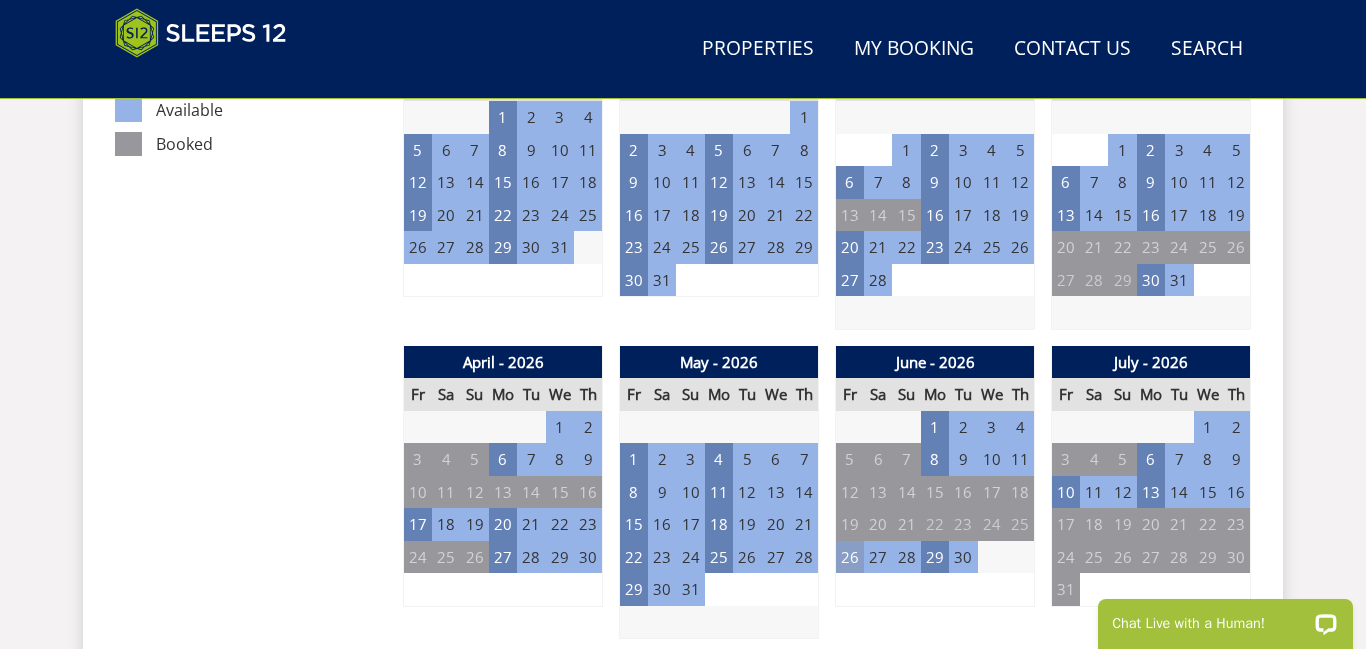 click on "26" at bounding box center (850, 557) 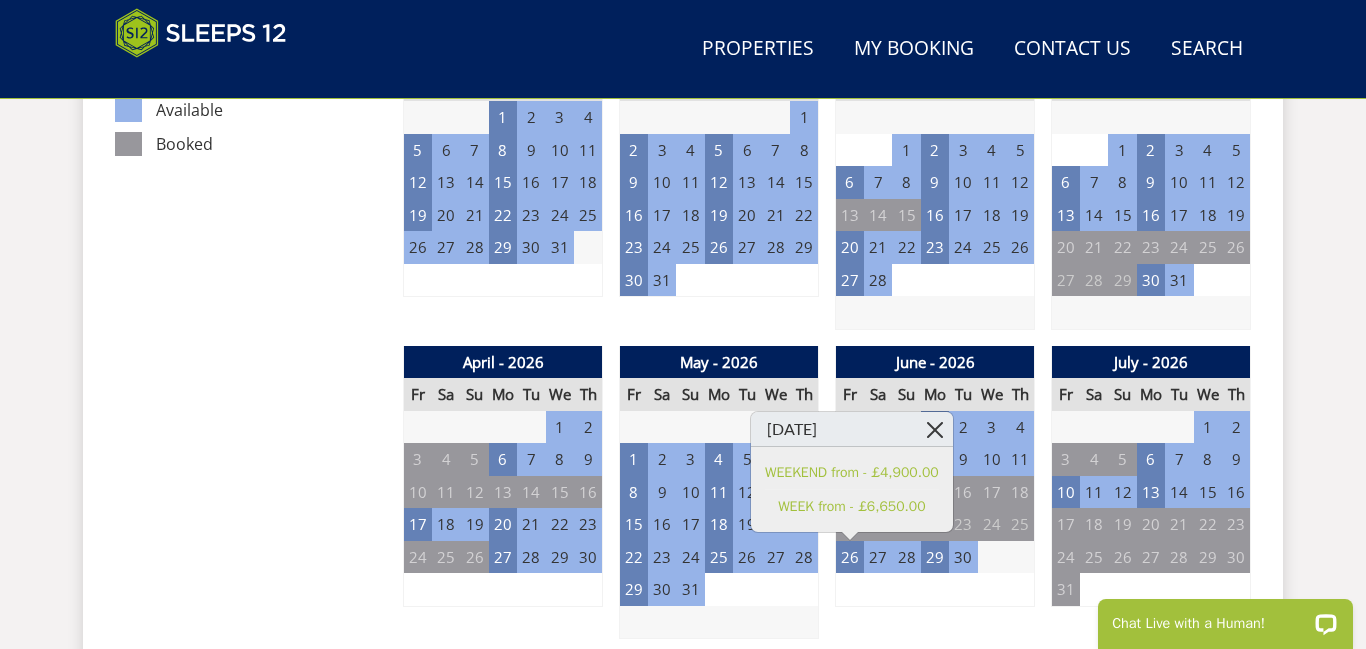 click at bounding box center [935, 429] 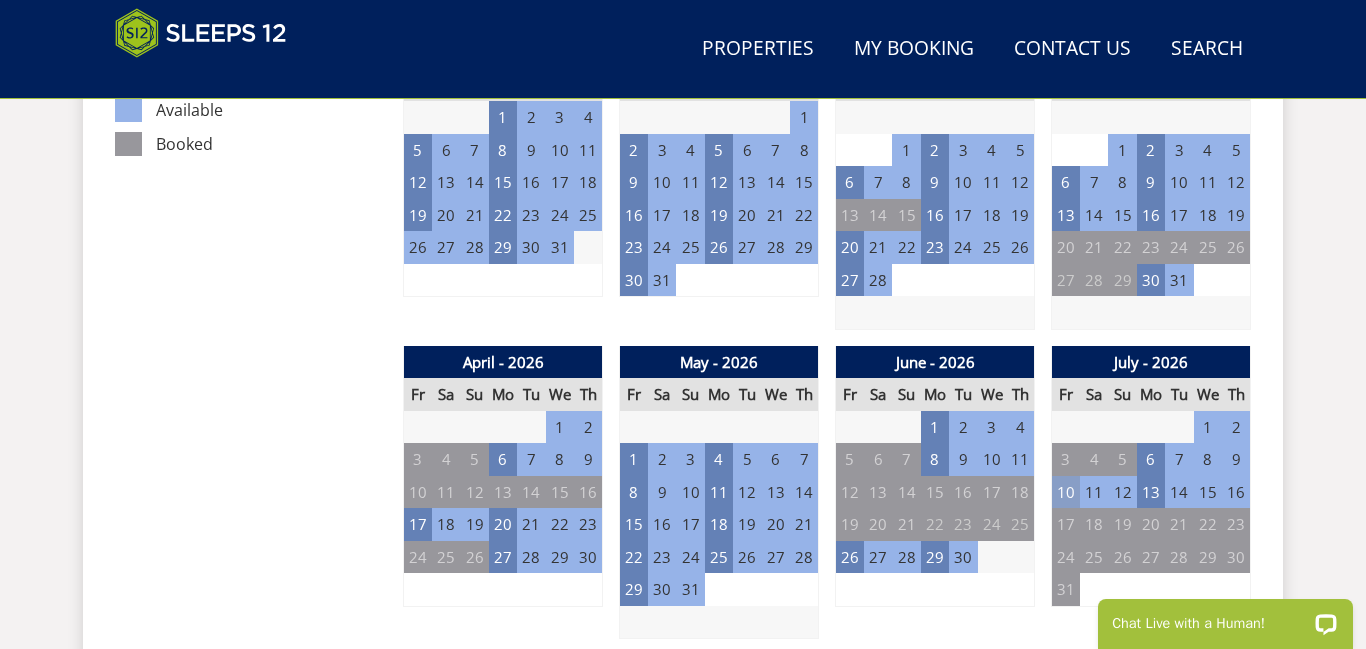 click on "10" at bounding box center (1066, 492) 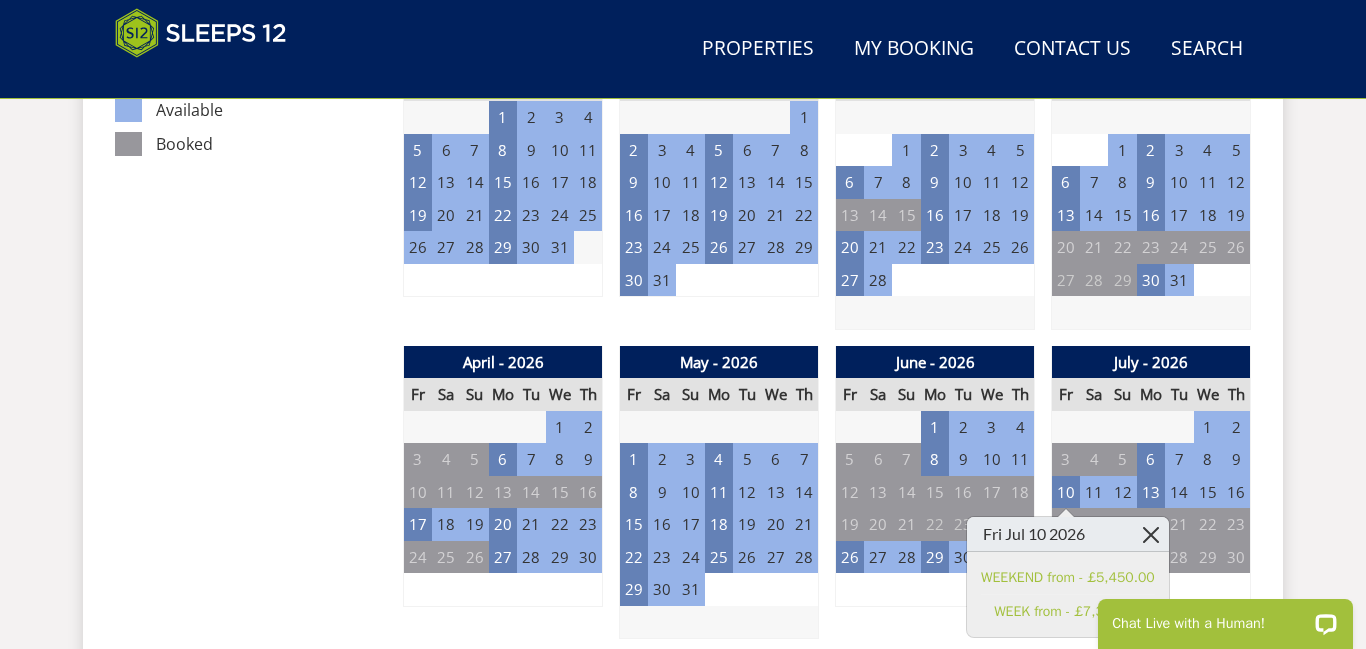 click at bounding box center (1151, 534) 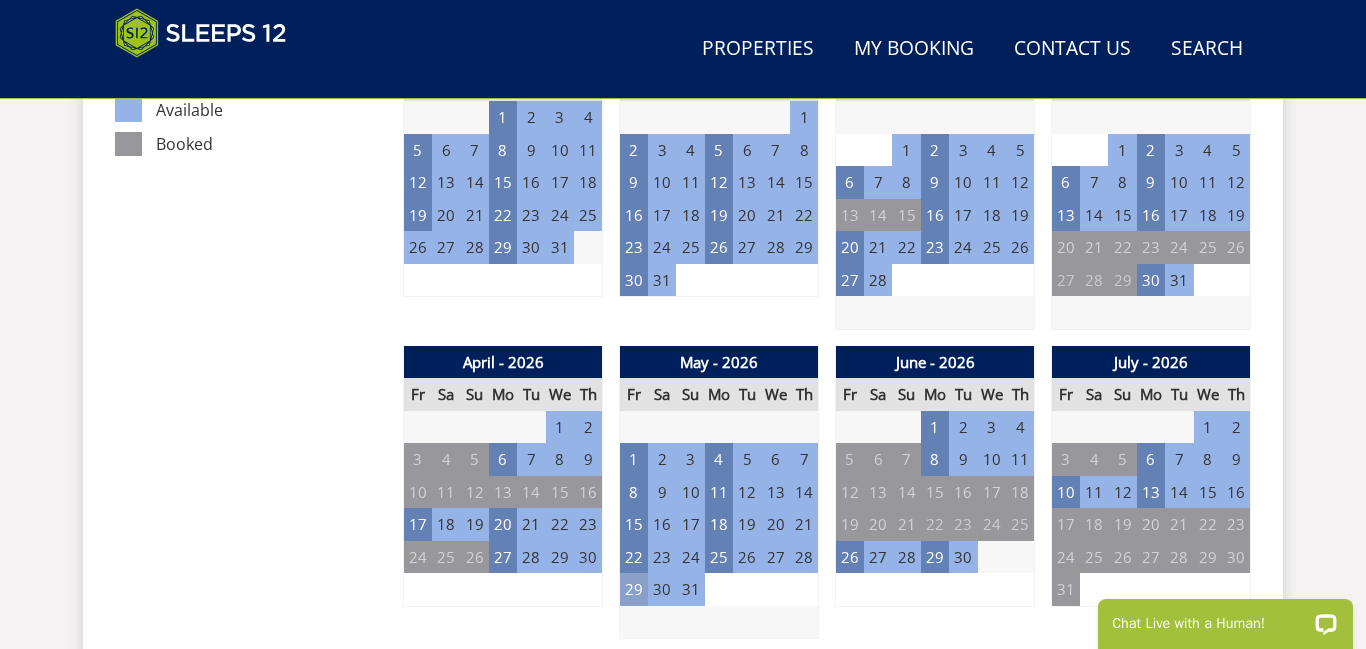click on "29" at bounding box center (634, 589) 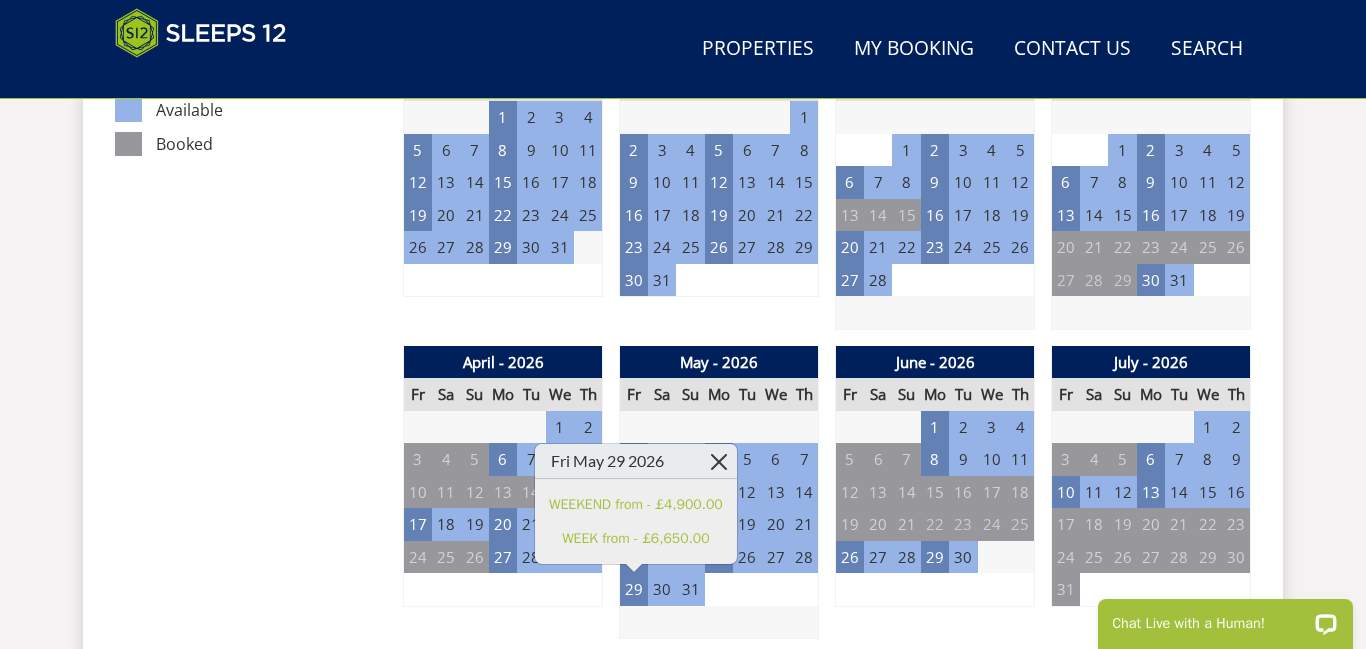 click at bounding box center (719, 461) 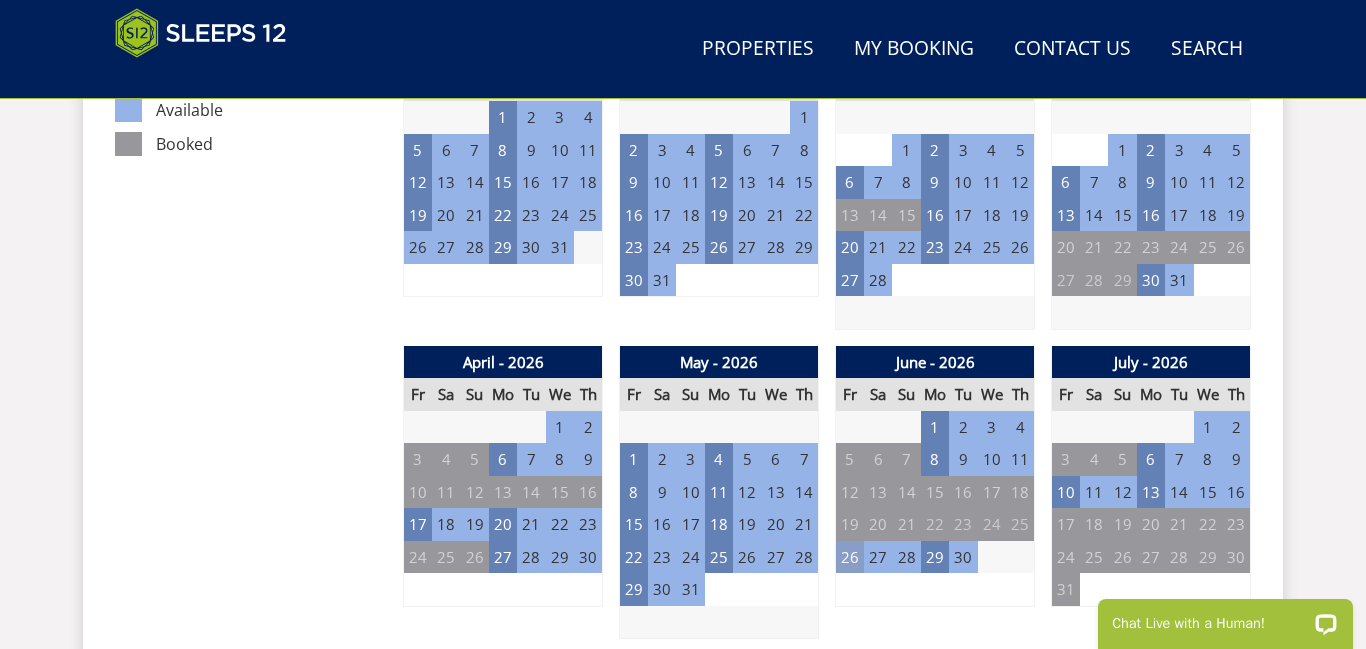 click on "26" at bounding box center (850, 557) 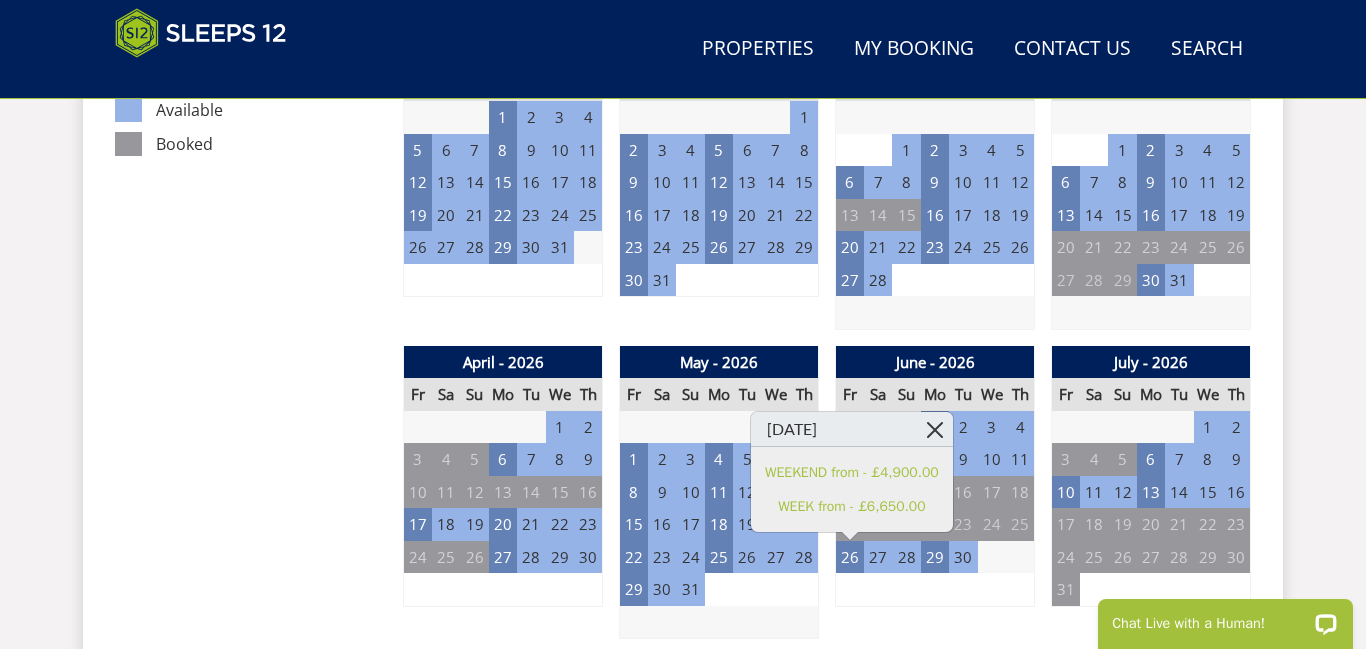 click at bounding box center [935, 429] 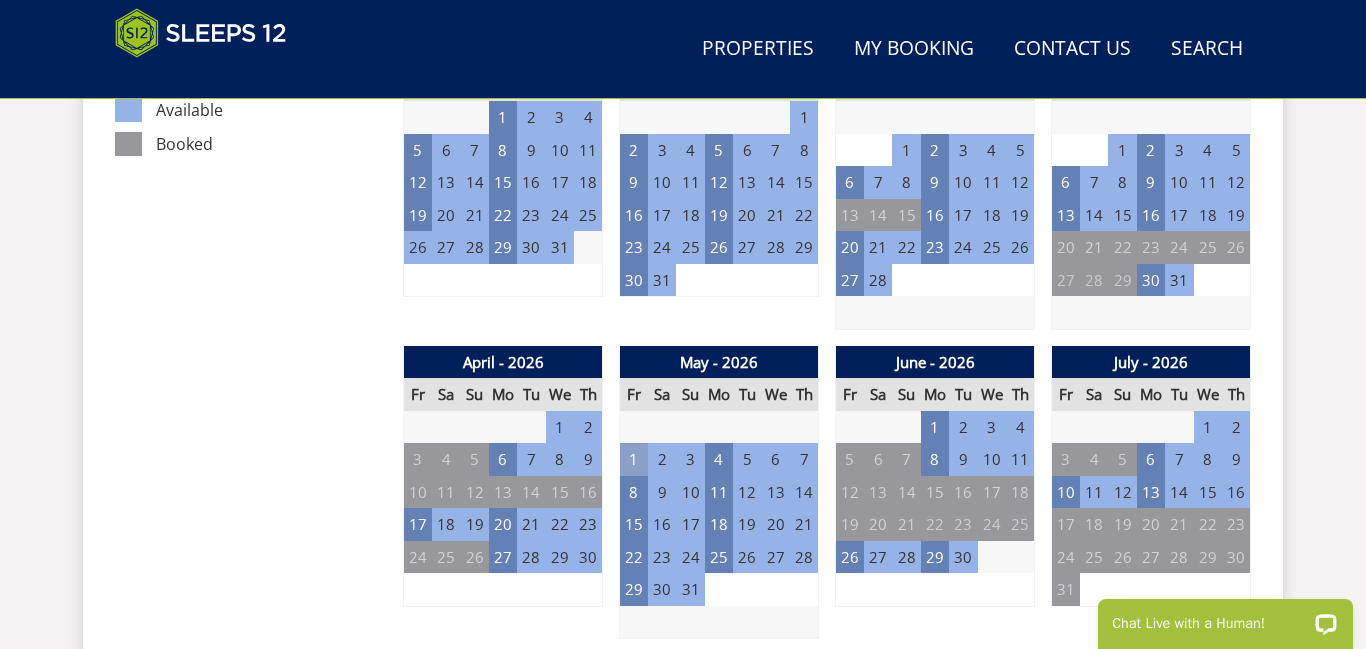 click on "1" at bounding box center (634, 459) 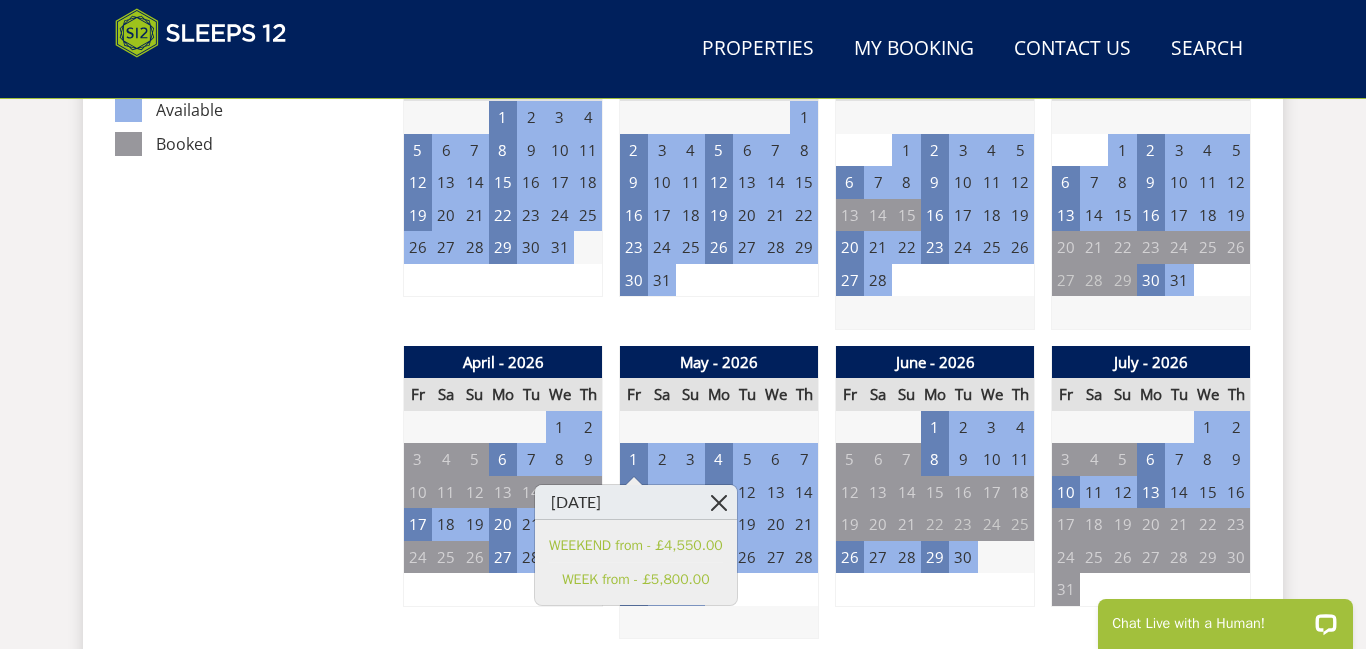 click at bounding box center (719, 502) 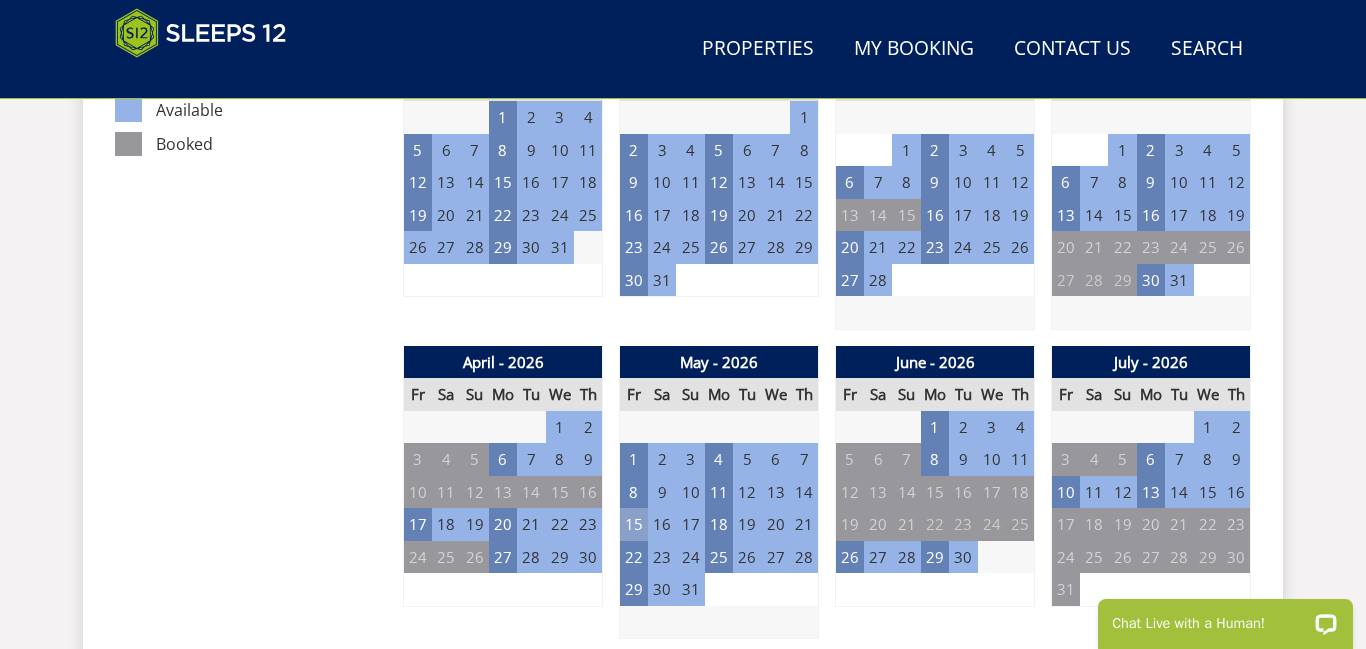 click on "15" at bounding box center [634, 524] 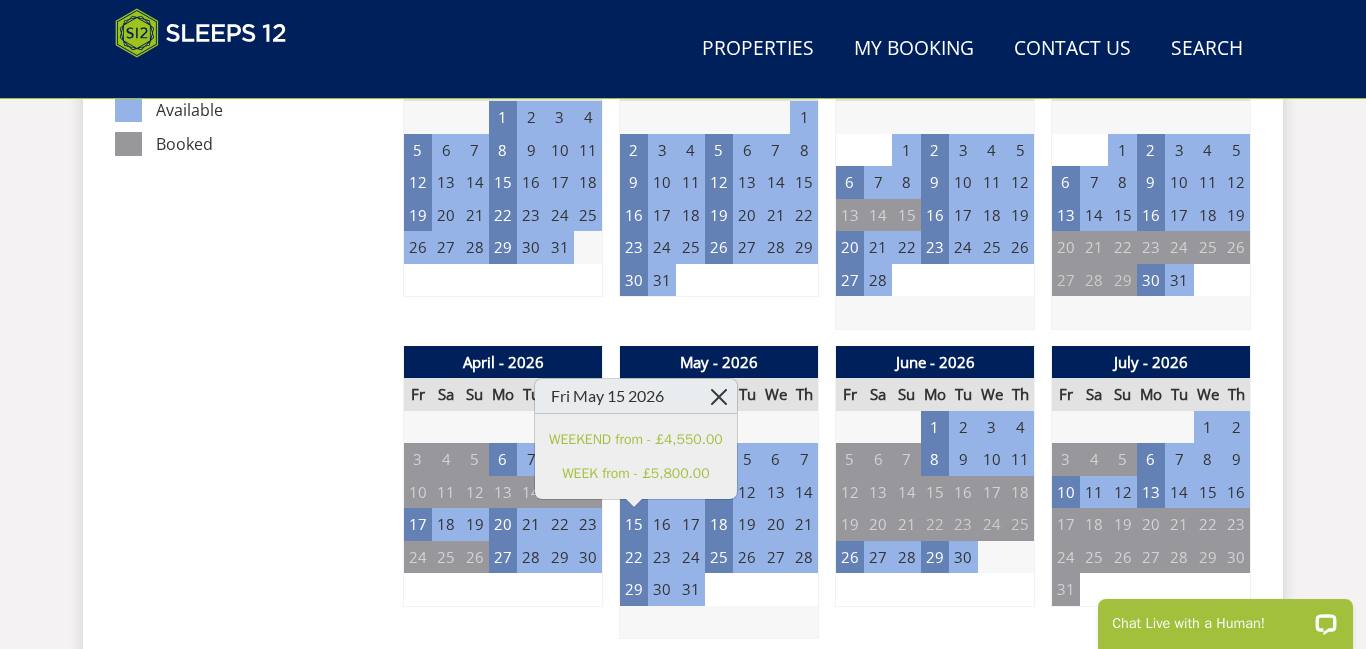 click at bounding box center [719, 396] 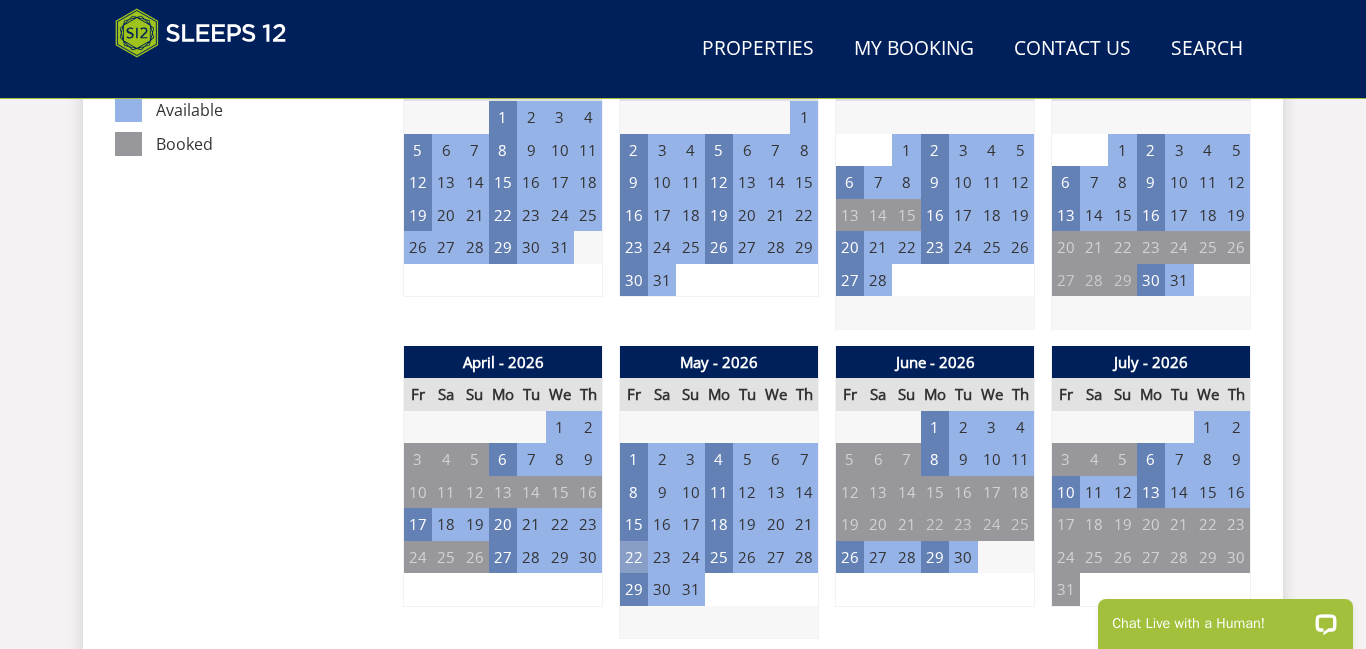 click on "22" at bounding box center [634, 557] 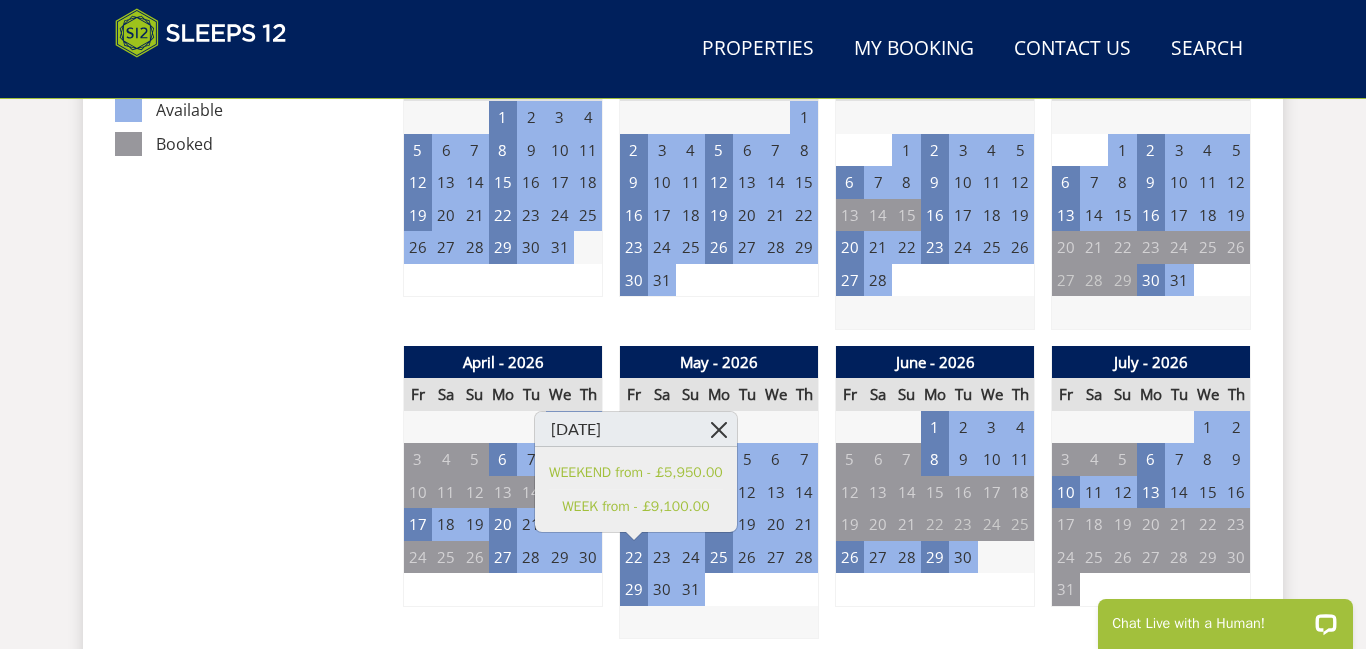 click at bounding box center (719, 429) 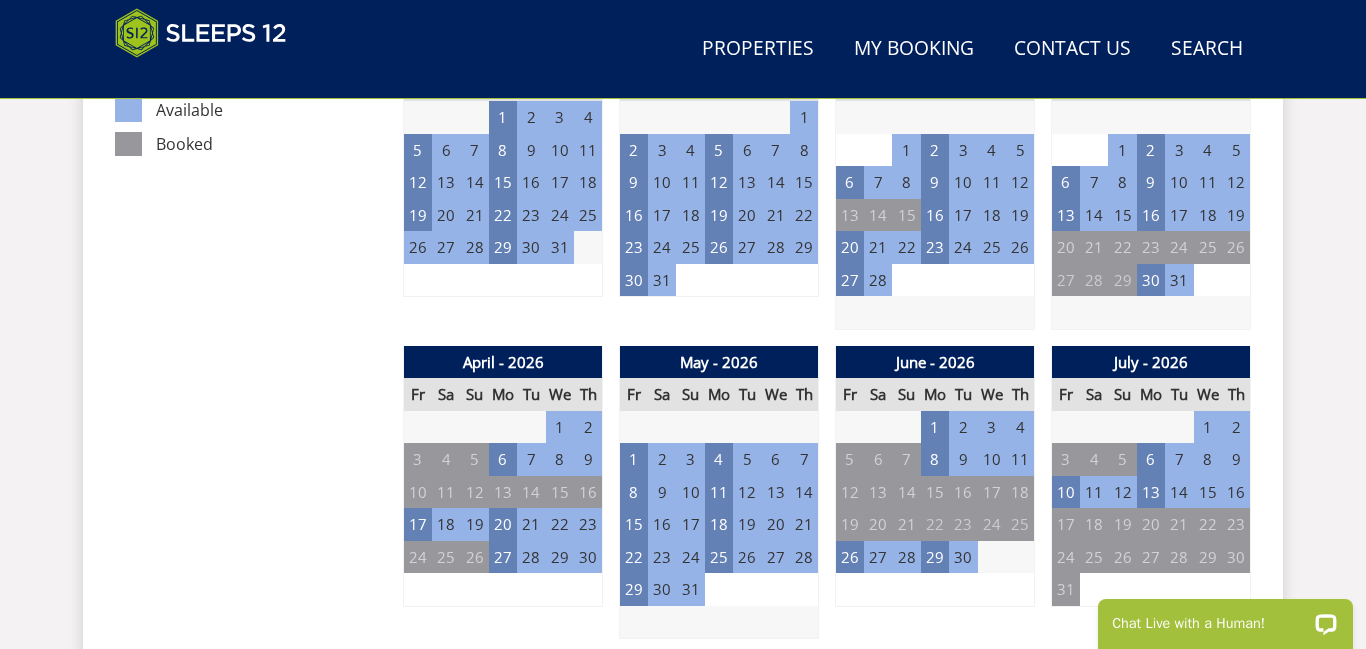 click on "27" at bounding box center (719, 427) 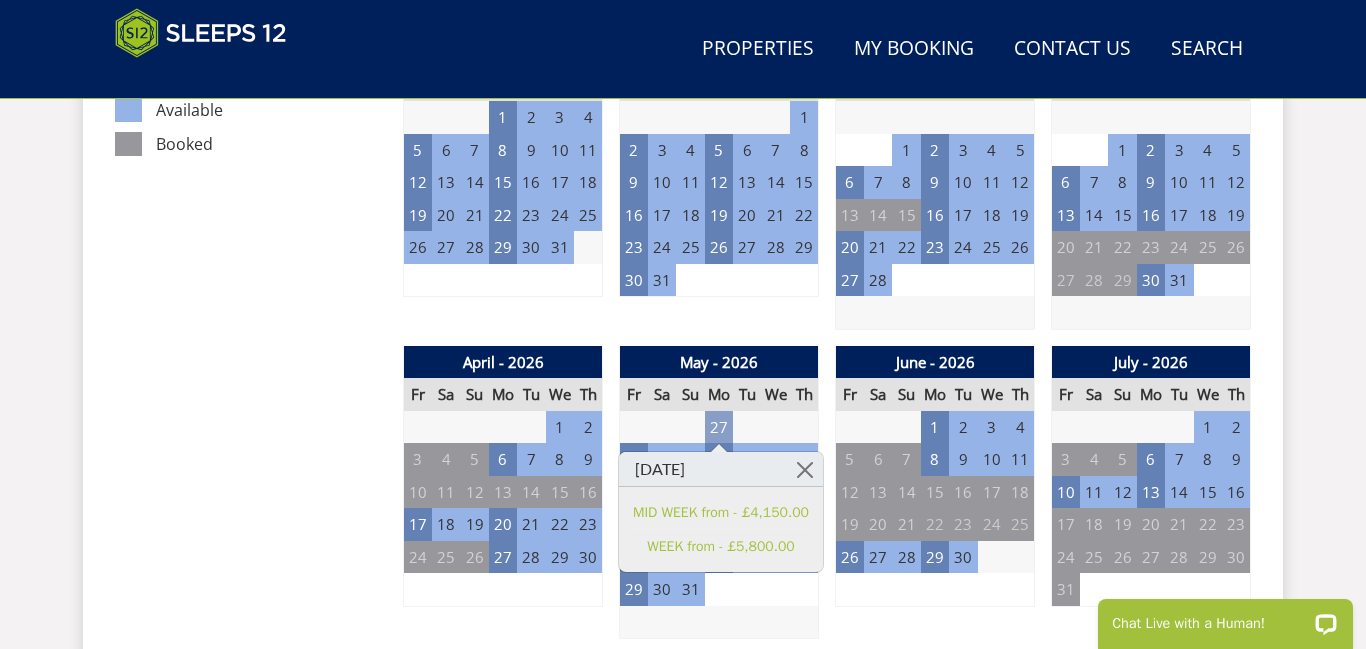 click on "27" at bounding box center (719, 427) 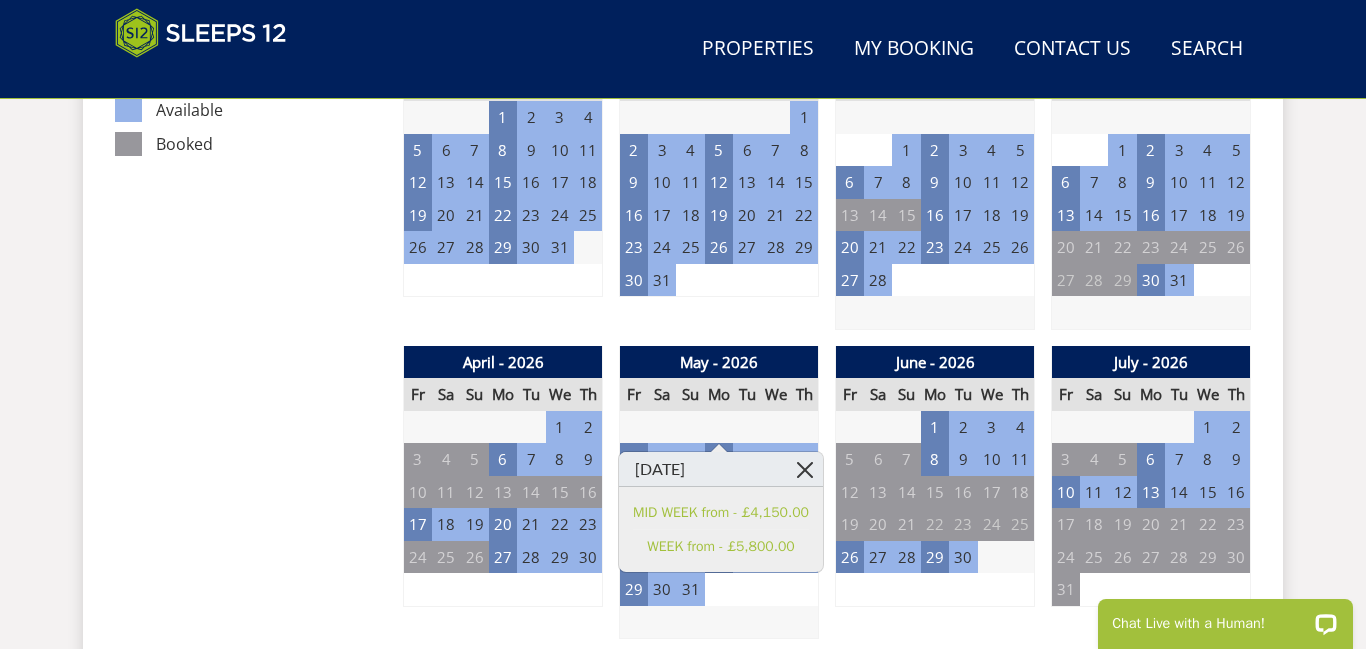 click at bounding box center (805, 469) 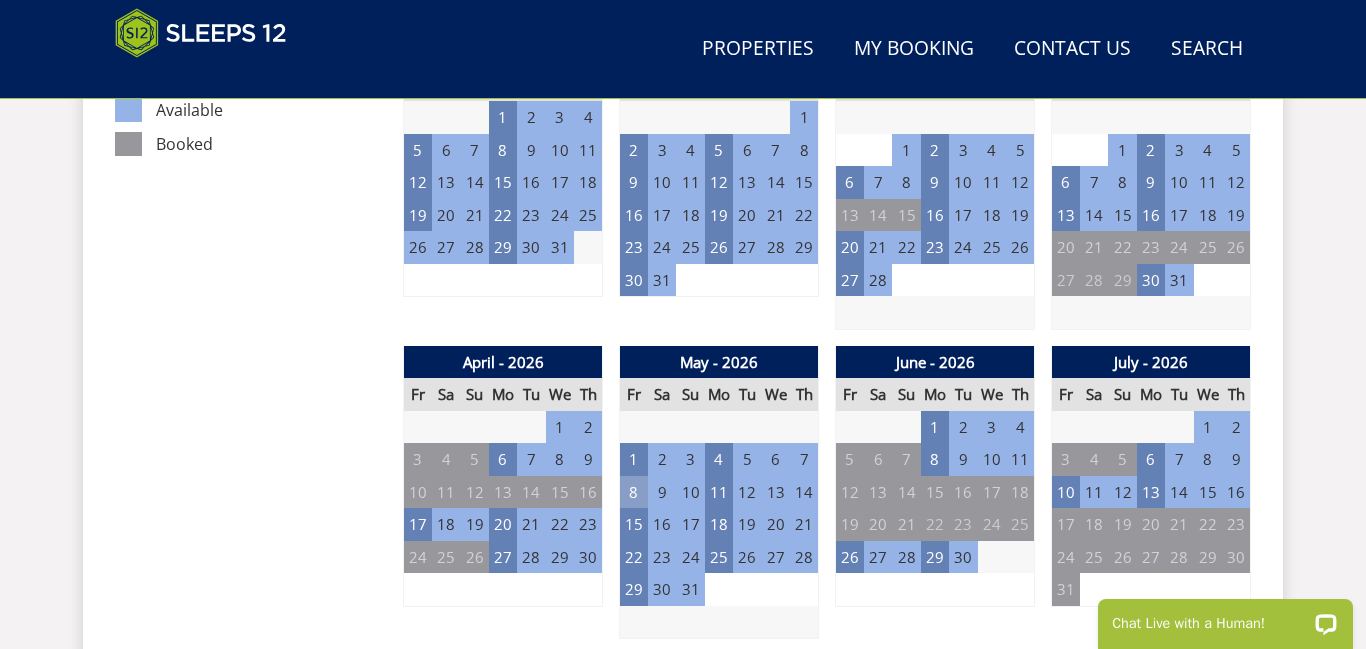 click on "8" at bounding box center [634, 492] 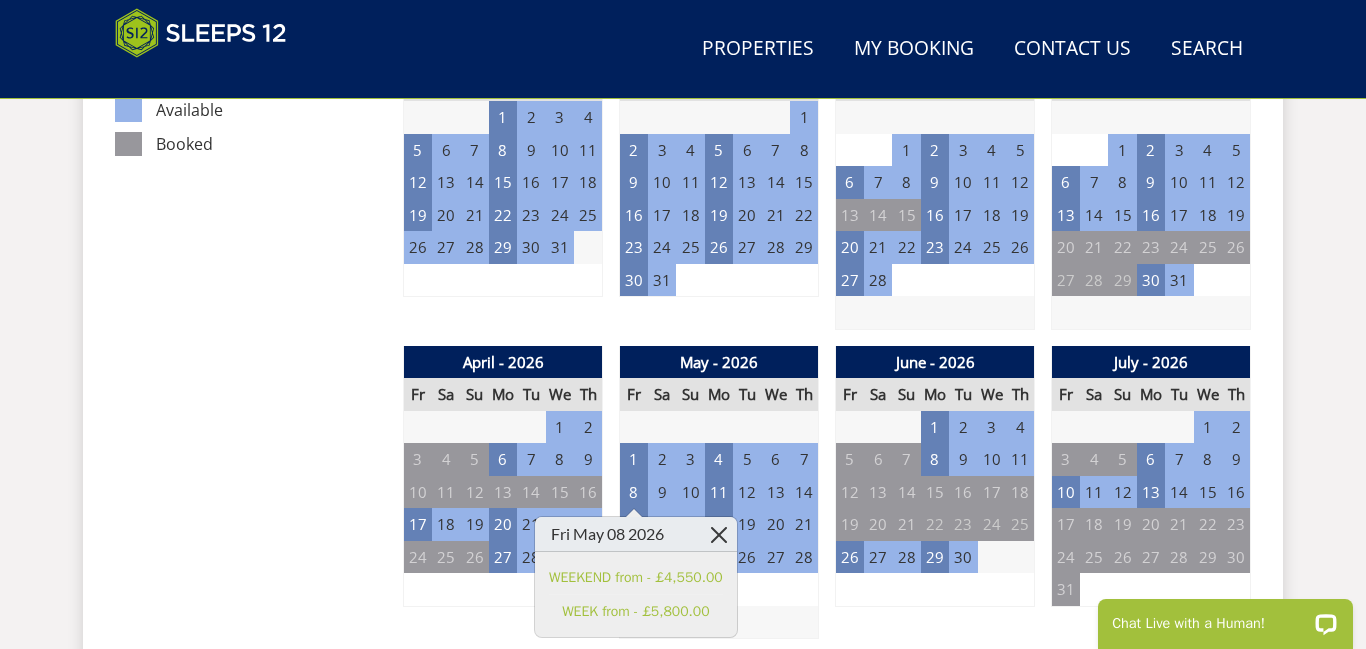 click at bounding box center (719, 534) 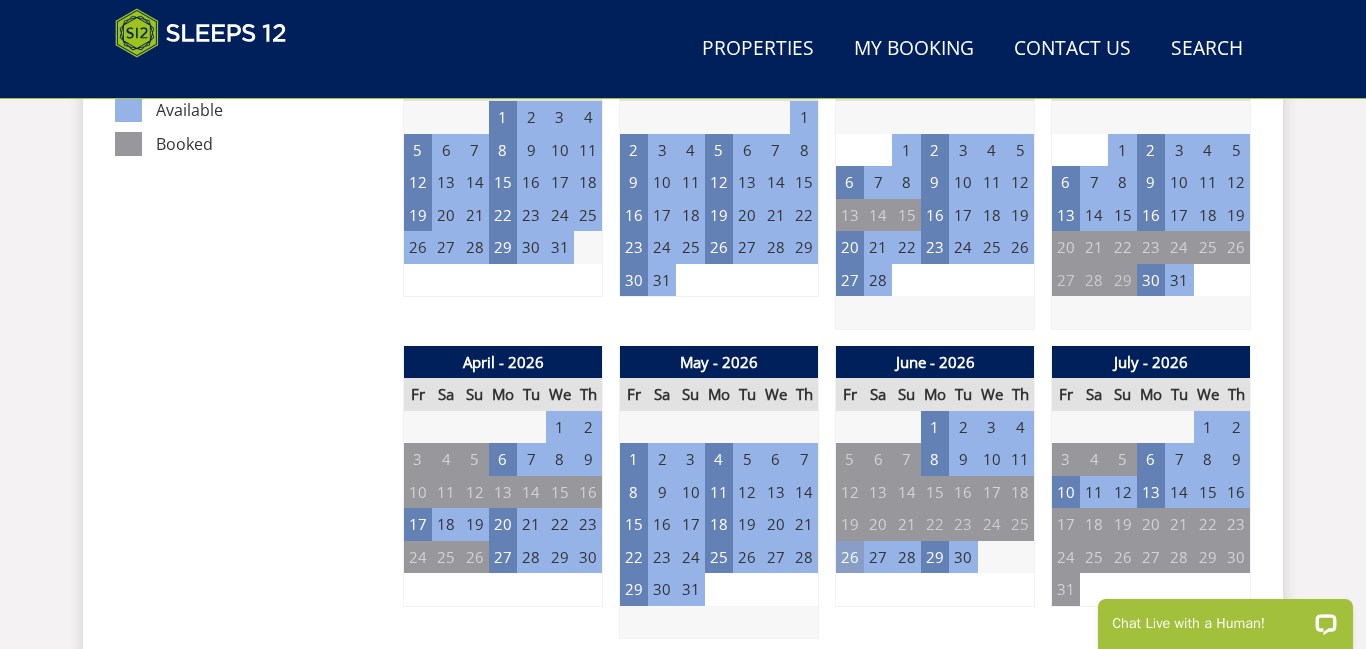 click on "26" at bounding box center [850, 557] 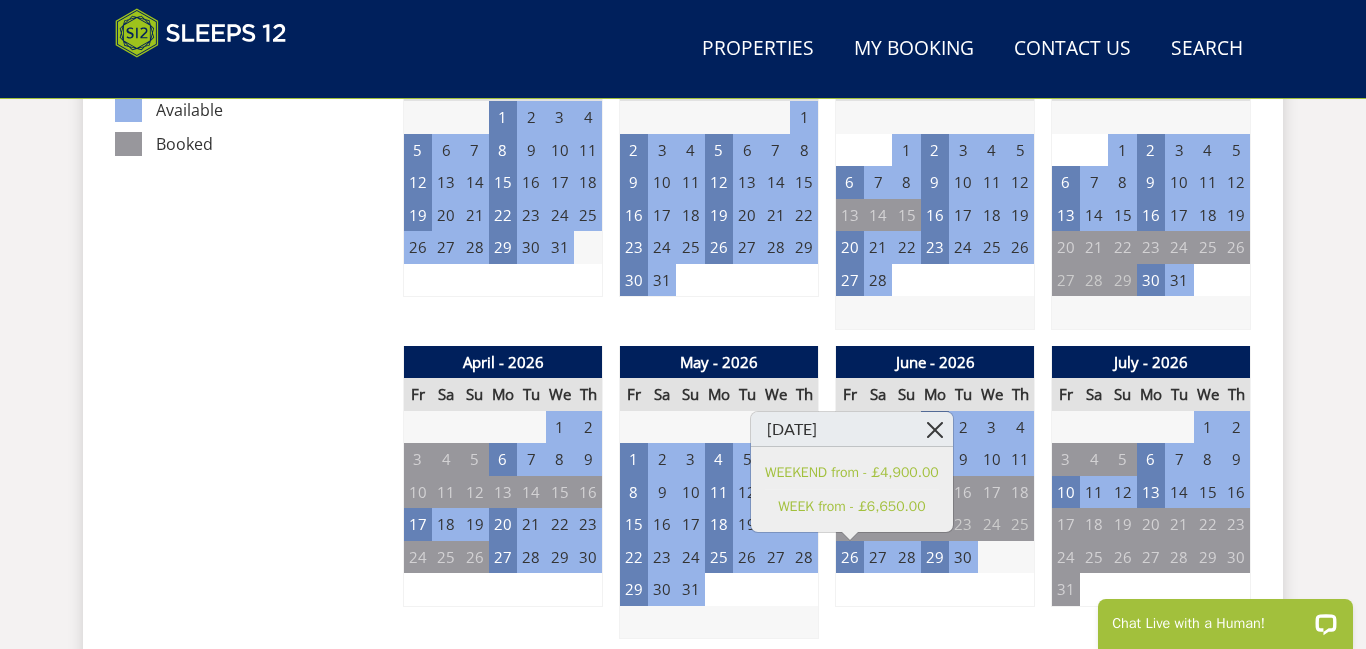 click at bounding box center [935, 429] 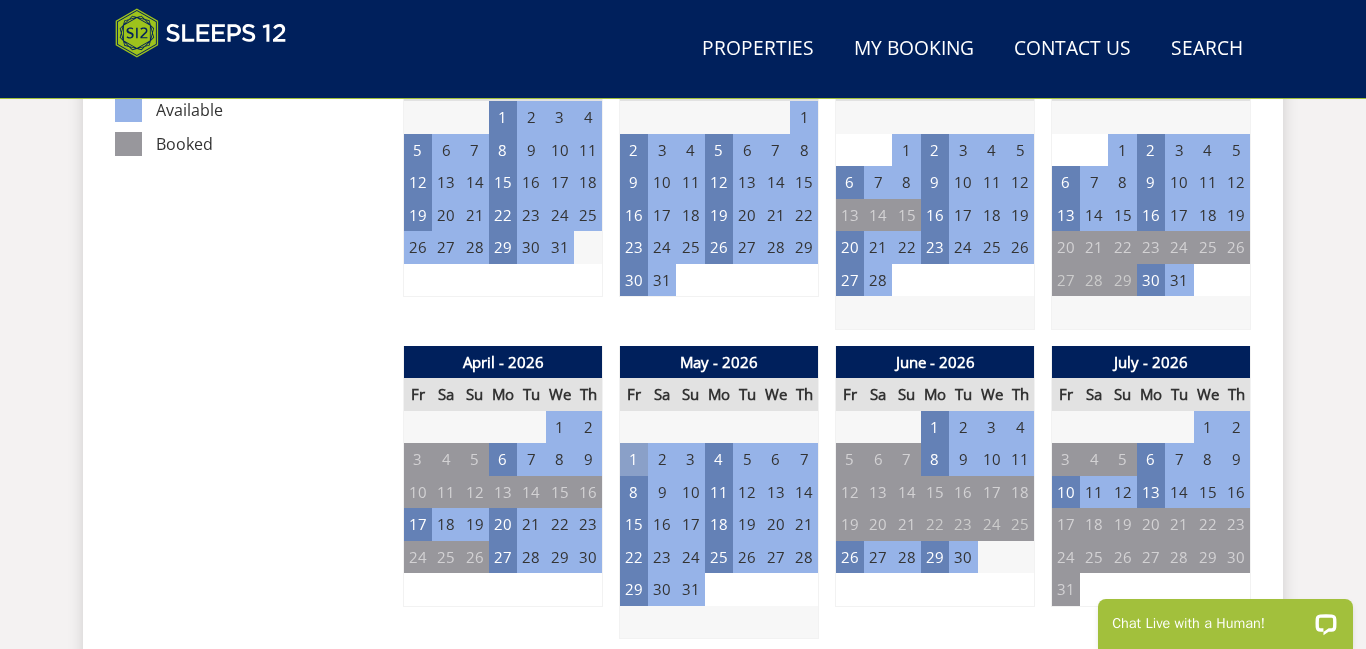click on "1" at bounding box center (634, 459) 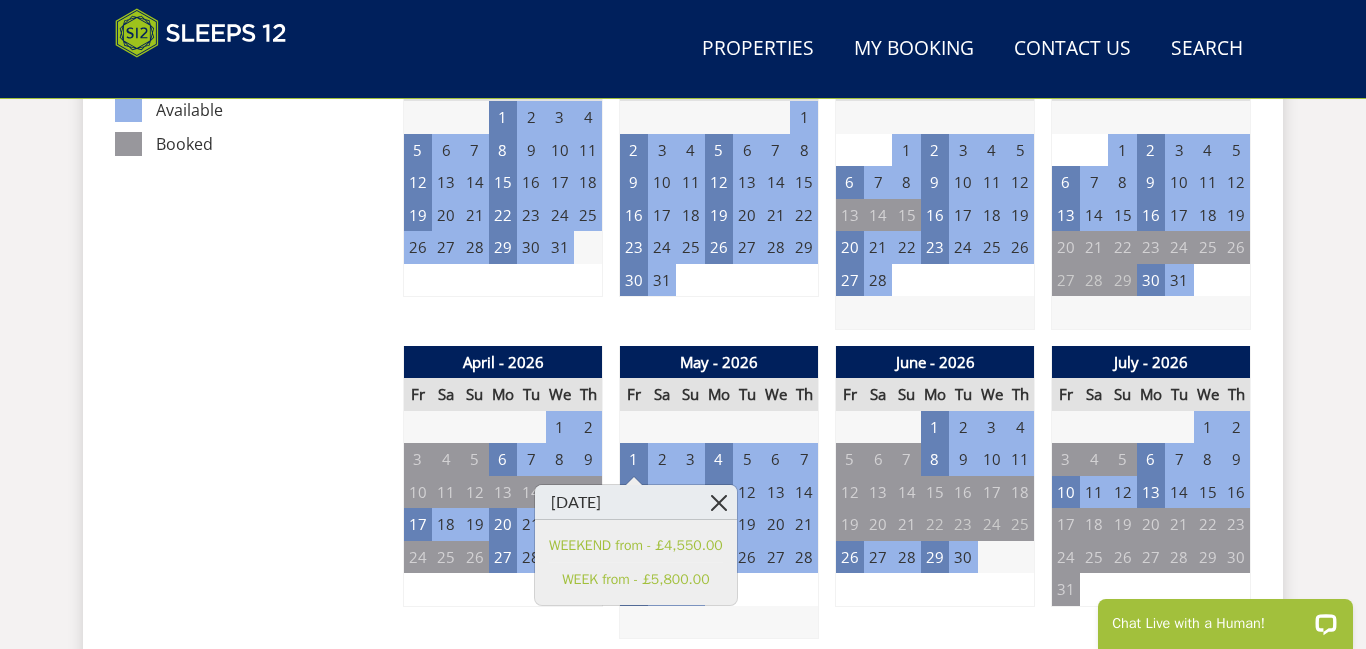 click at bounding box center (719, 502) 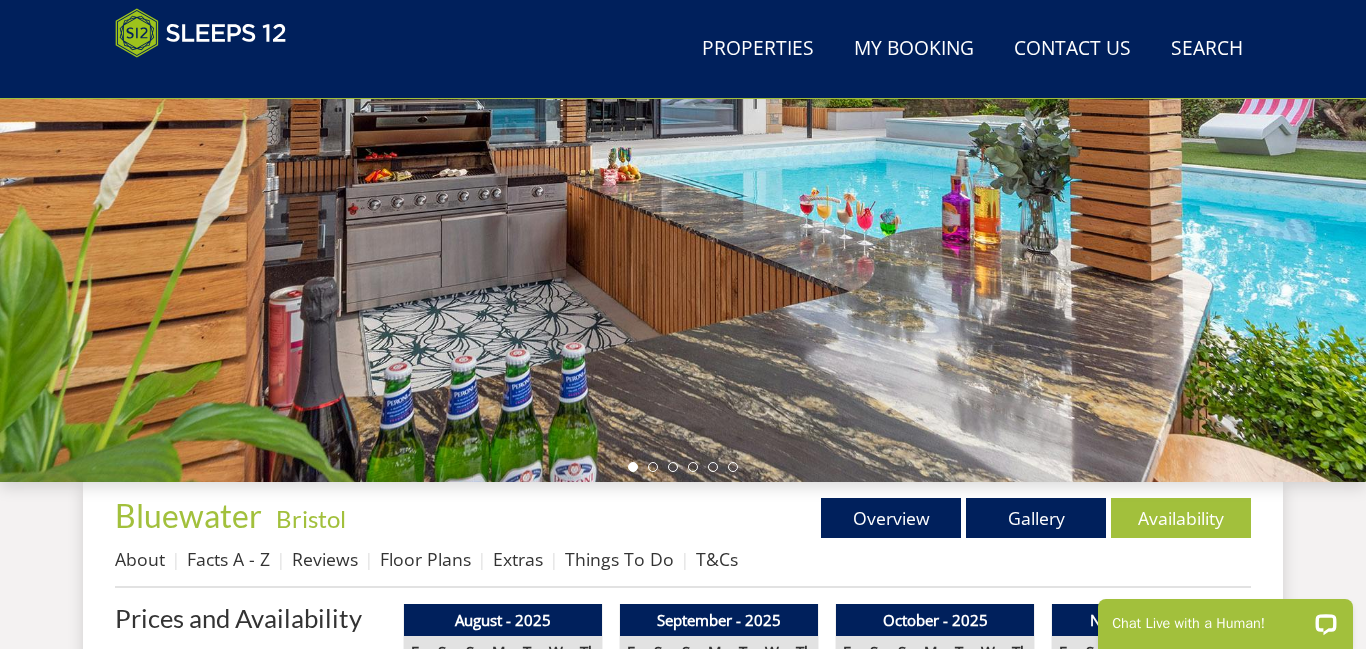 scroll, scrollTop: 358, scrollLeft: 0, axis: vertical 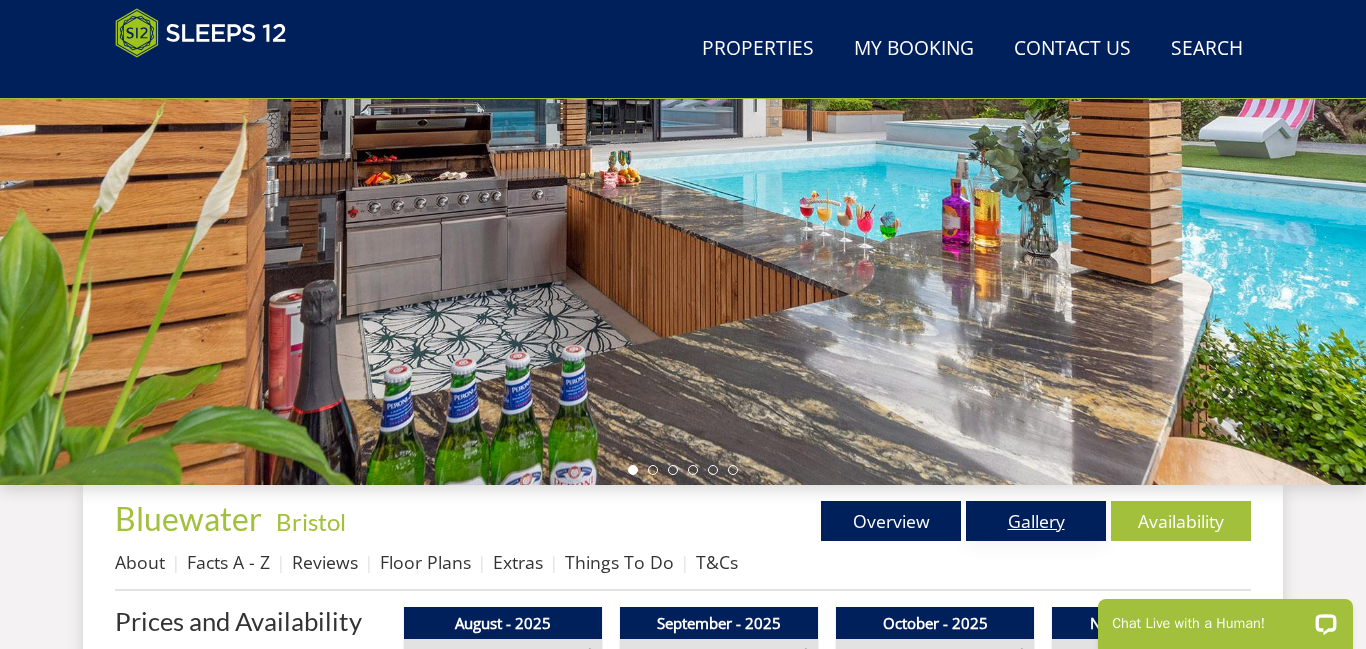 click on "Gallery" at bounding box center (1036, 521) 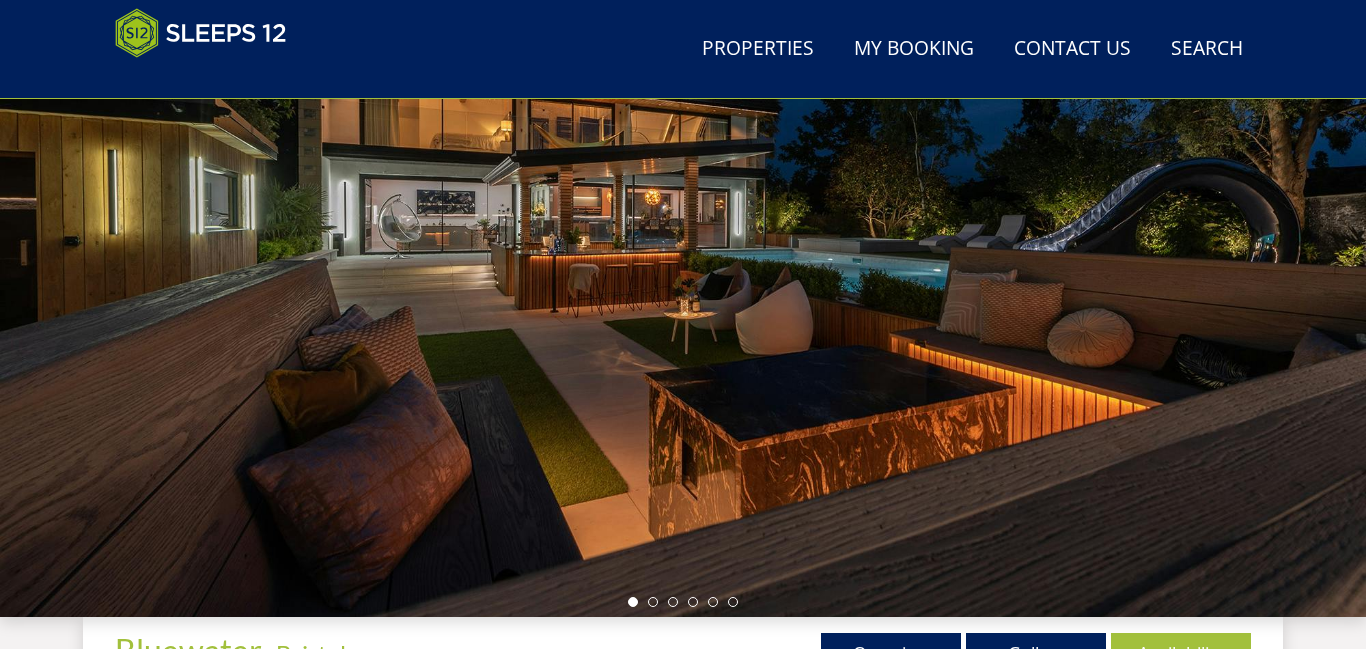 scroll, scrollTop: 227, scrollLeft: 0, axis: vertical 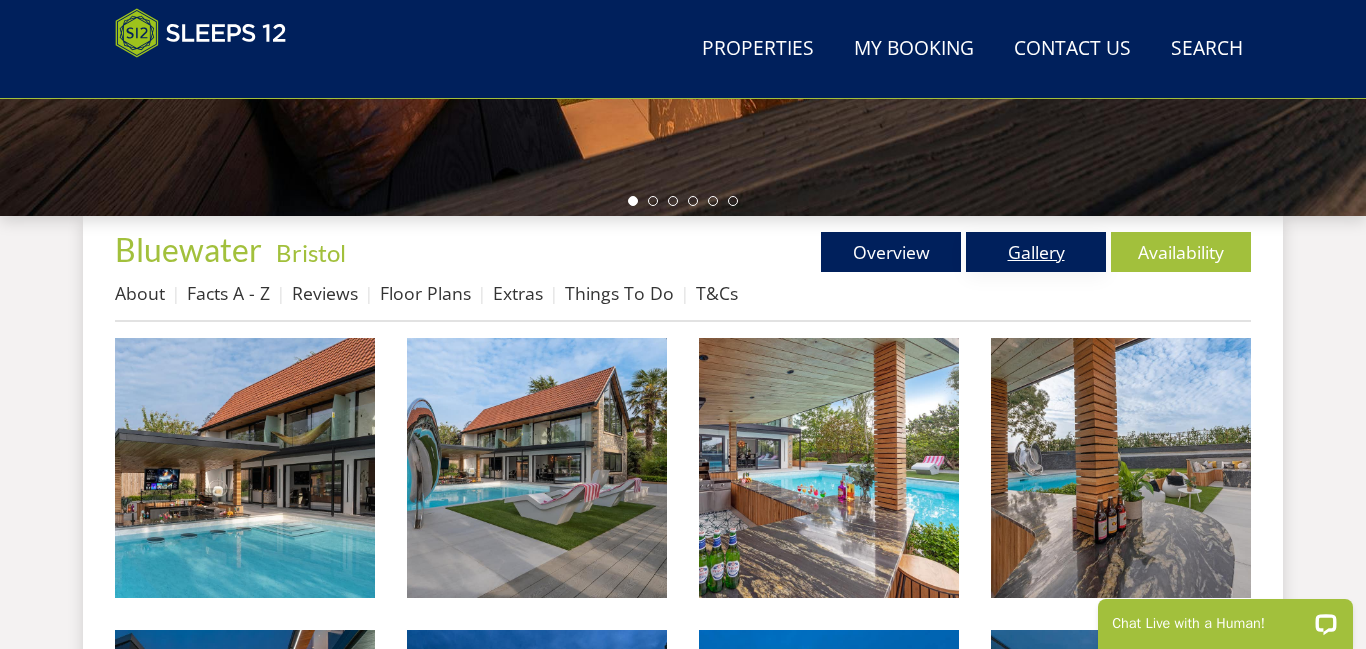 click on "Gallery" at bounding box center [1036, 252] 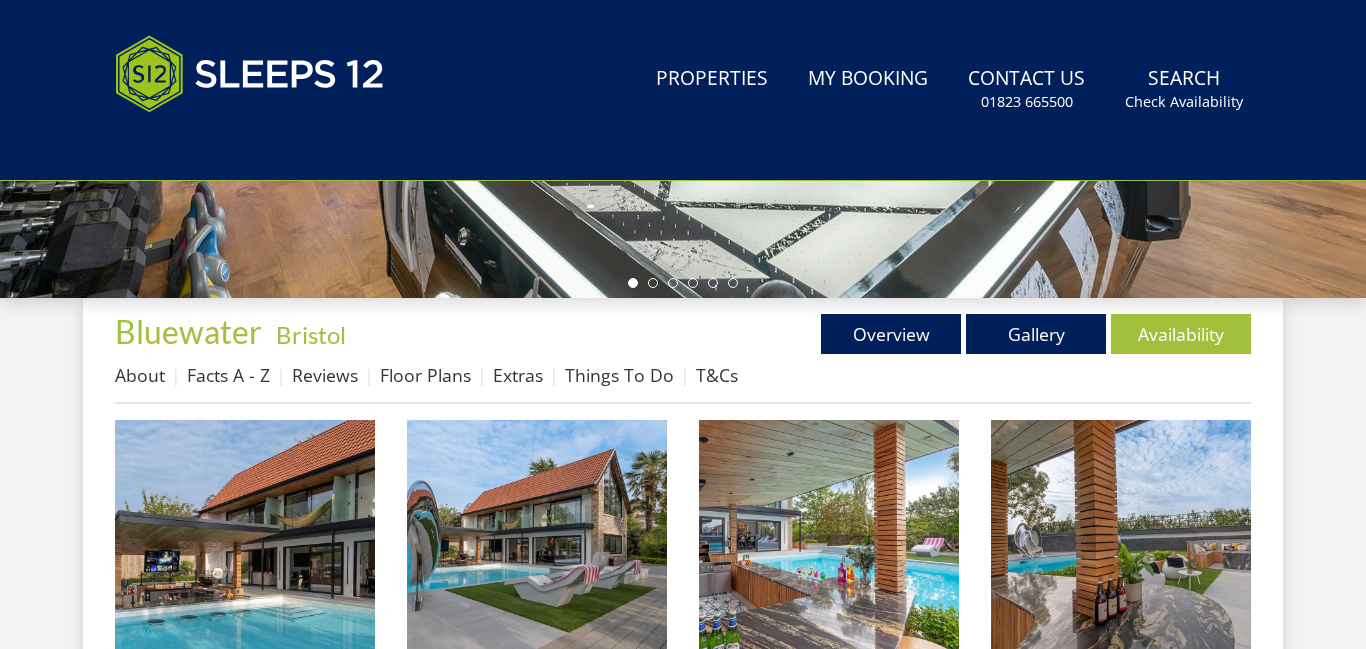 scroll, scrollTop: 0, scrollLeft: 0, axis: both 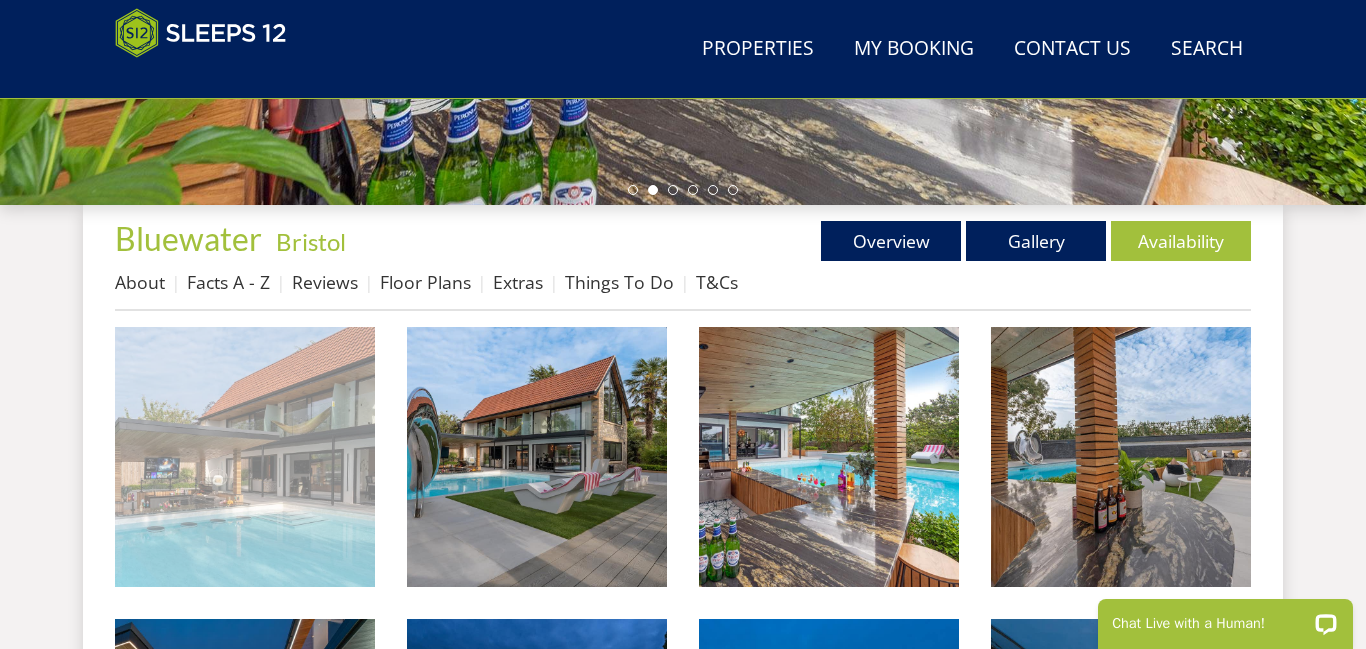 click at bounding box center [245, 457] 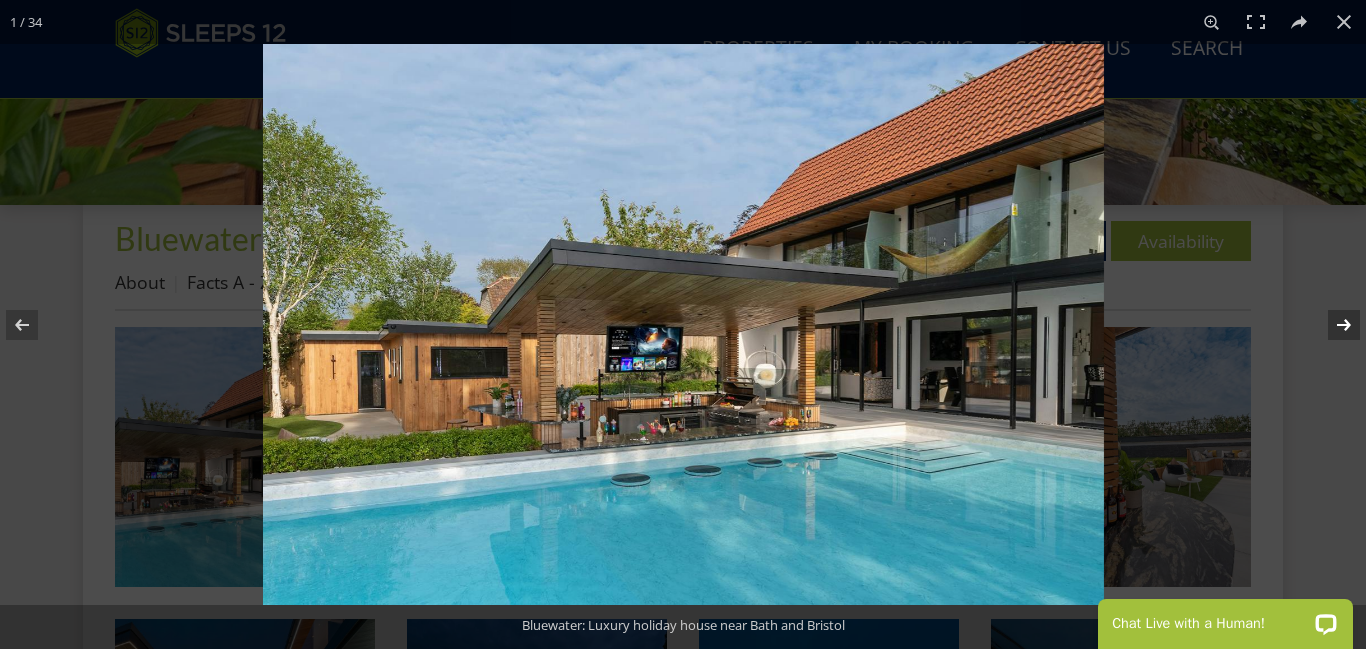 click at bounding box center (1331, 325) 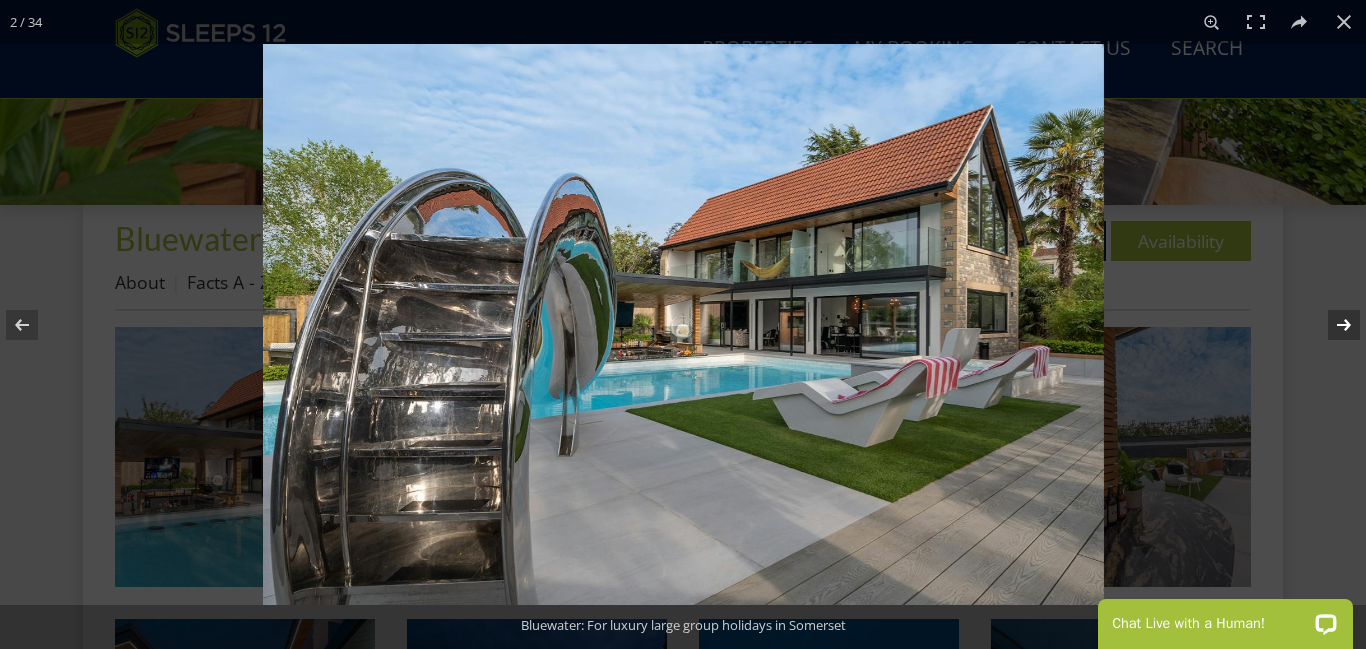 click at bounding box center [1331, 325] 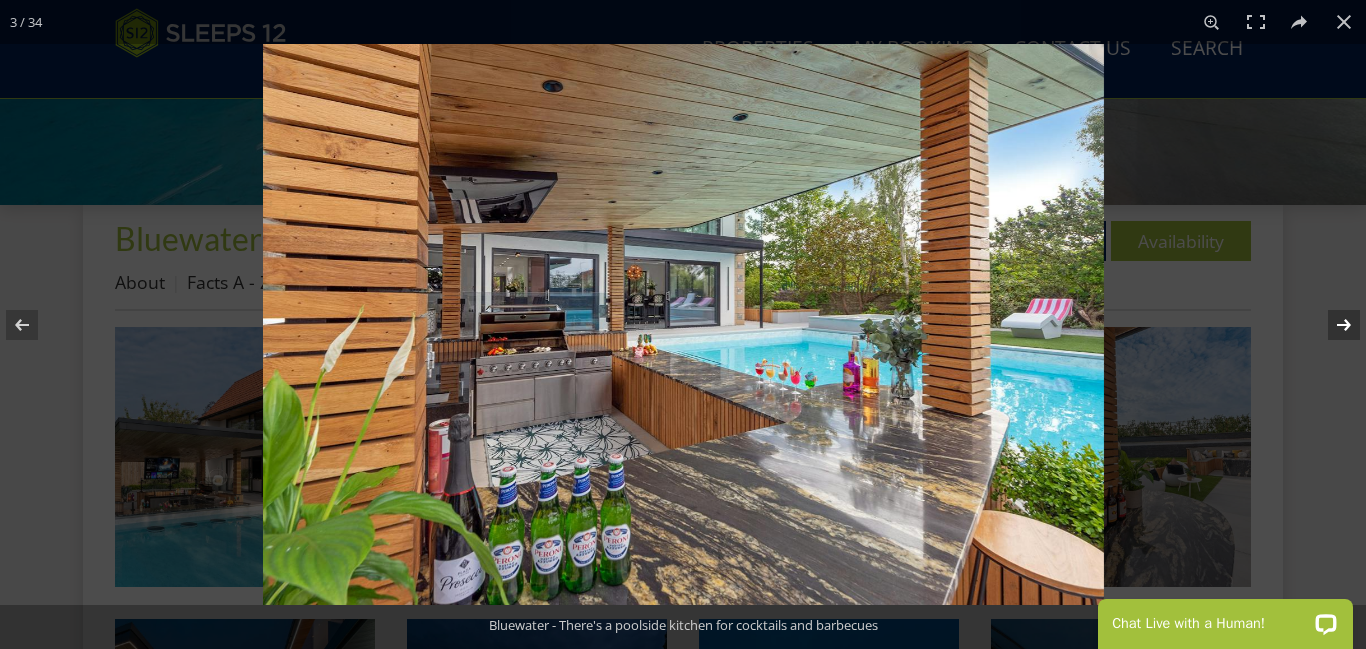 click at bounding box center [1331, 325] 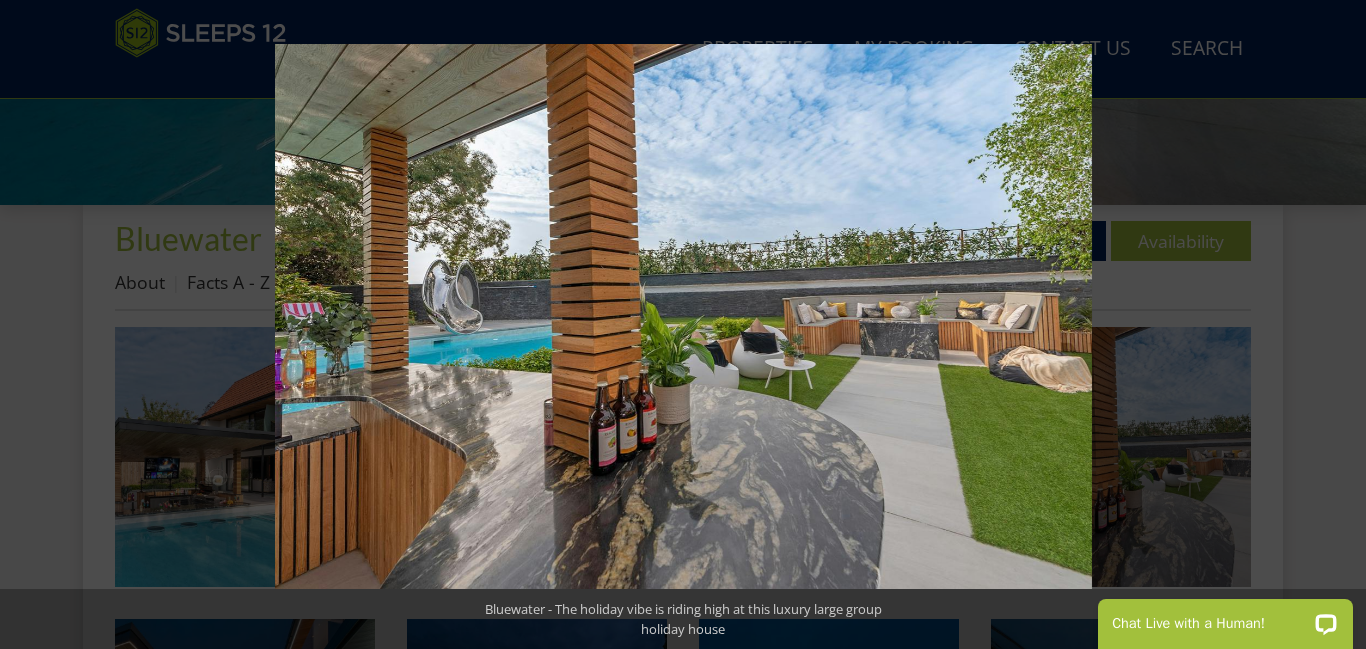 click at bounding box center (1331, 325) 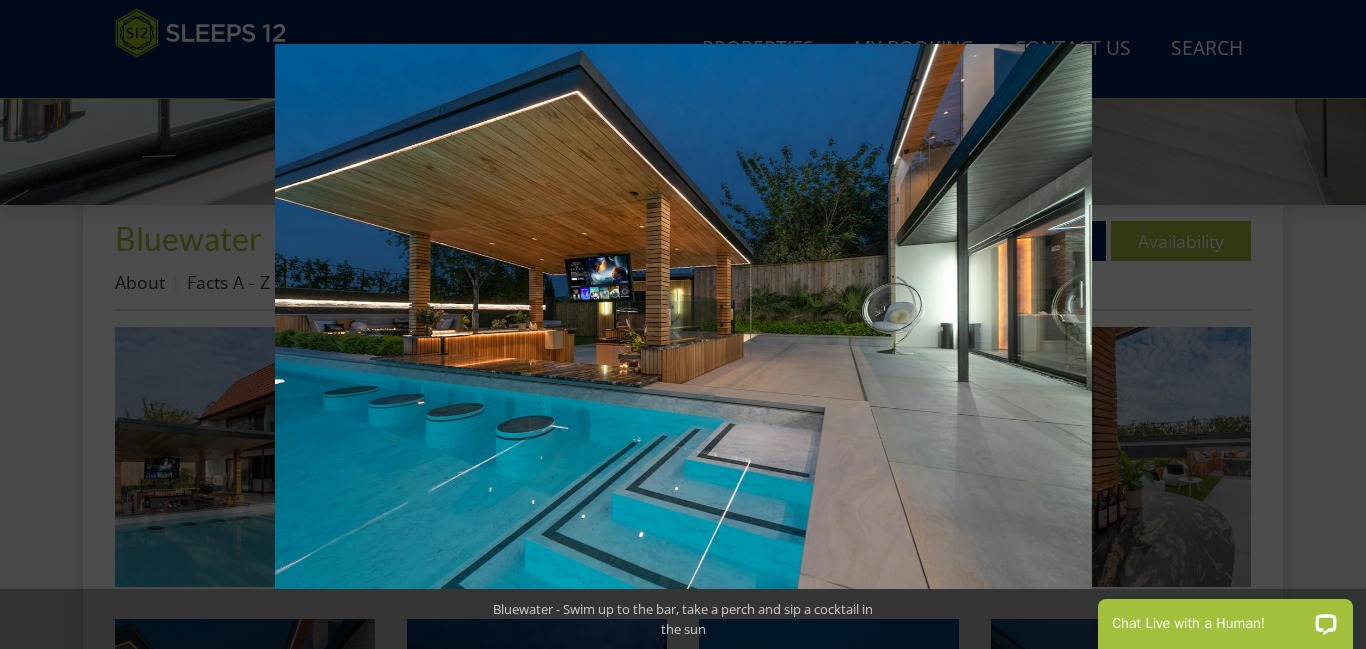 click at bounding box center [1331, 325] 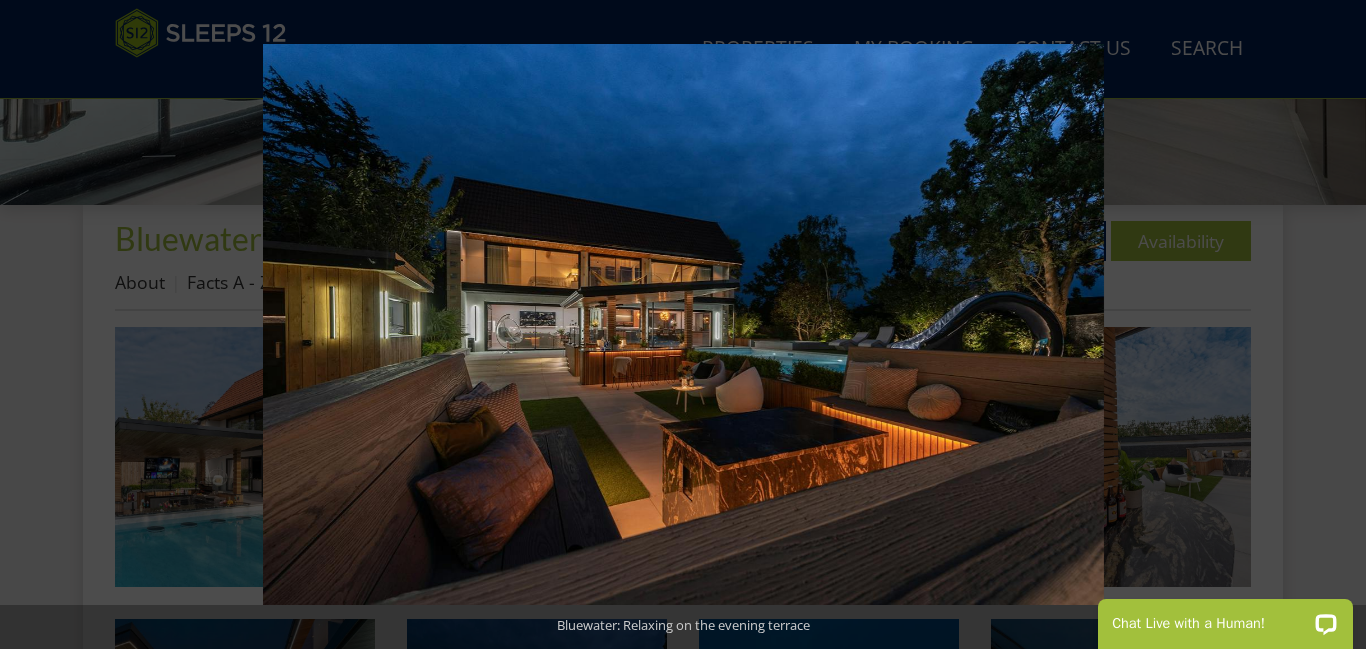 click at bounding box center [1331, 325] 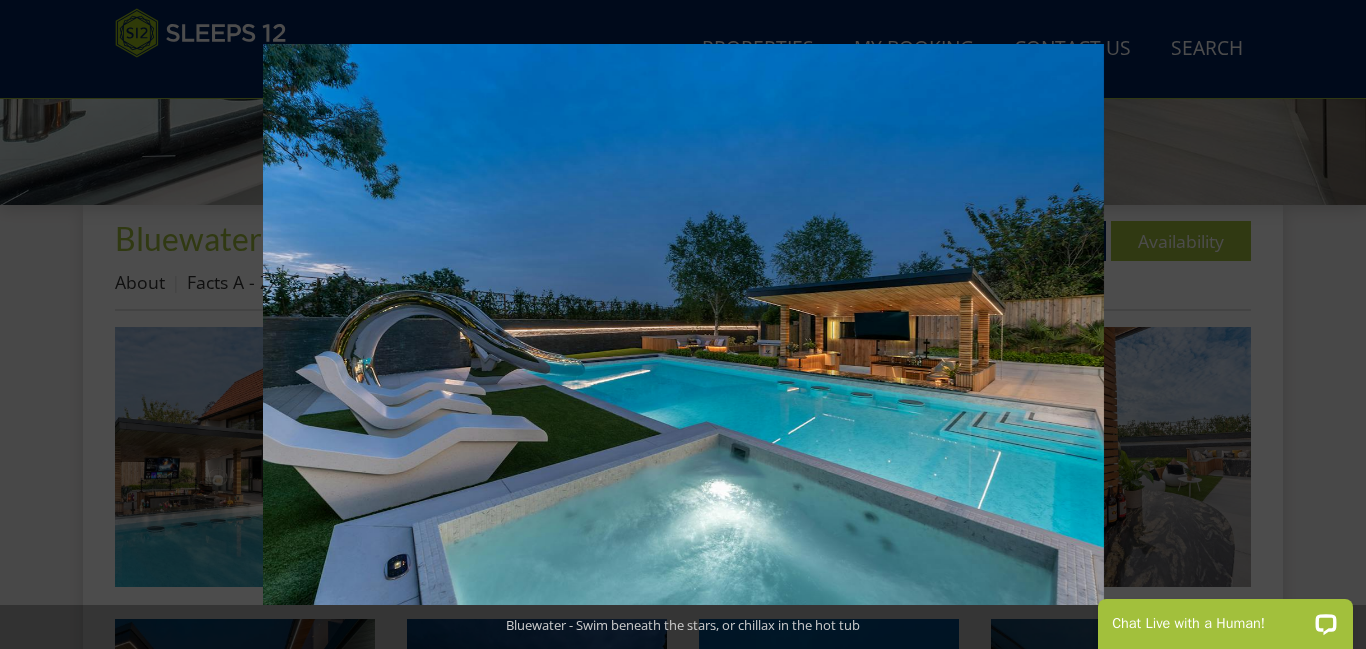 click at bounding box center (1331, 325) 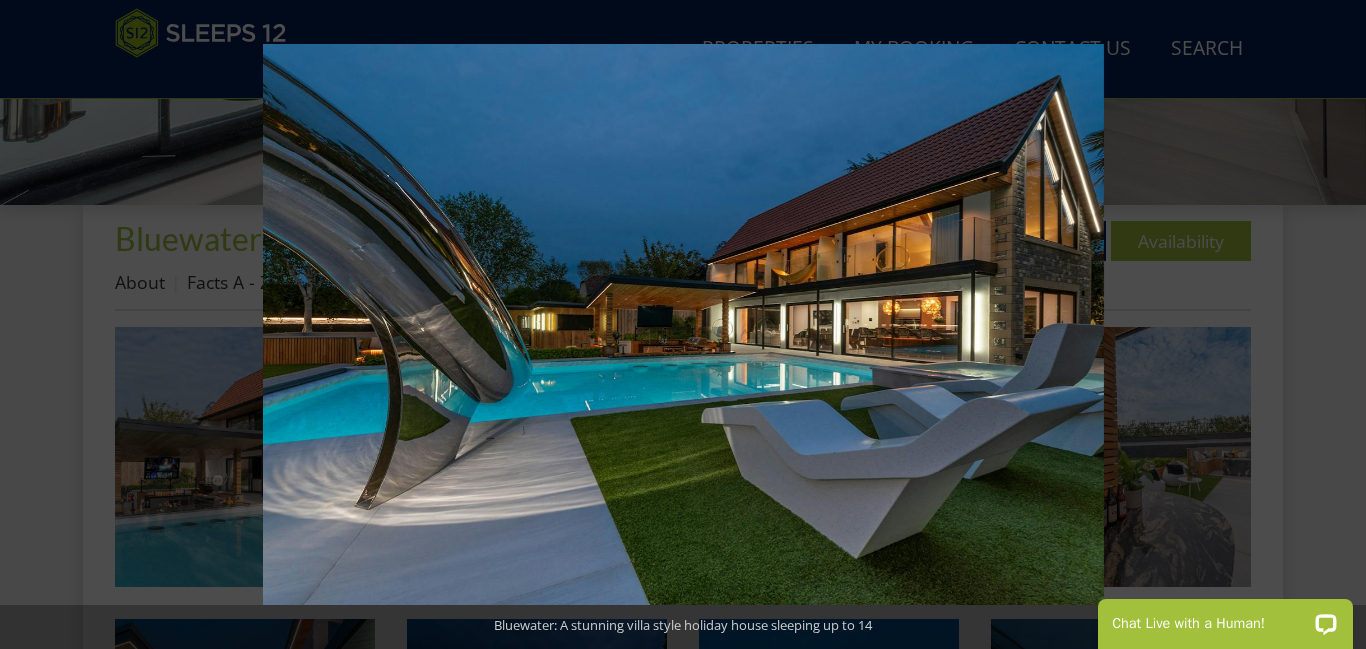 click at bounding box center [1331, 325] 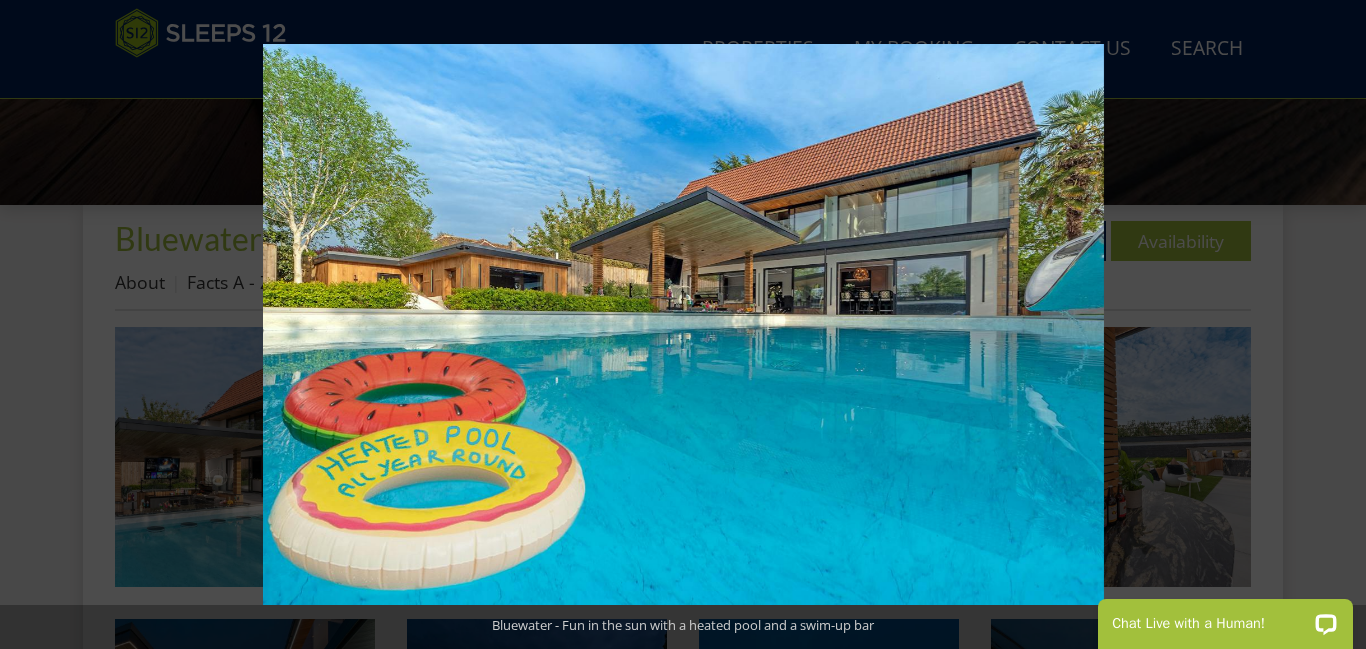 click at bounding box center [1331, 325] 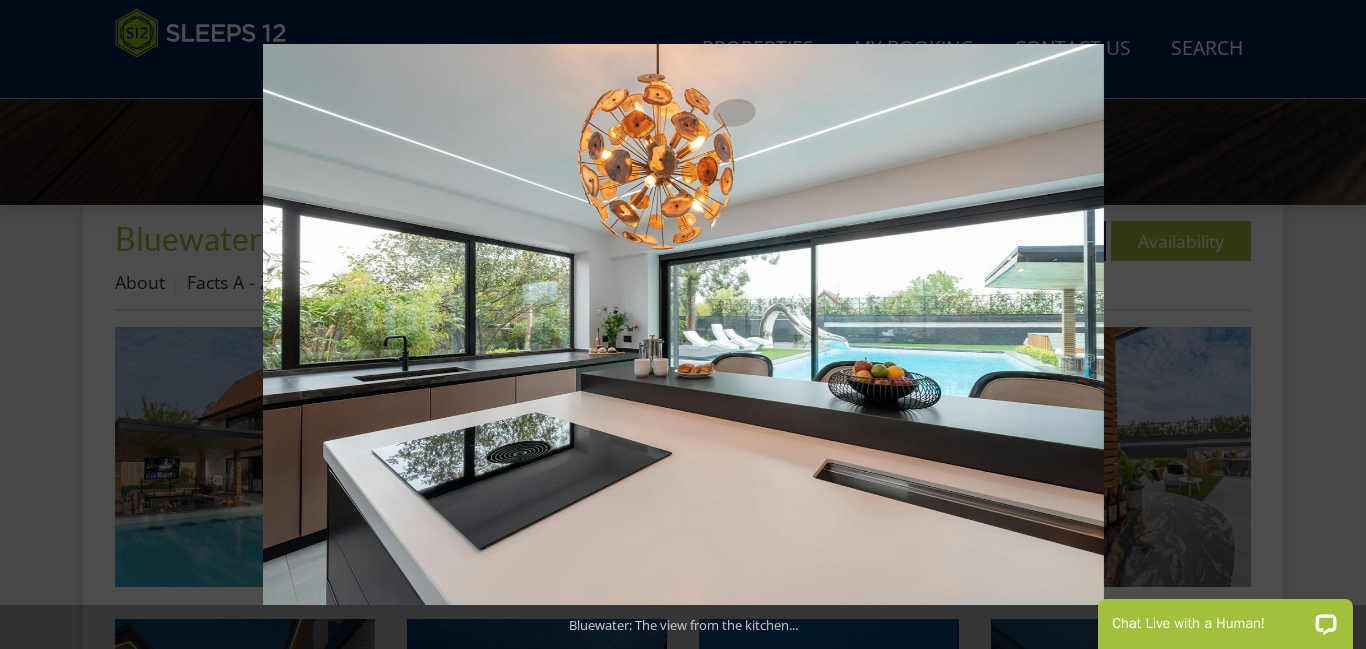 click at bounding box center (1331, 325) 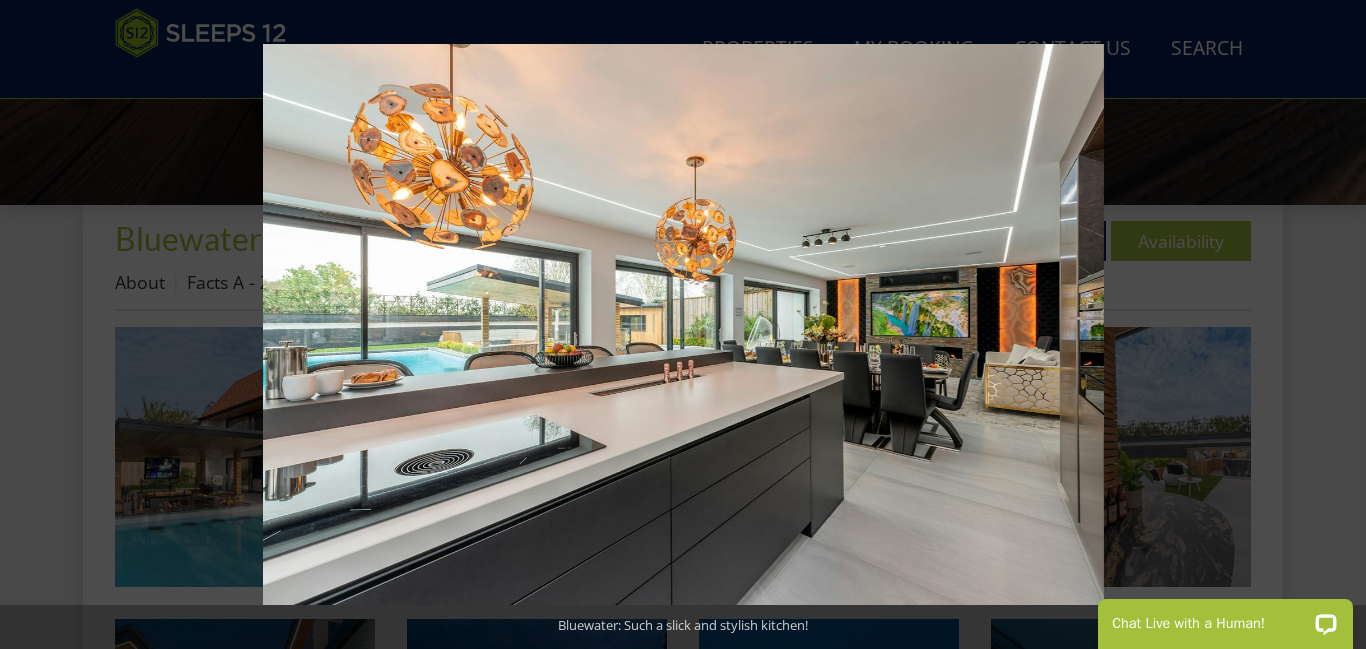 click at bounding box center [1331, 325] 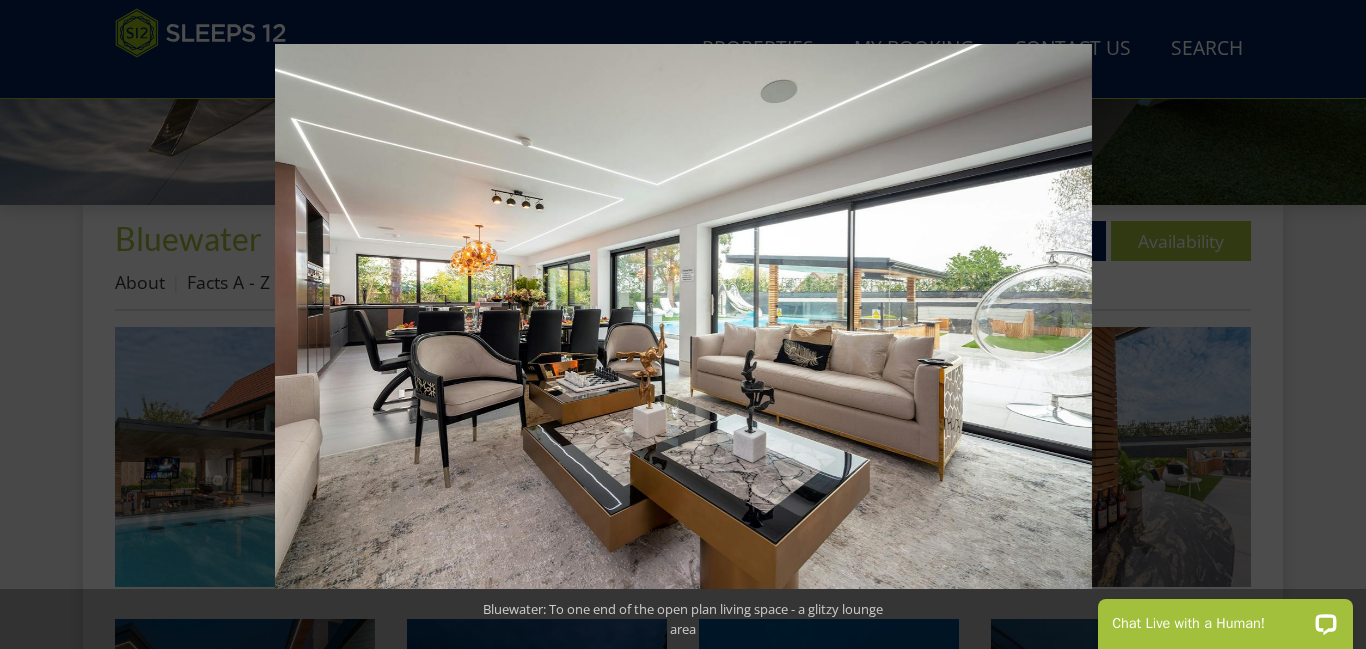 click at bounding box center [1331, 325] 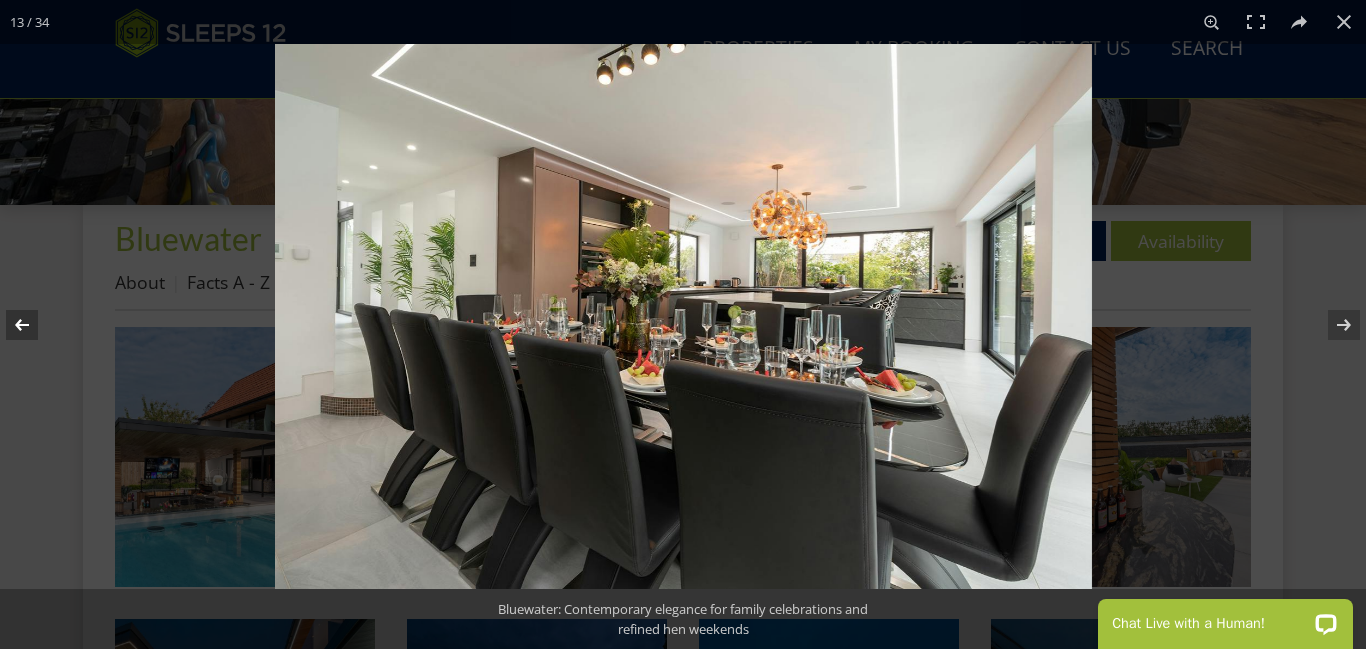 click at bounding box center [35, 325] 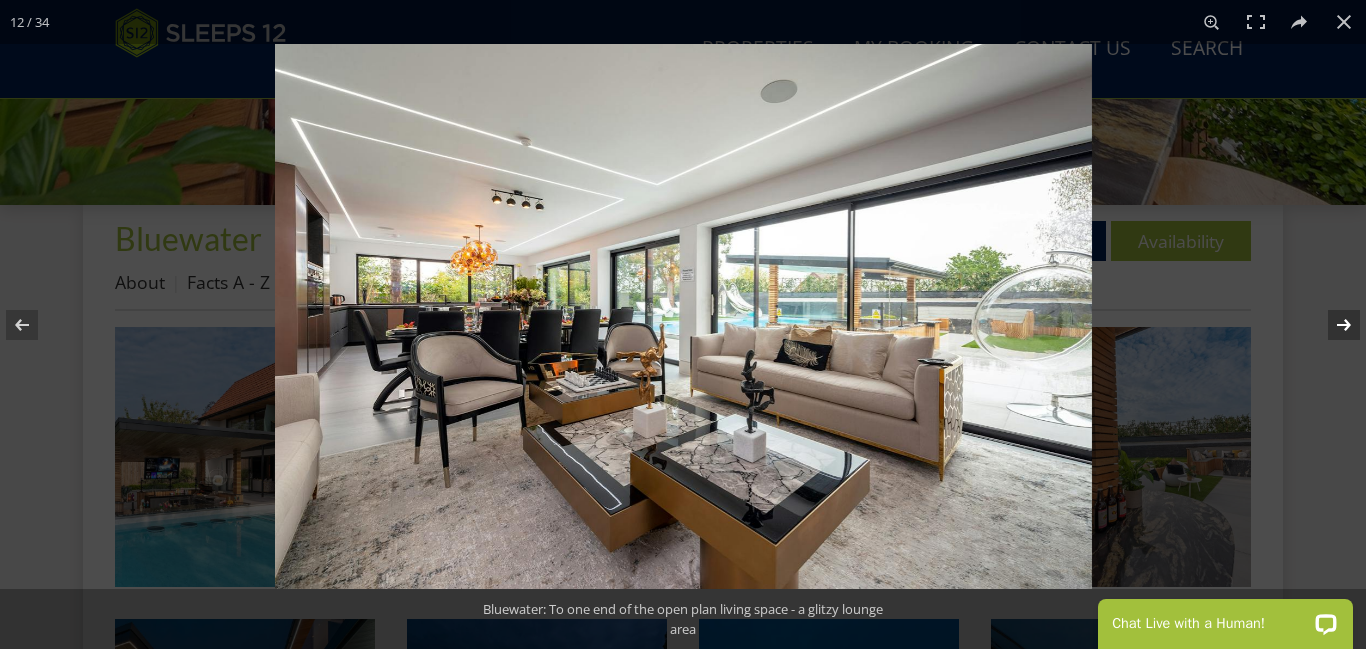 click at bounding box center [1331, 325] 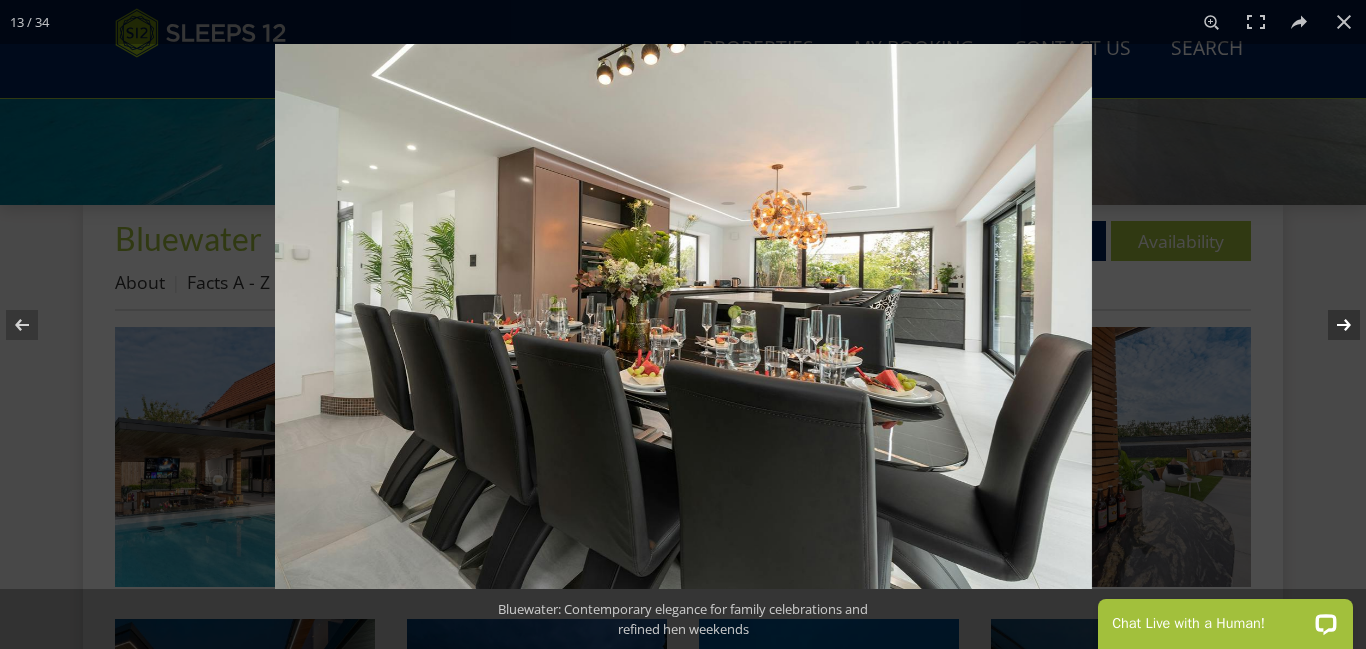 click at bounding box center (1331, 325) 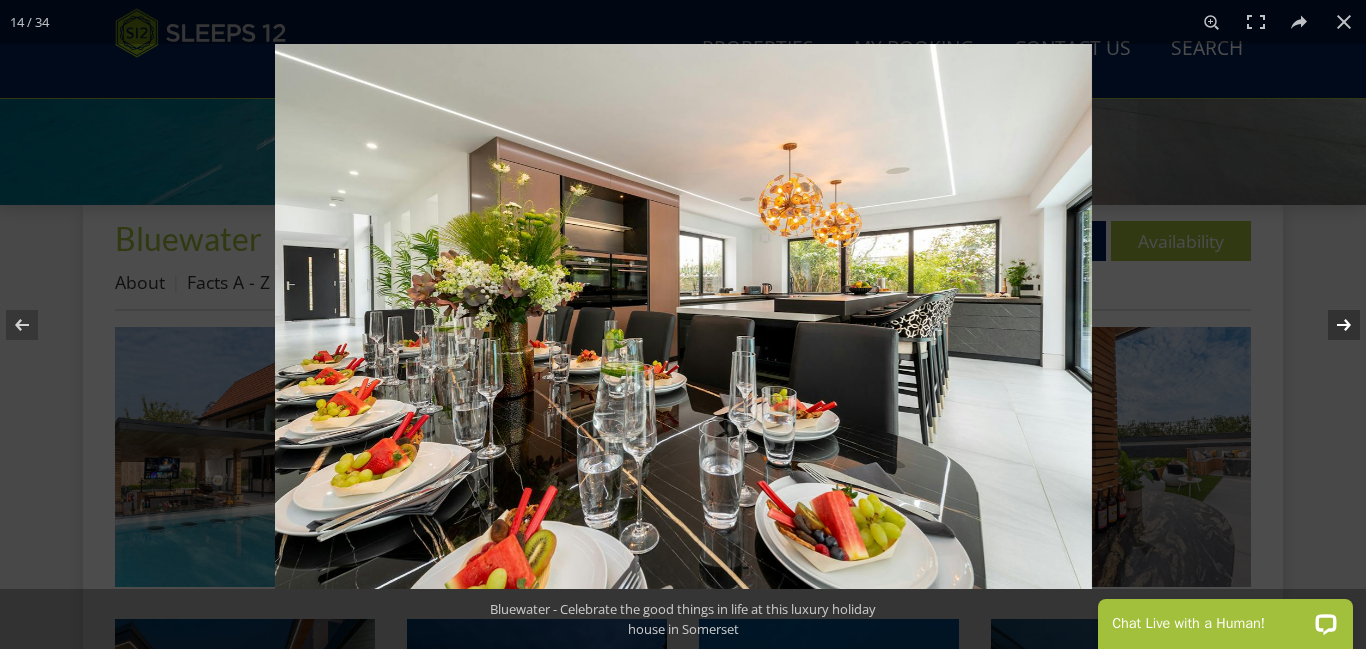 click at bounding box center [1331, 325] 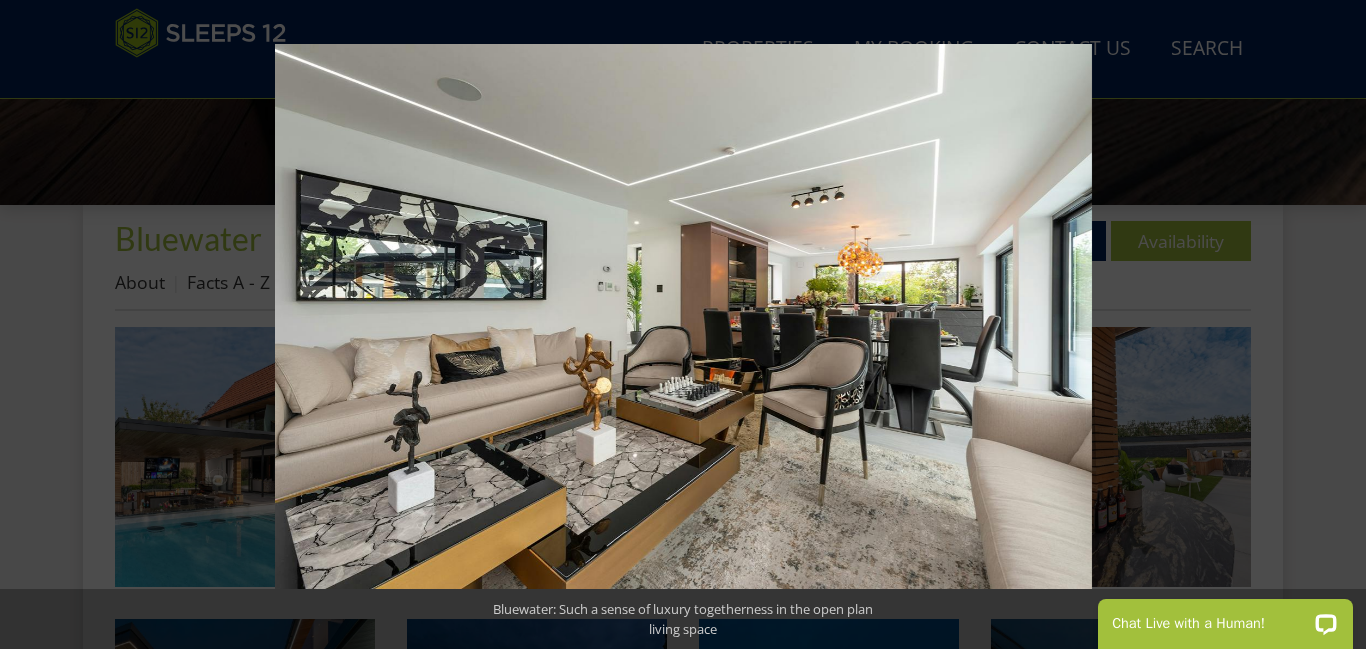 click at bounding box center (1331, 325) 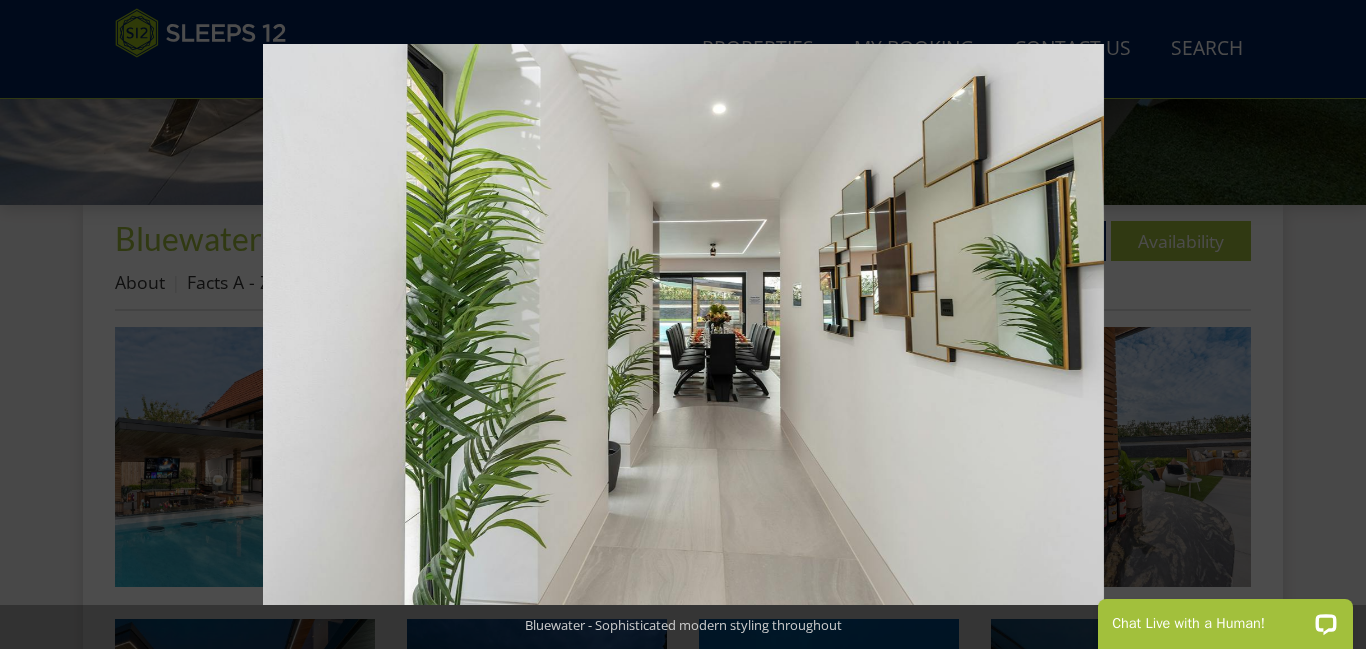 click at bounding box center (1331, 325) 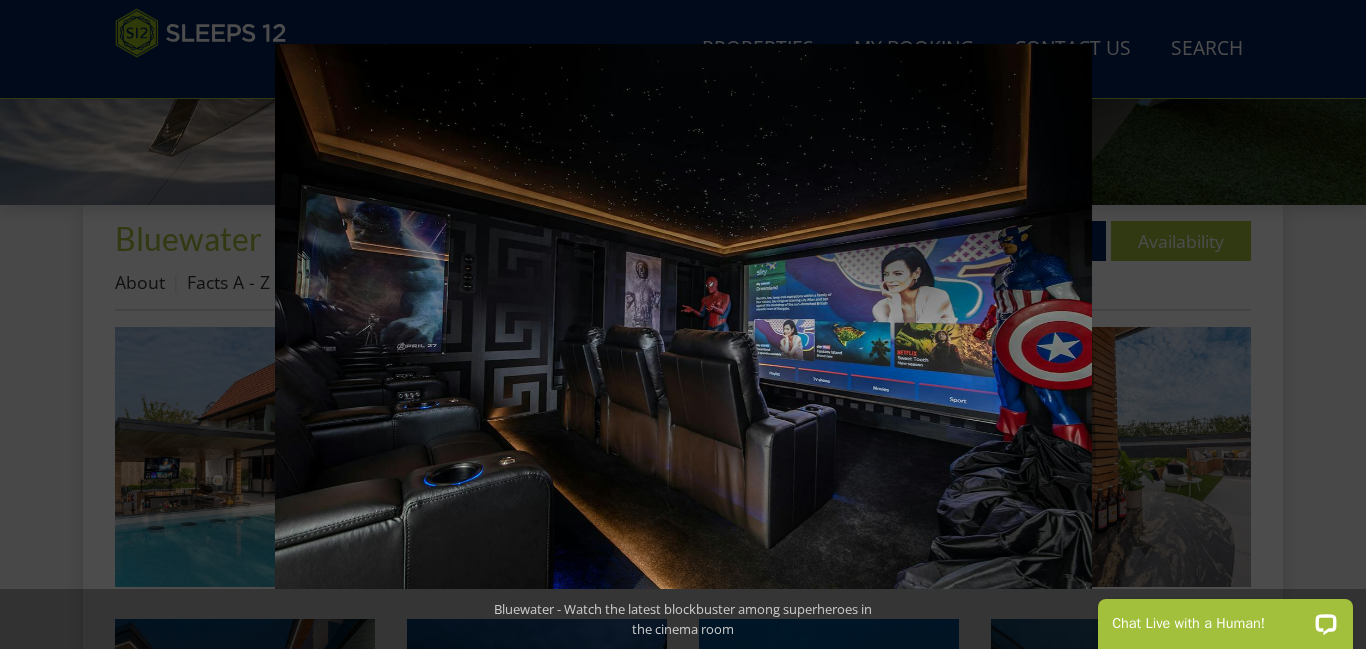click at bounding box center (1331, 325) 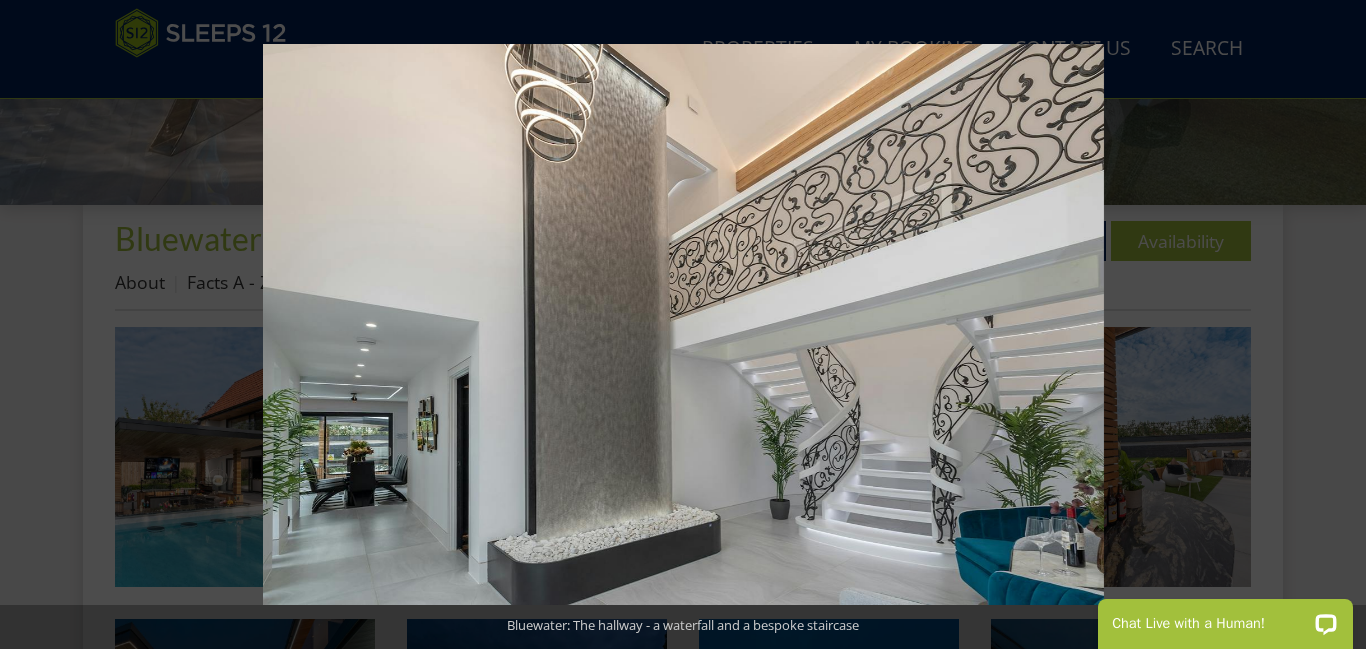 click at bounding box center (1331, 325) 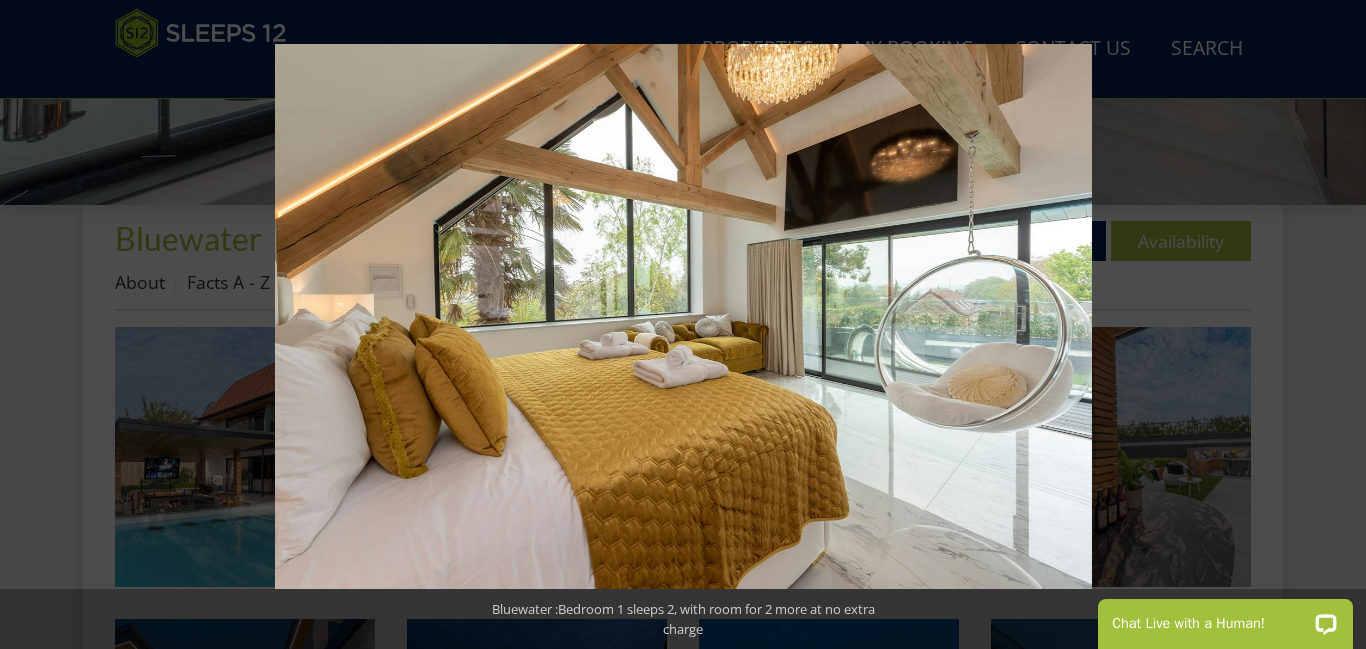 click at bounding box center (1331, 325) 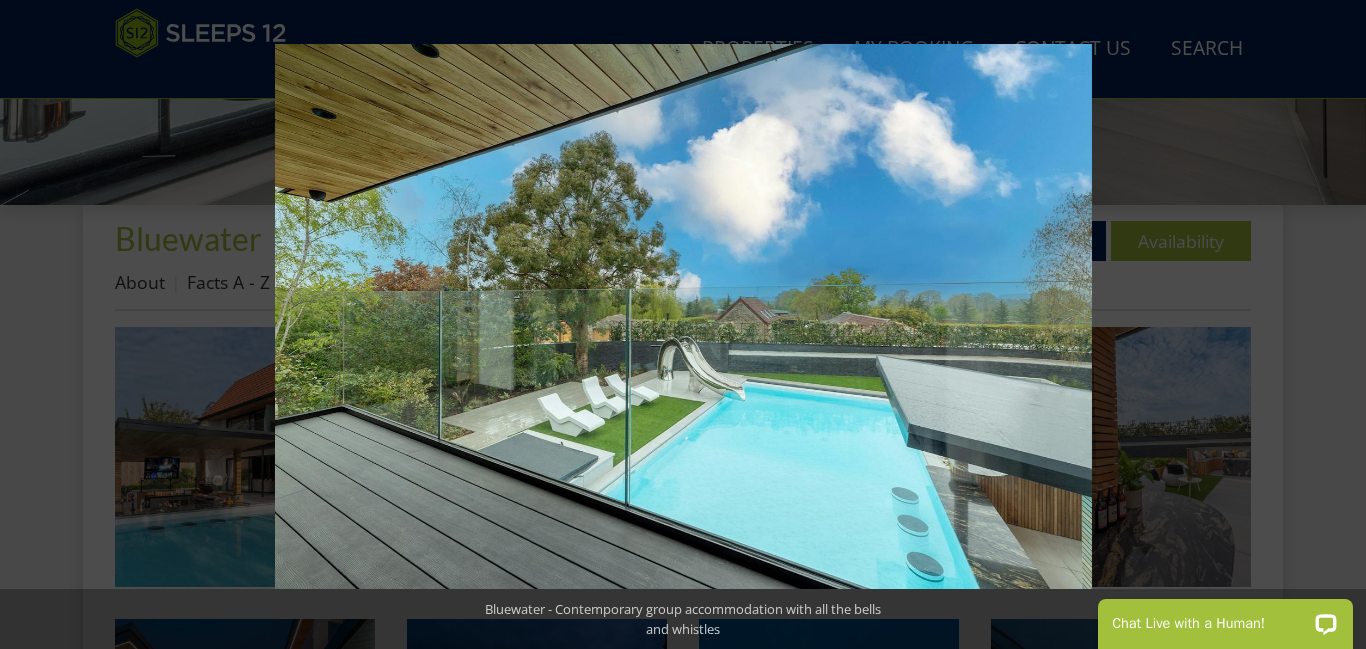 click at bounding box center (1331, 325) 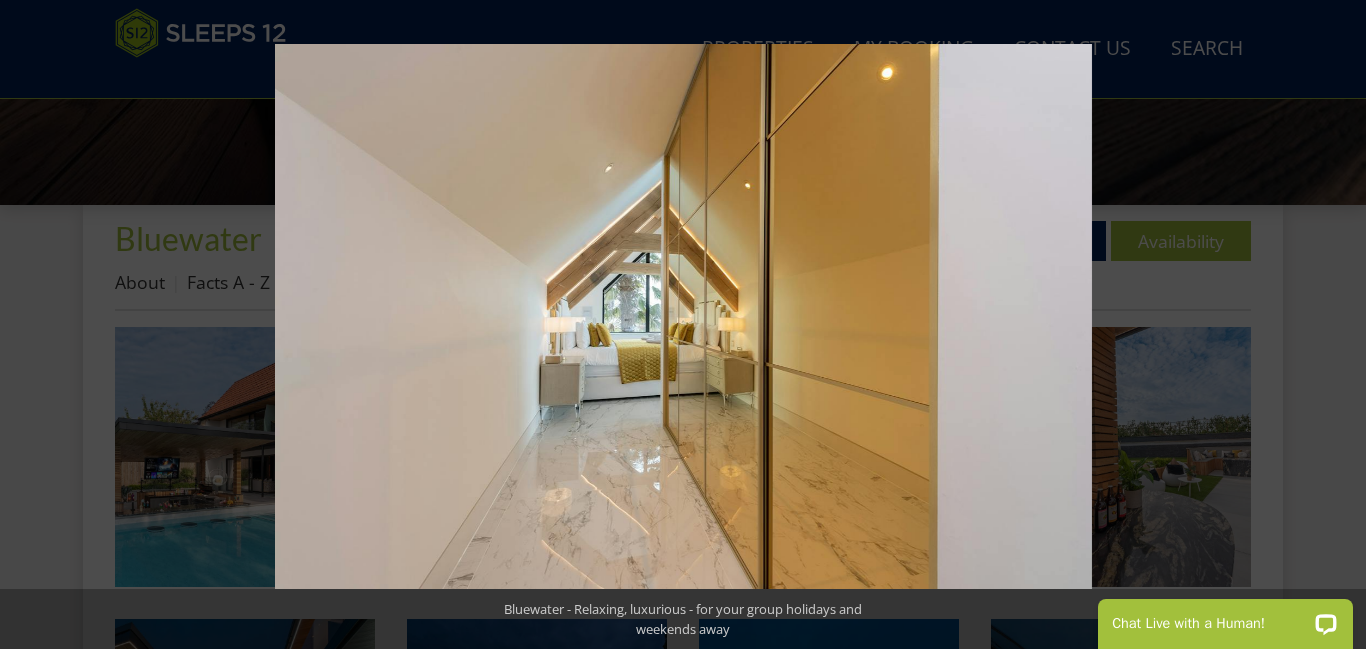 click at bounding box center [1331, 325] 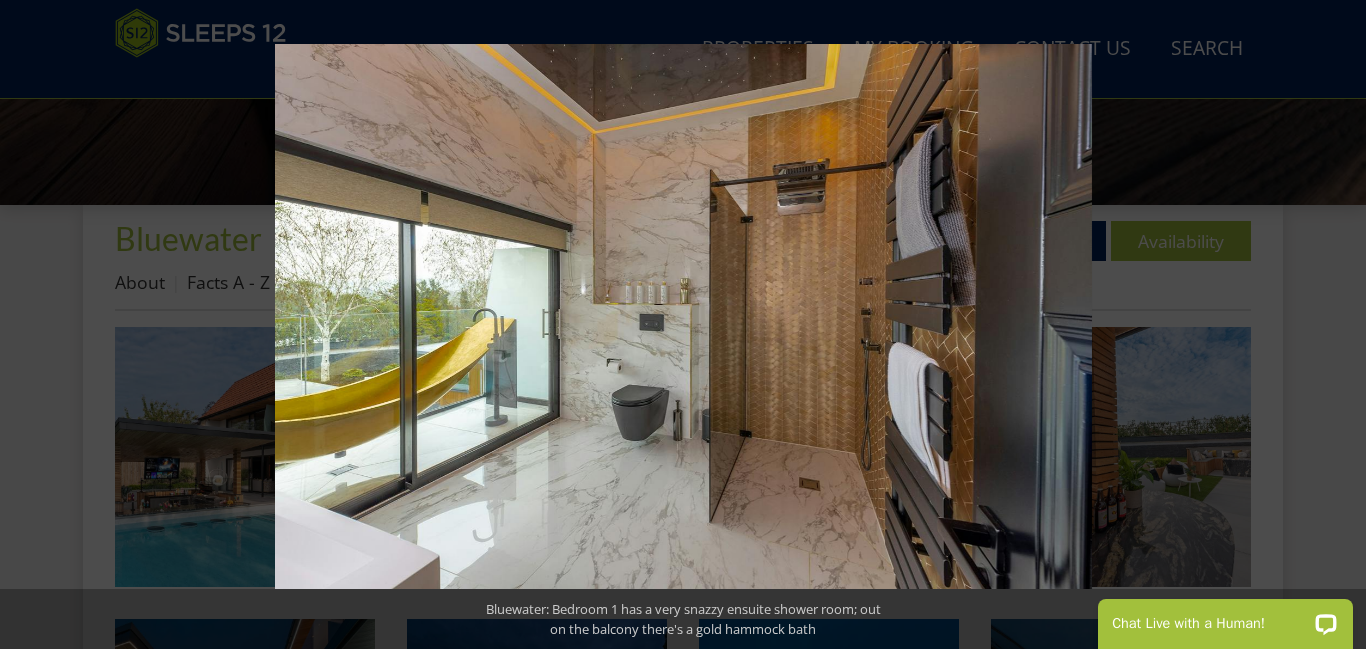 click at bounding box center (1331, 325) 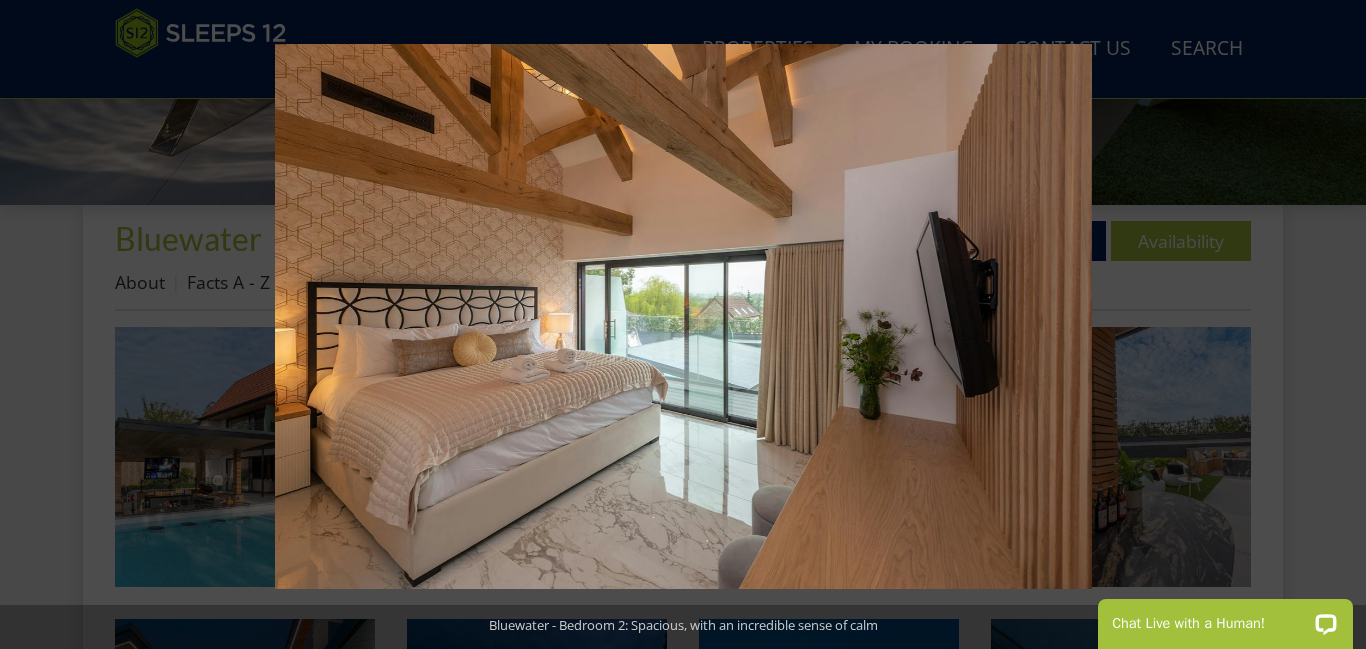 click at bounding box center (1331, 325) 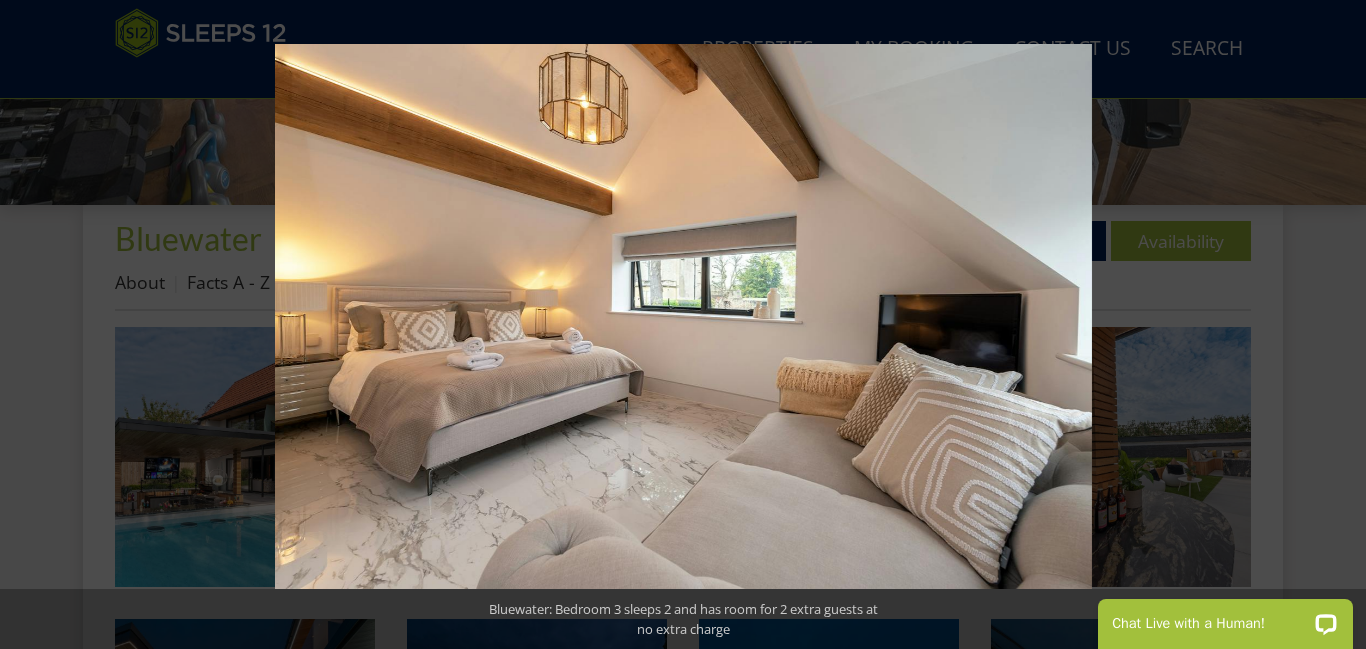 click at bounding box center (1331, 325) 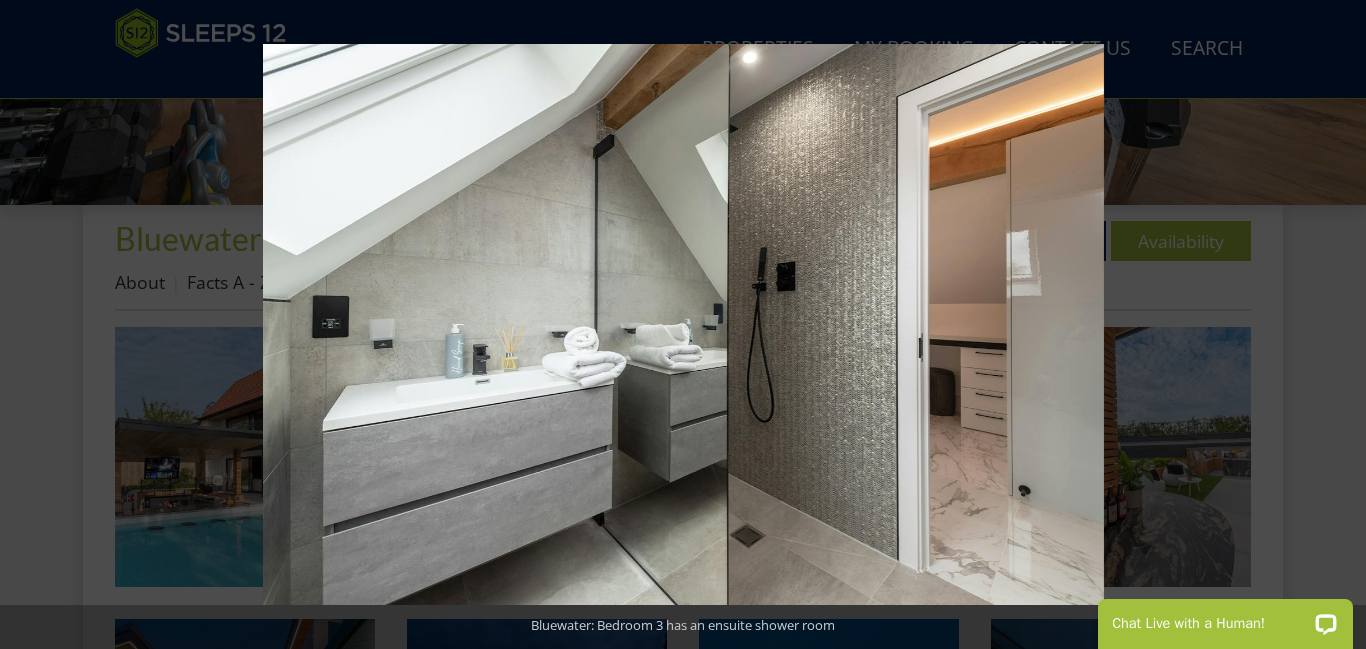 click at bounding box center [1331, 325] 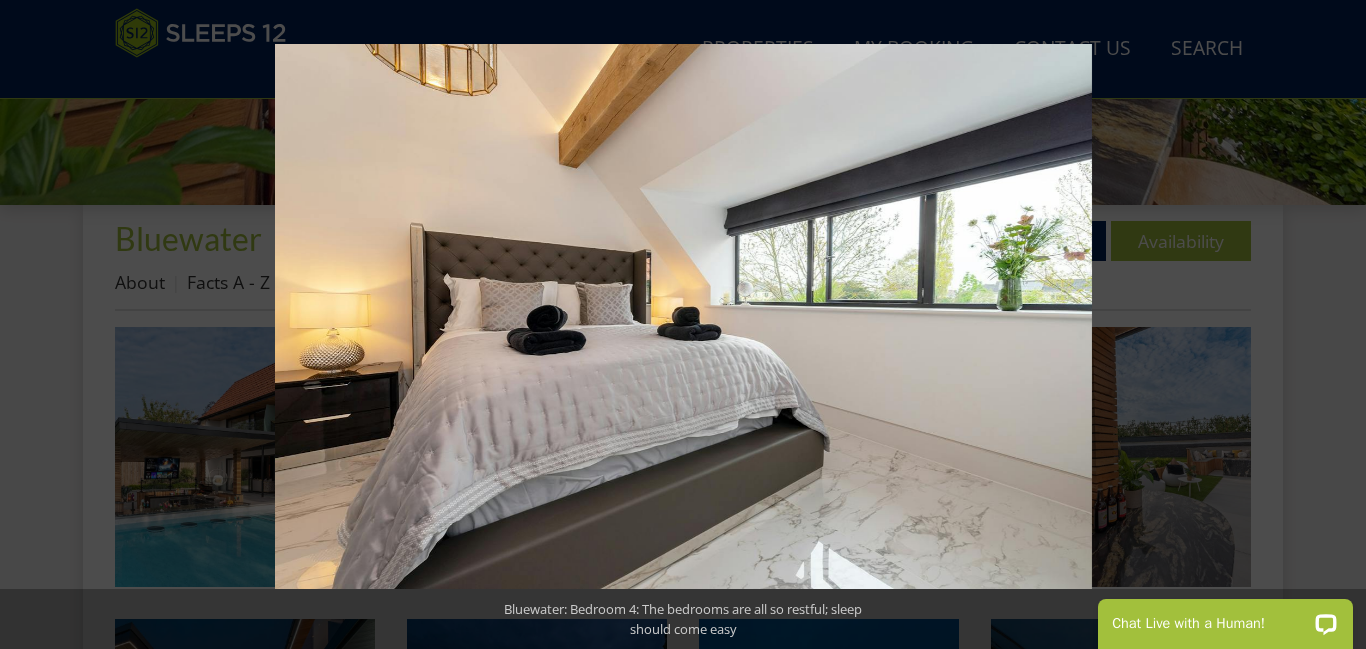 click at bounding box center [1331, 325] 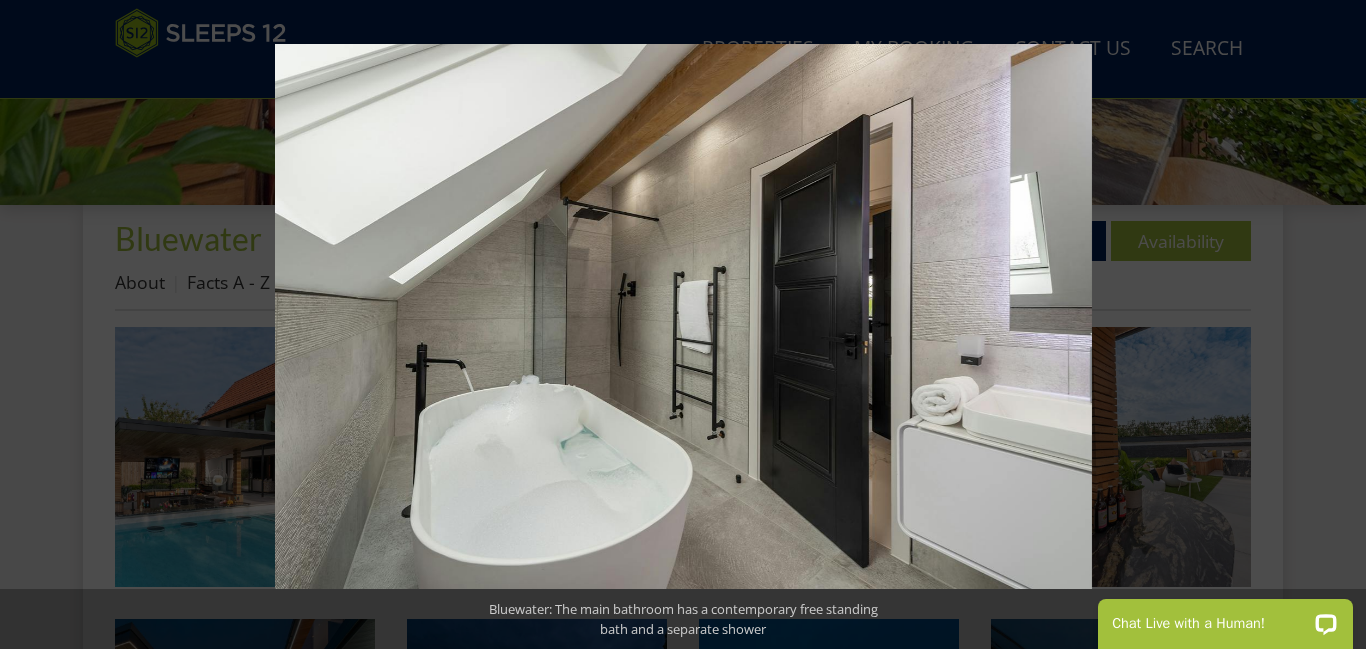 click at bounding box center [1331, 325] 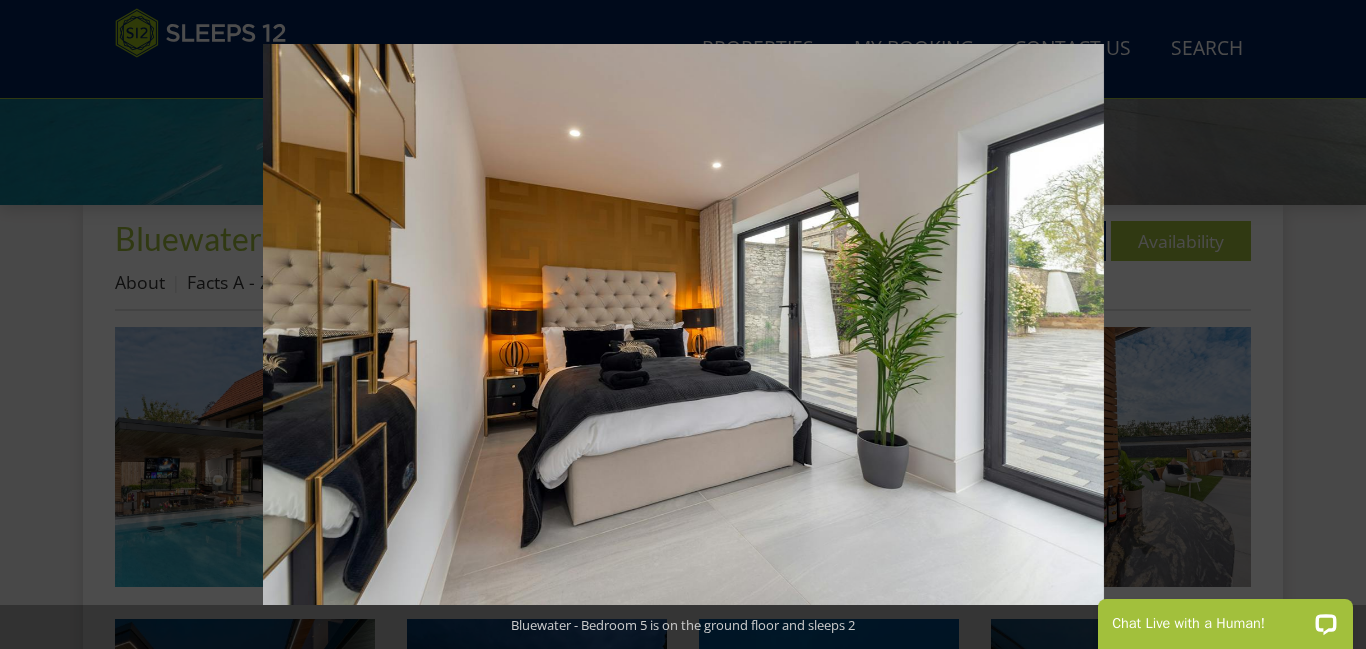 click at bounding box center (1331, 325) 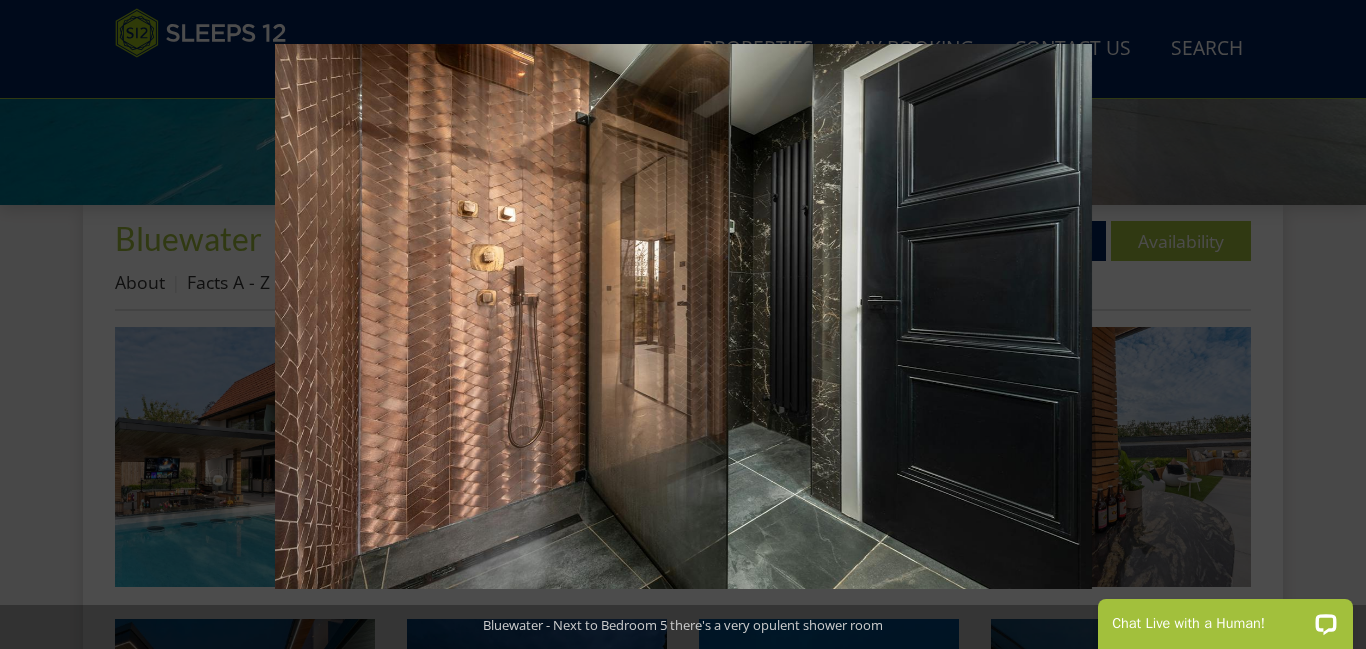 click at bounding box center (1331, 325) 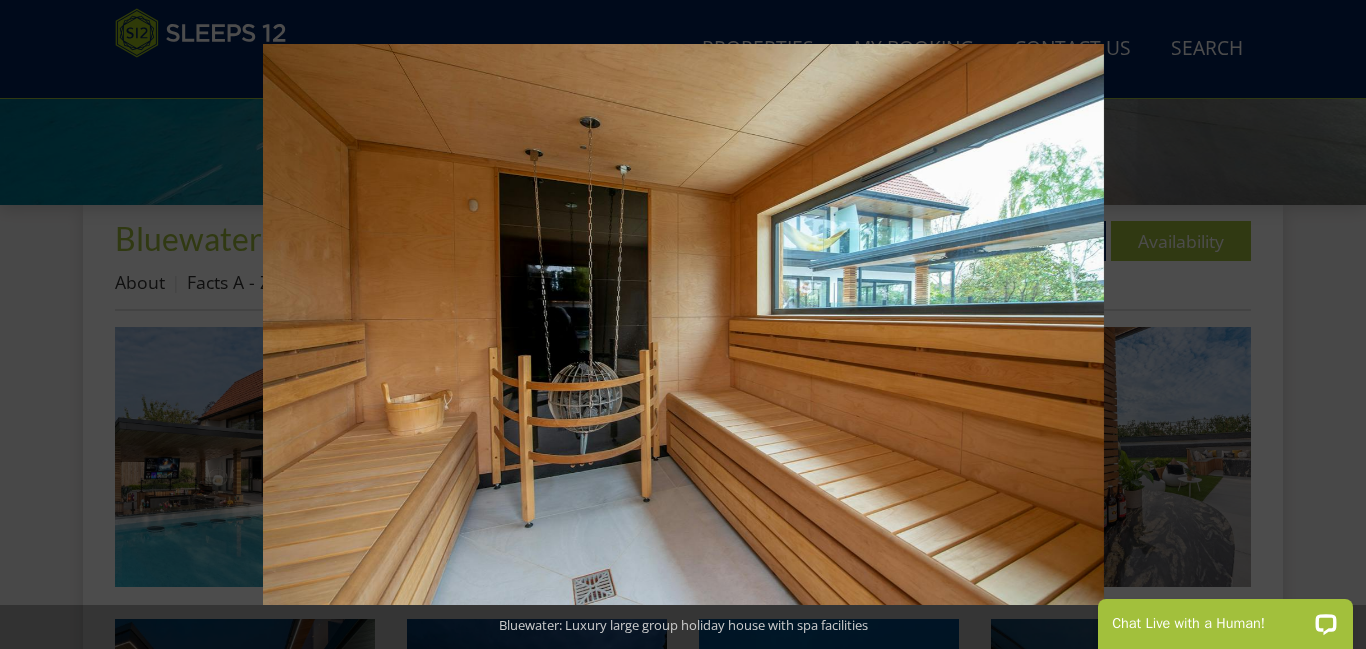 click at bounding box center (1331, 325) 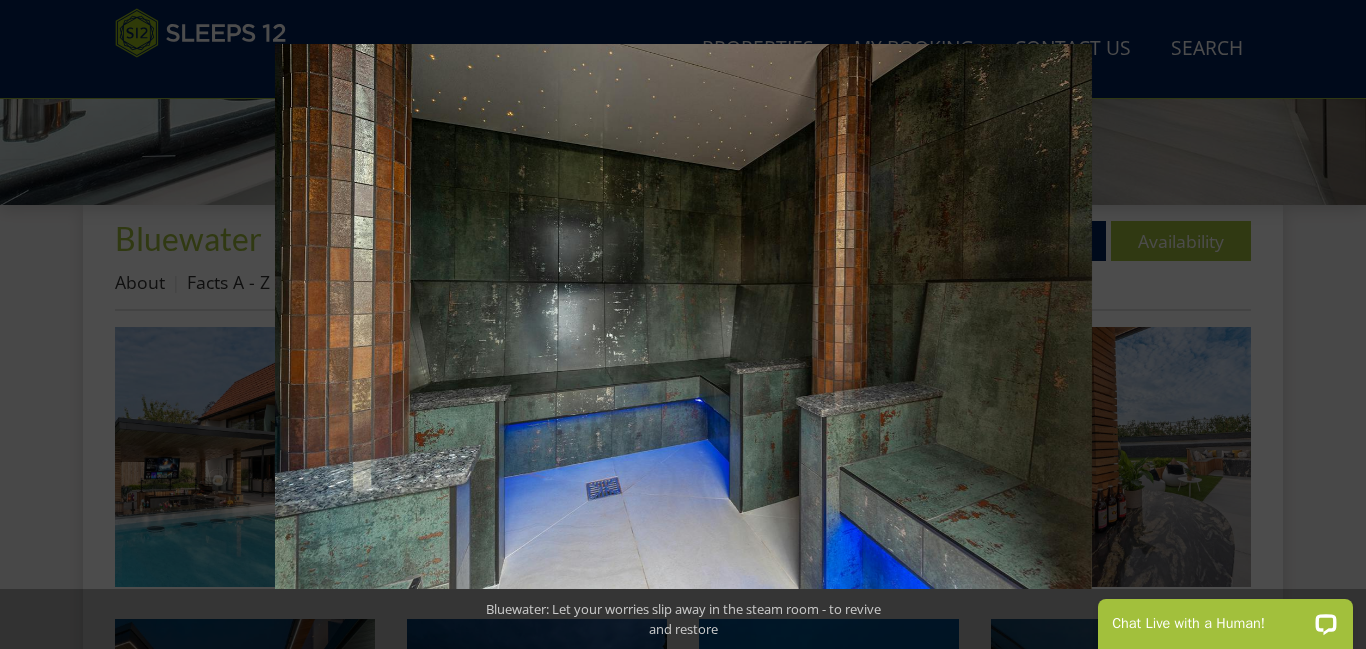 click at bounding box center [1331, 325] 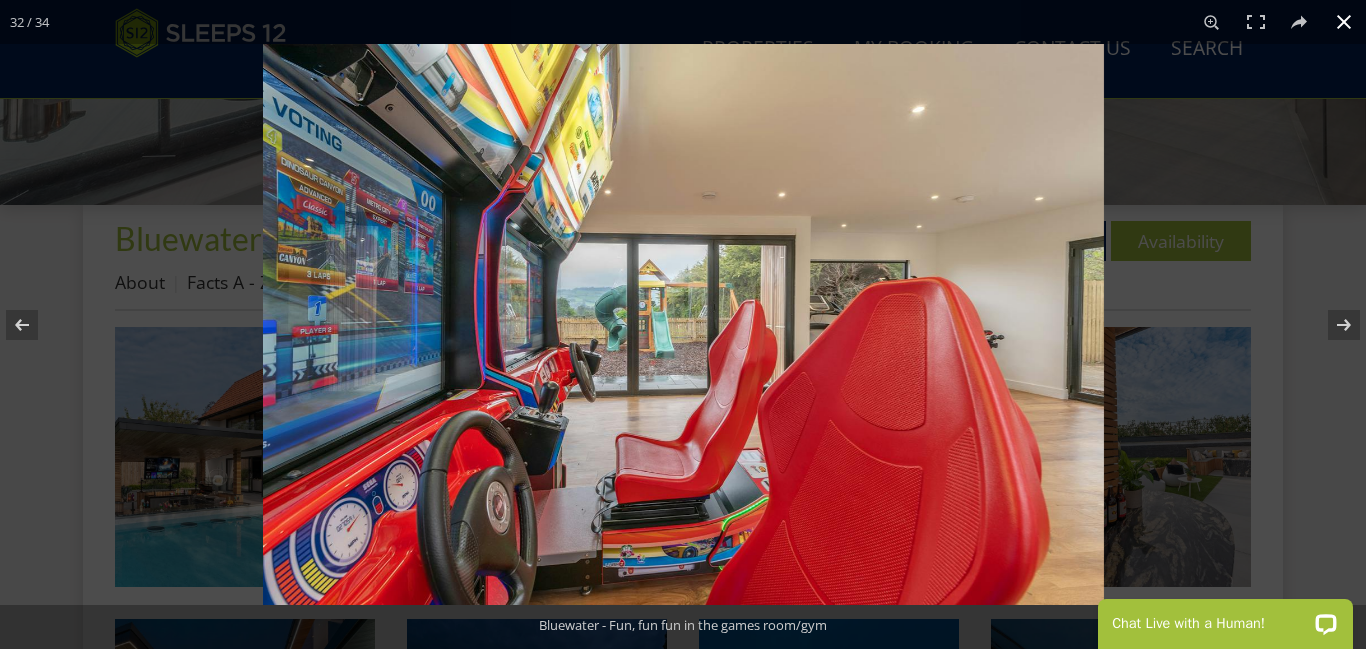 click at bounding box center (1344, 22) 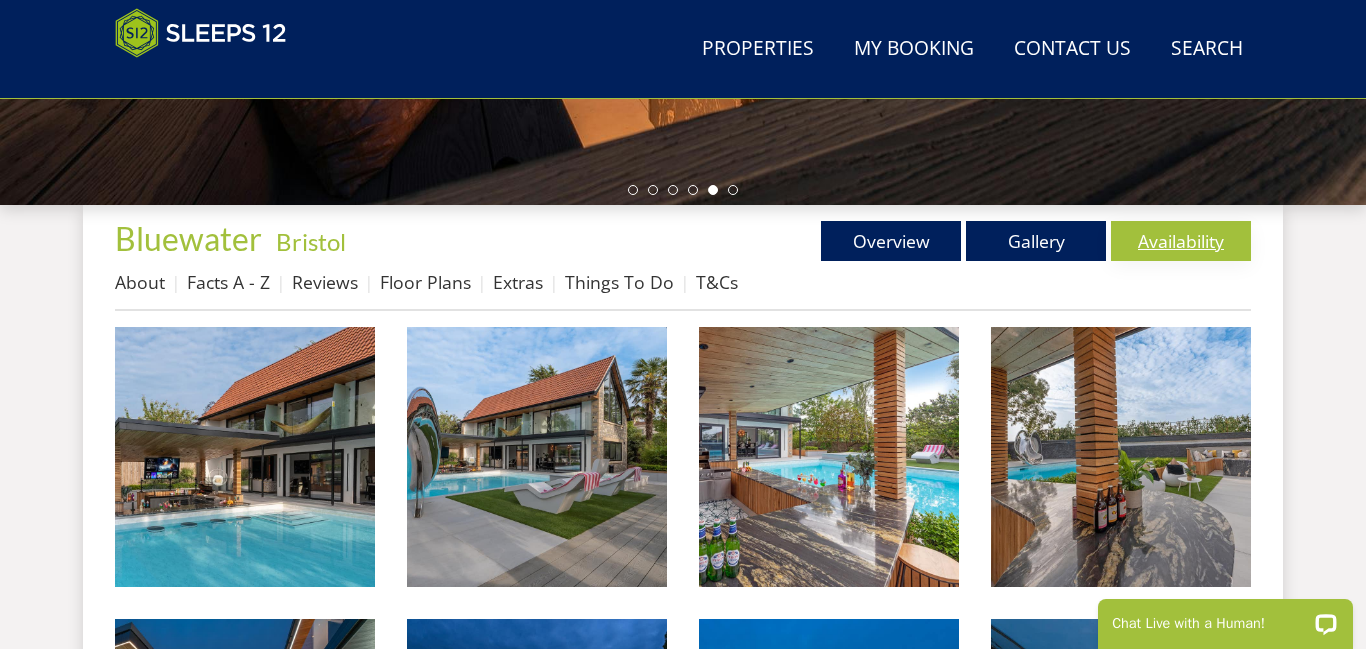click on "Availability" at bounding box center (1181, 241) 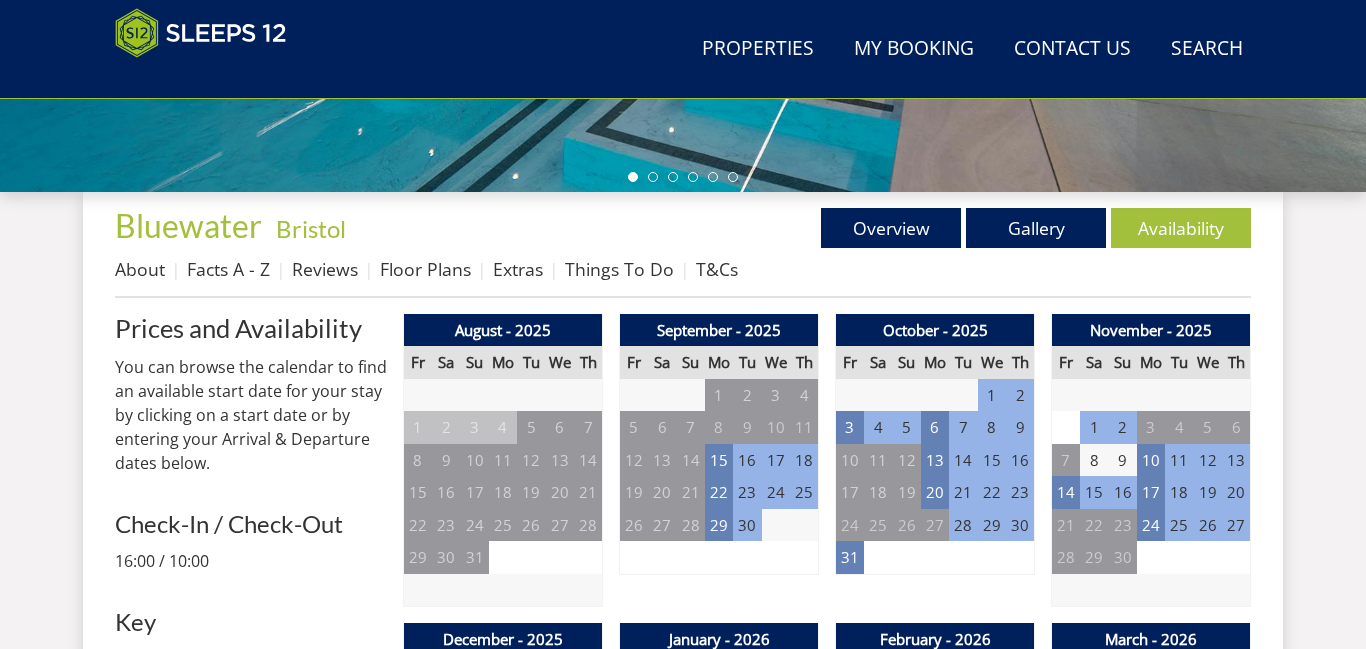 scroll, scrollTop: 678, scrollLeft: 0, axis: vertical 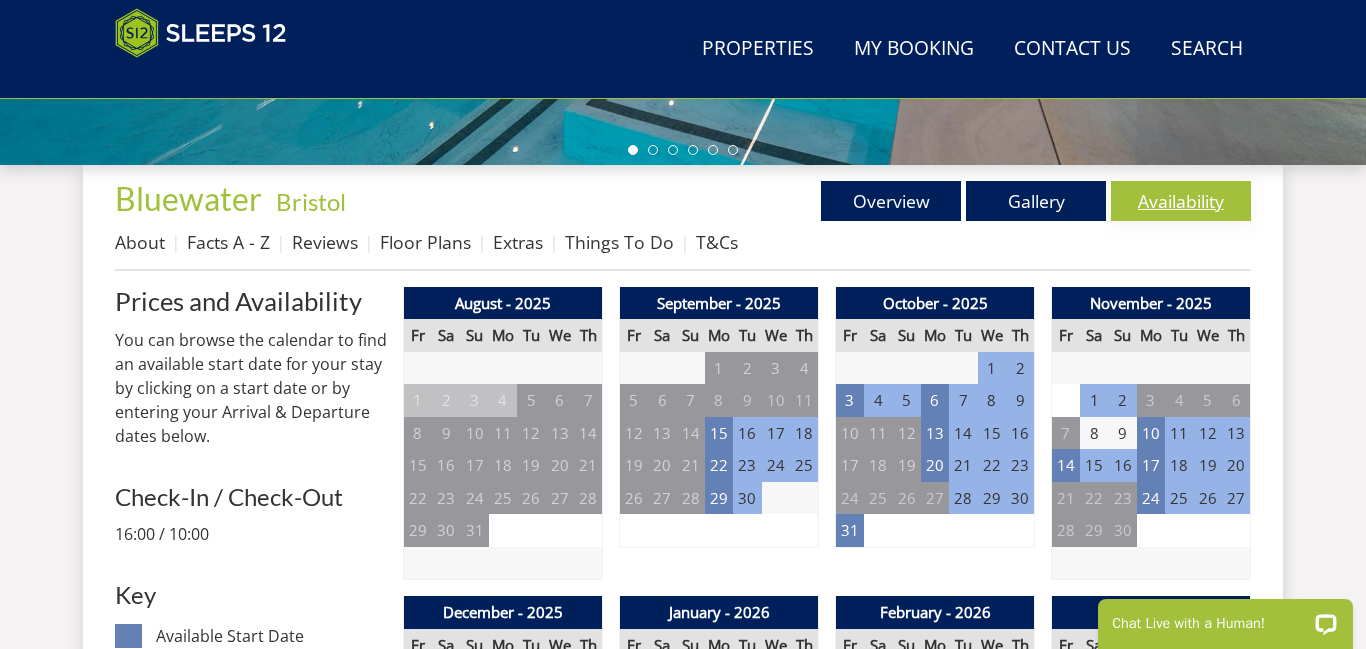 click on "Availability" at bounding box center (1181, 201) 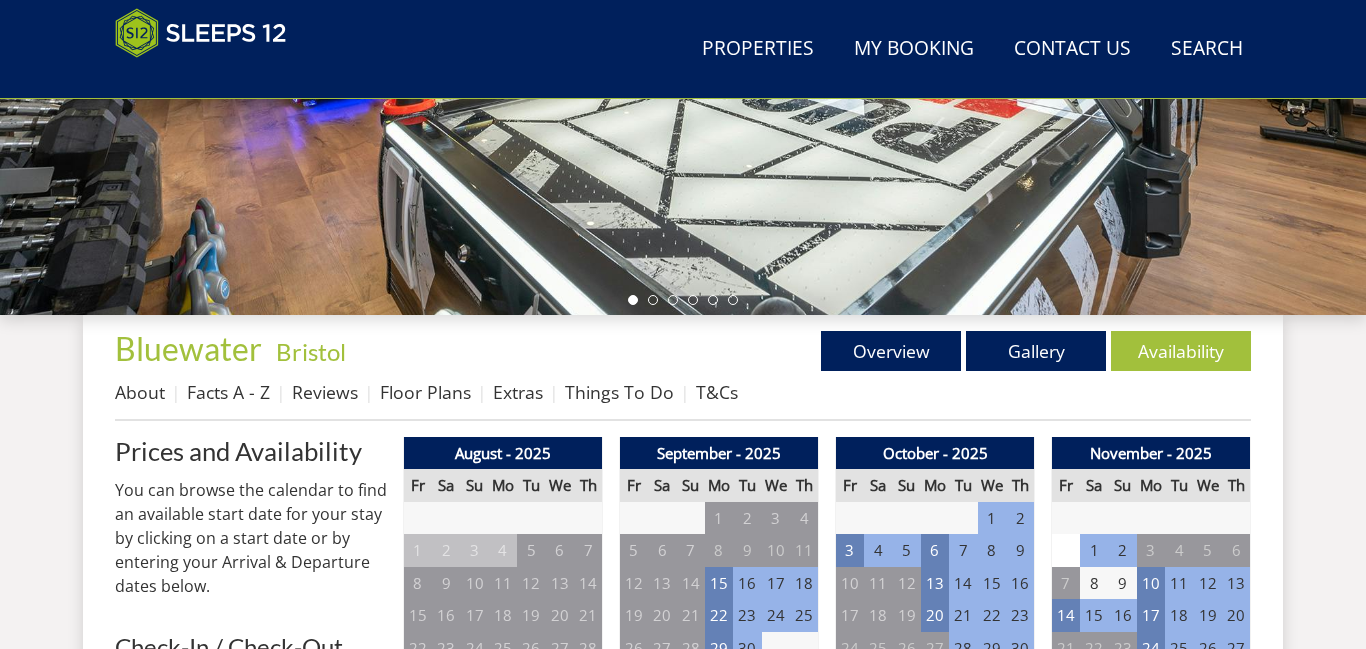 scroll, scrollTop: 607, scrollLeft: 0, axis: vertical 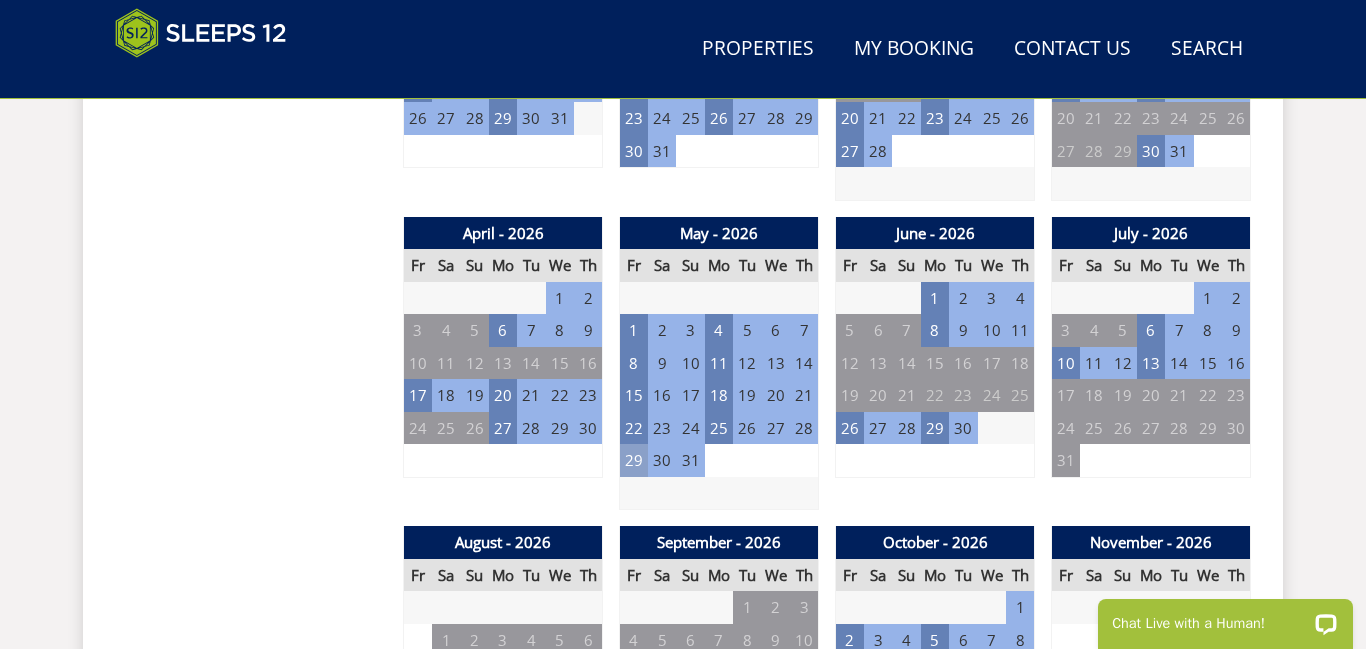 click on "29" at bounding box center (634, 460) 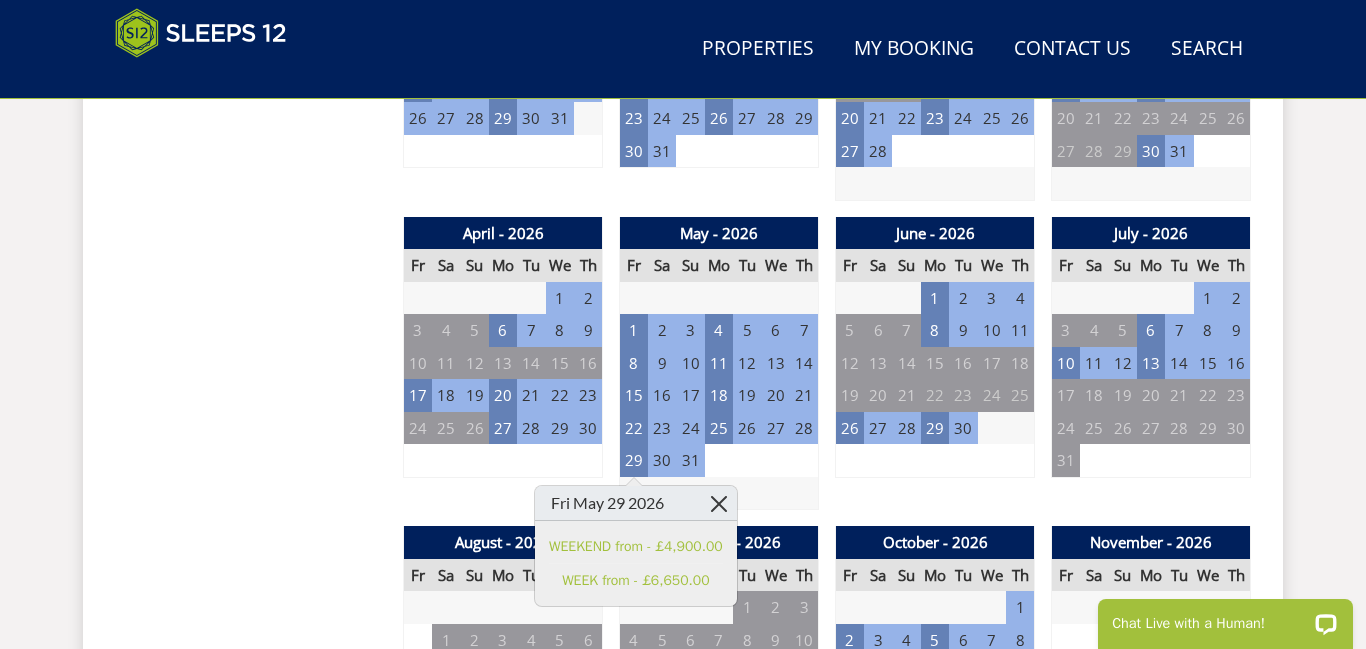 click at bounding box center (719, 503) 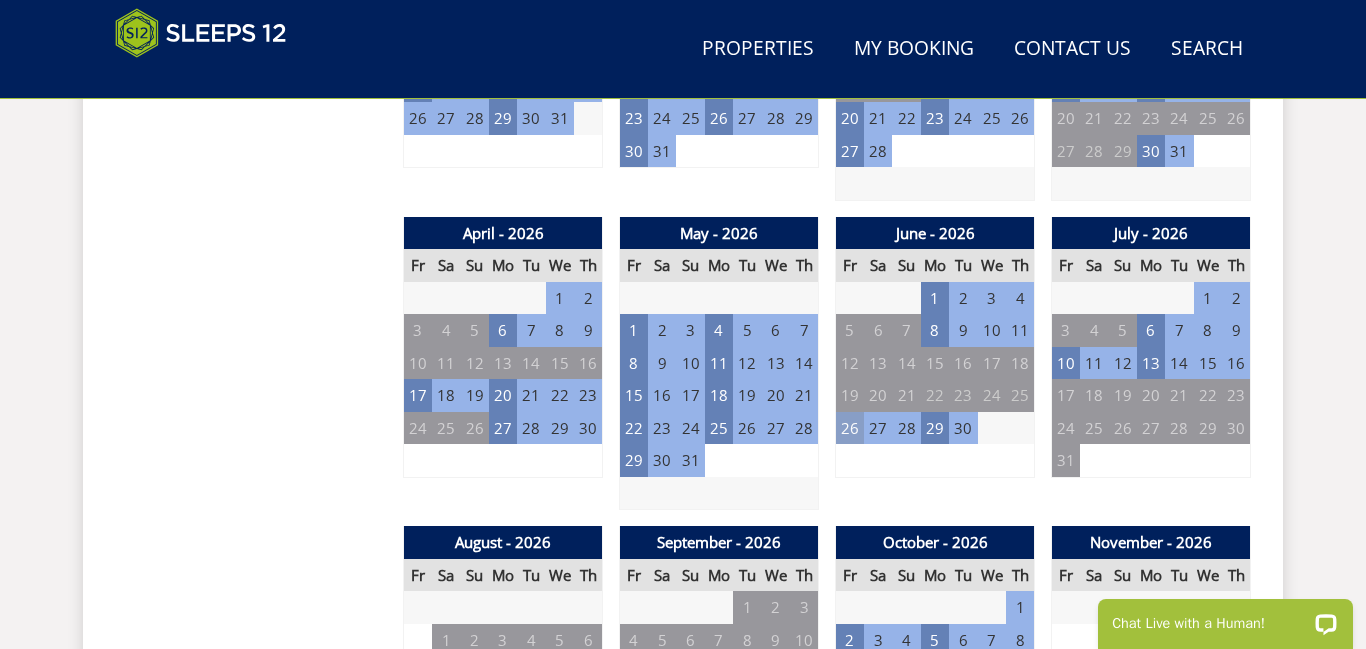 click on "26" at bounding box center [850, 428] 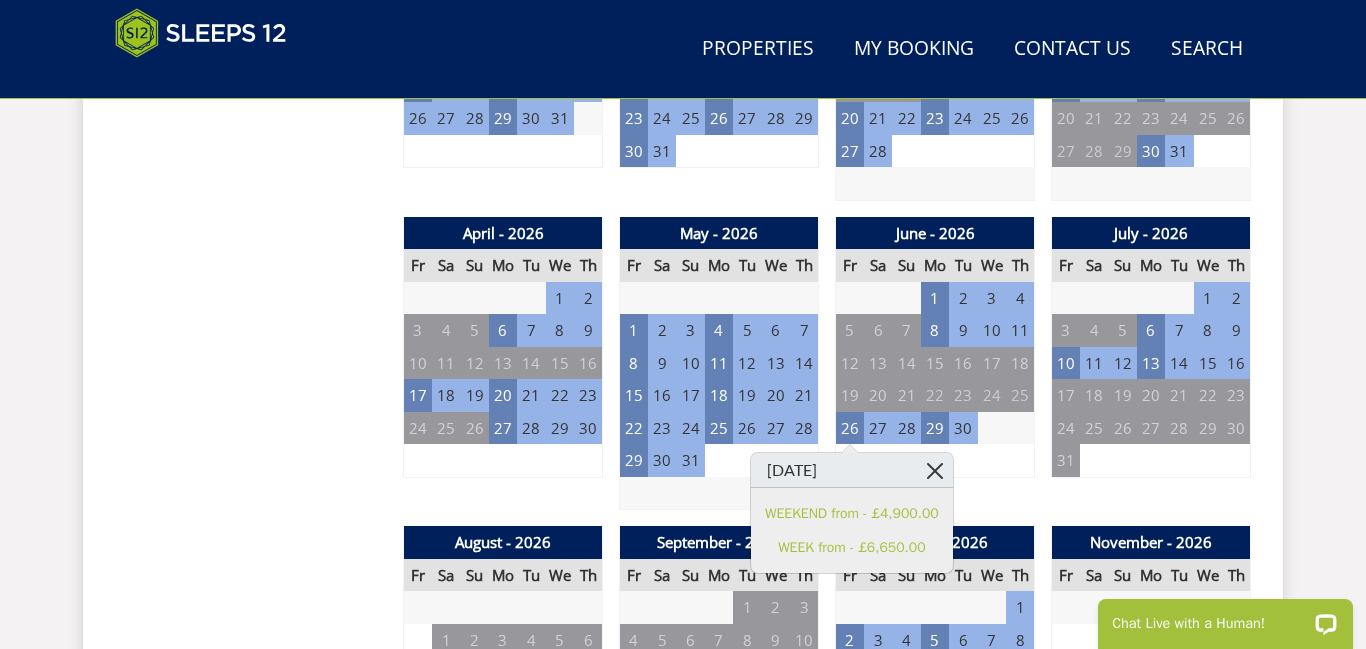 click at bounding box center (935, 470) 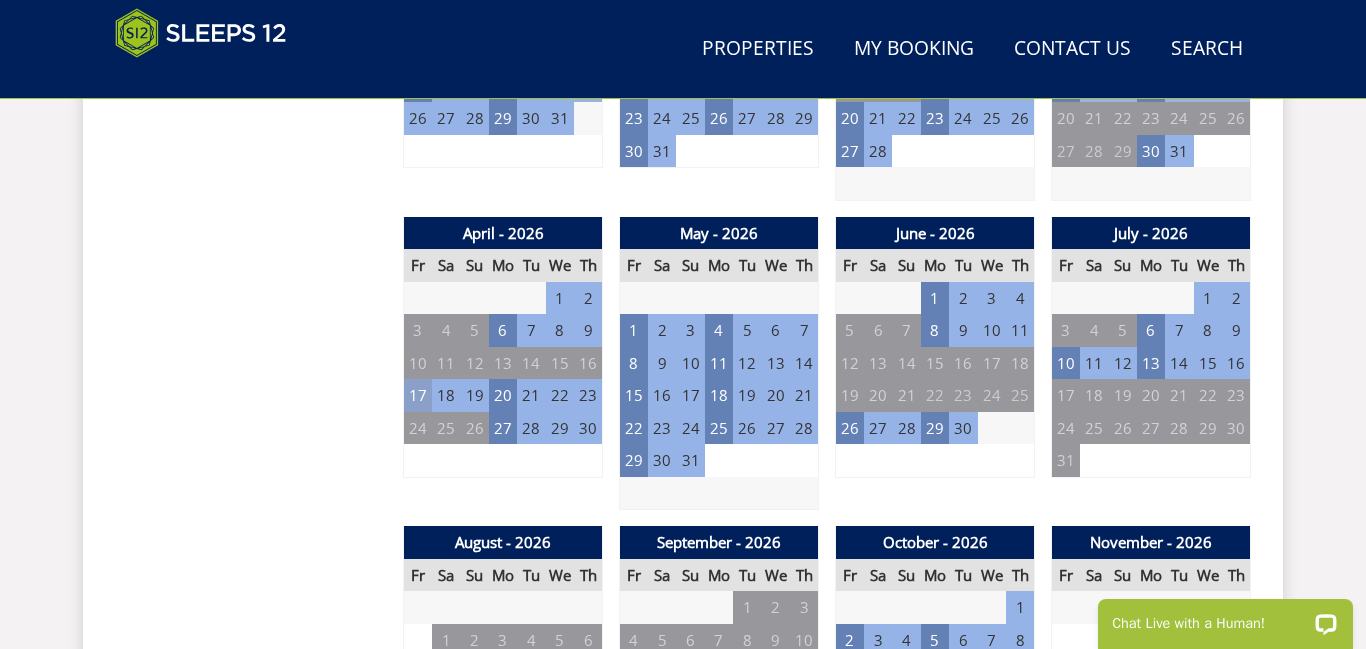 click on "17" at bounding box center [418, 395] 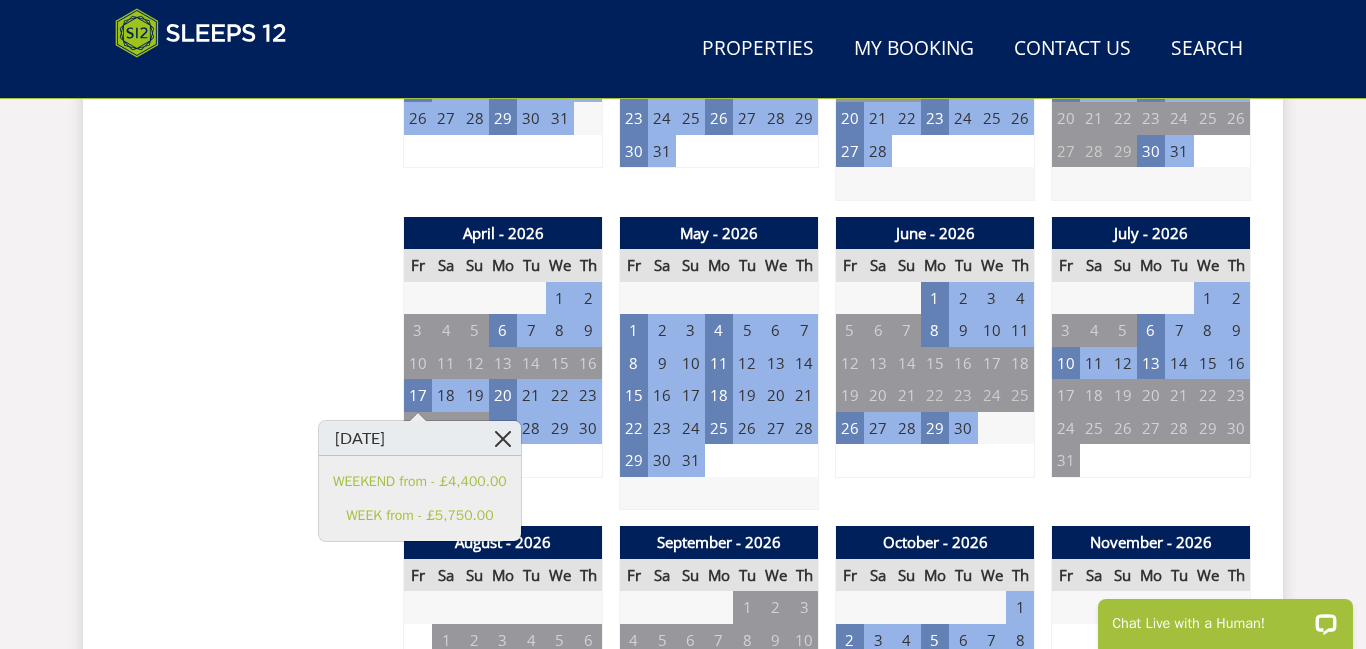 click at bounding box center [503, 438] 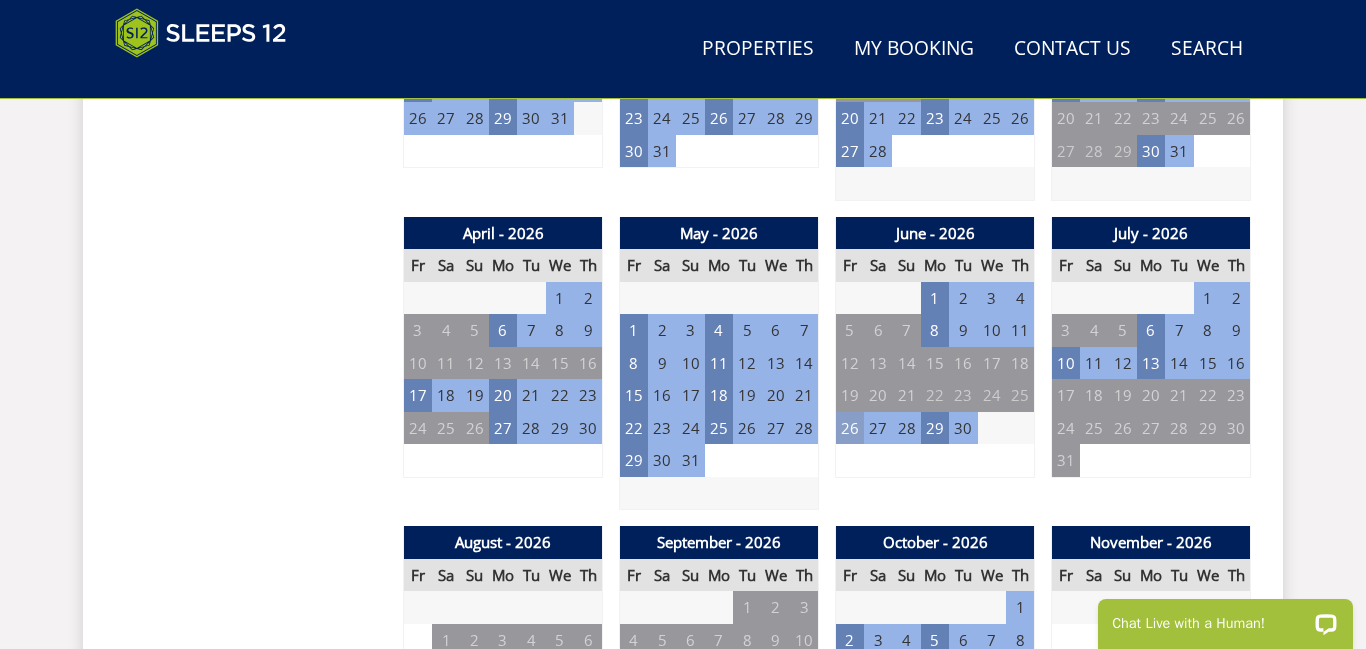 click on "26" at bounding box center [850, 428] 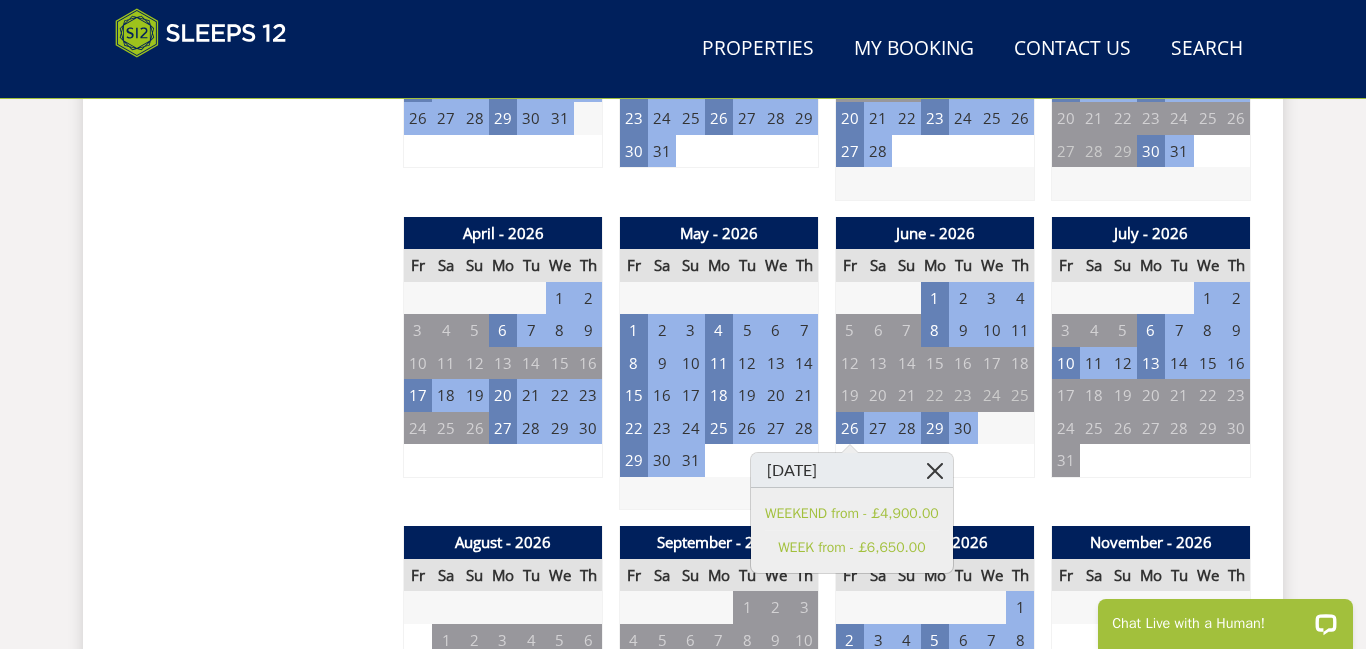 click at bounding box center [935, 470] 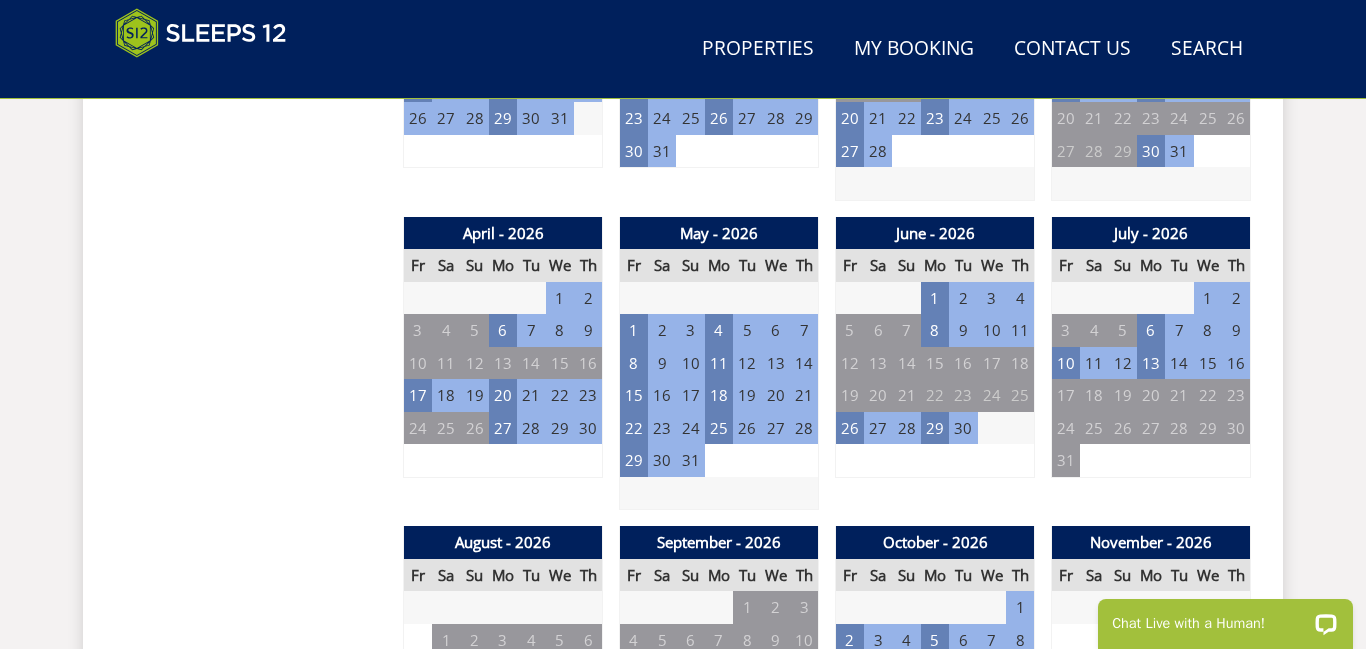 scroll, scrollTop: 638, scrollLeft: 0, axis: vertical 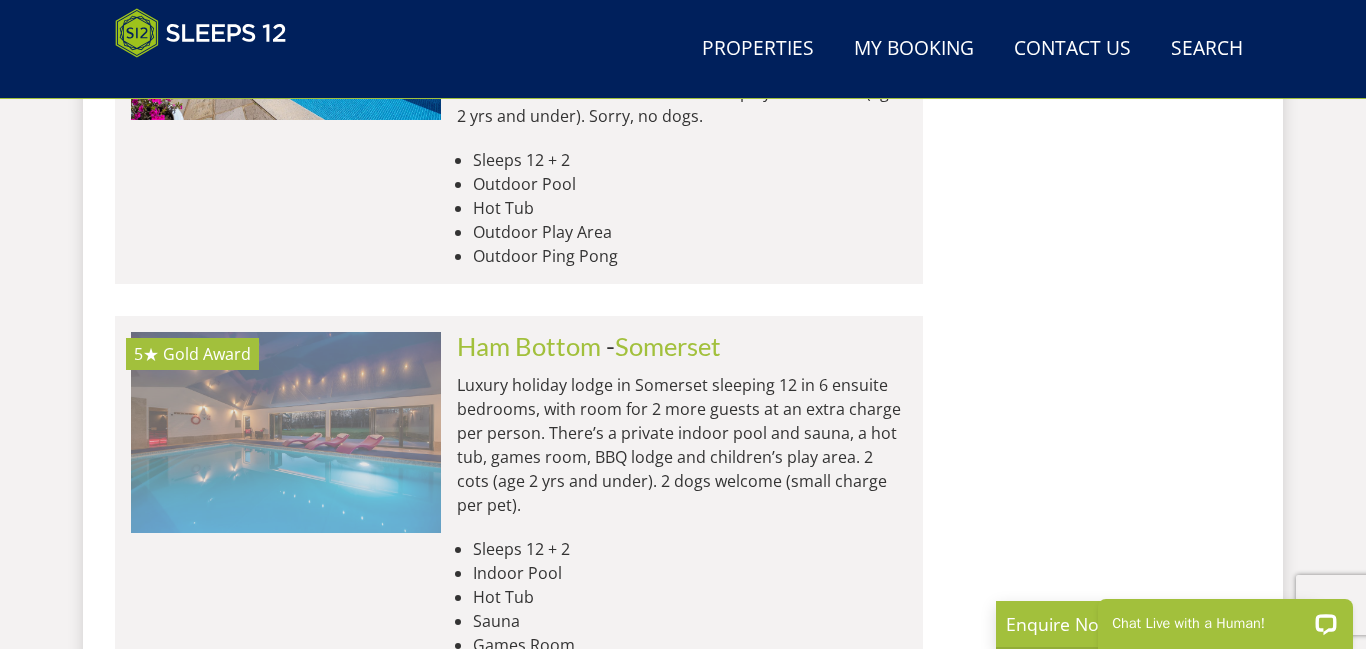click at bounding box center (286, 432) 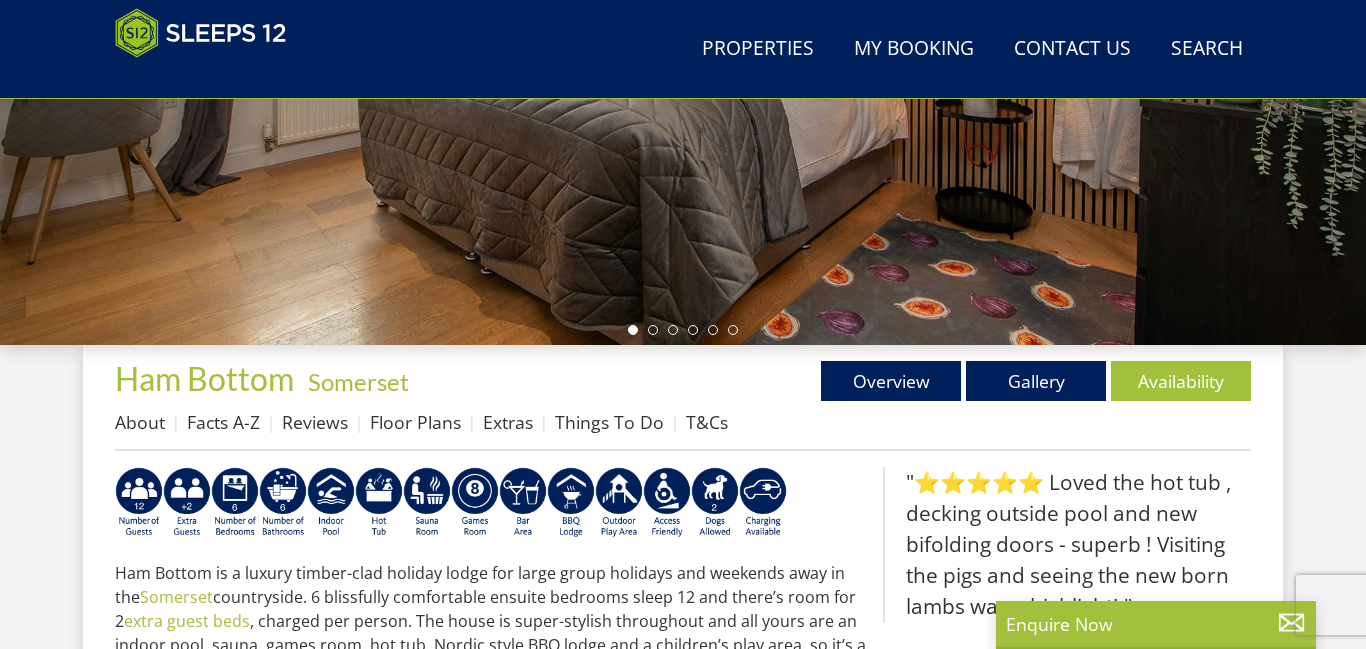 scroll, scrollTop: 518, scrollLeft: 0, axis: vertical 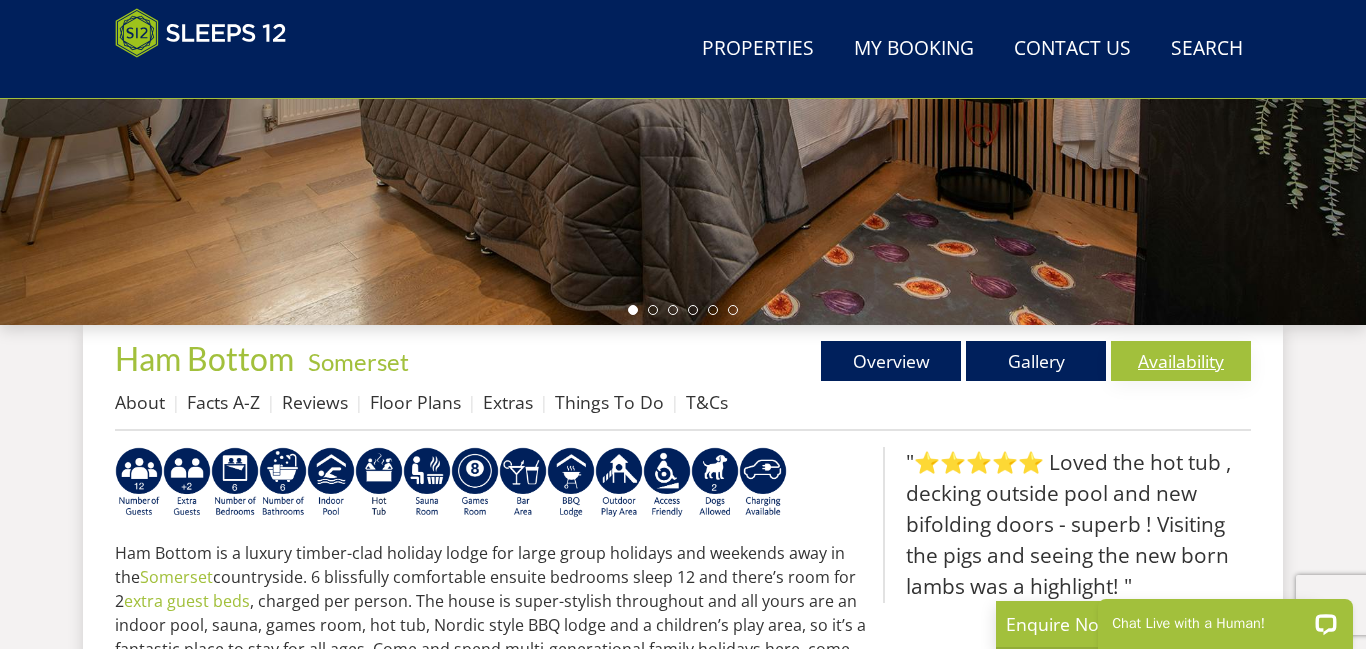 click on "Availability" at bounding box center [1181, 361] 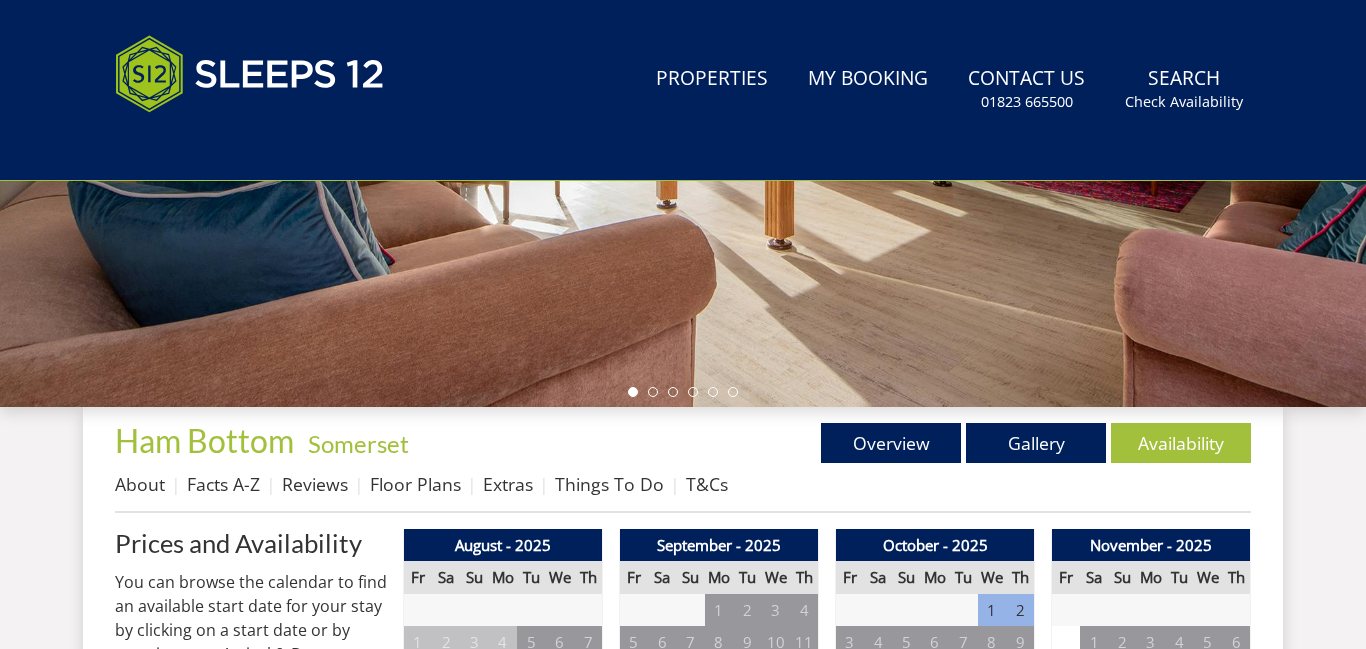 scroll, scrollTop: 0, scrollLeft: 0, axis: both 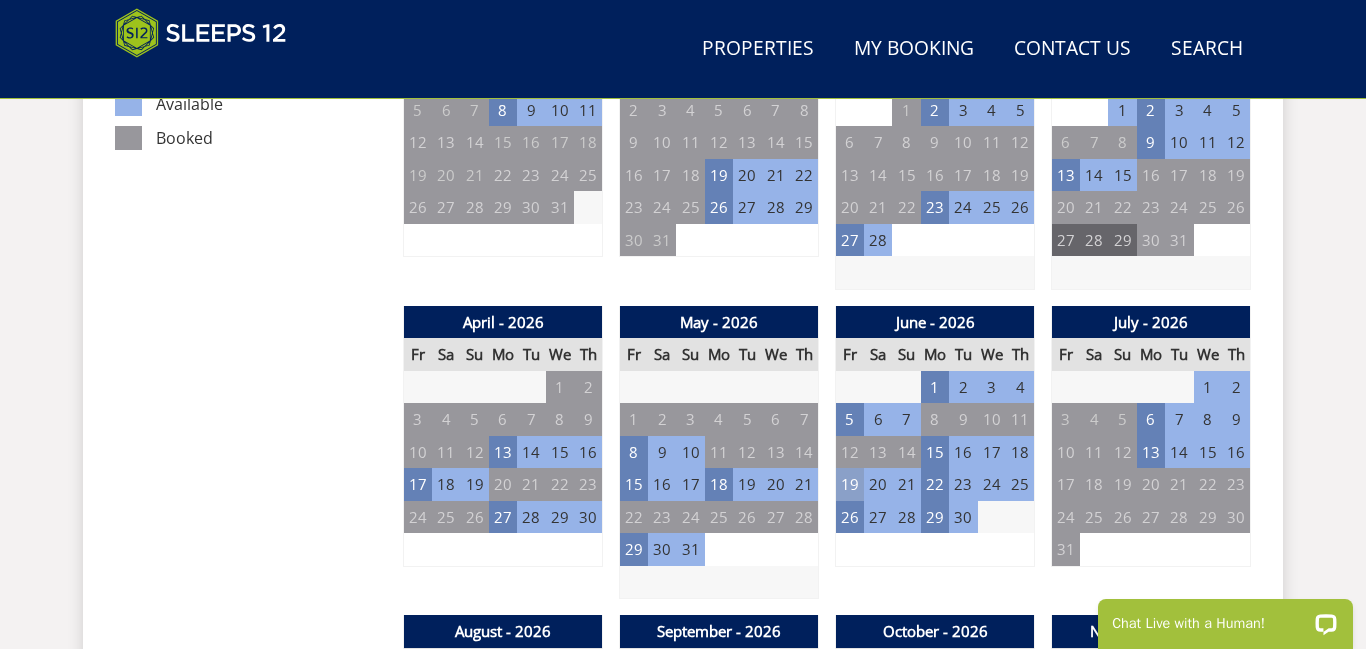 click on "19" at bounding box center (850, 484) 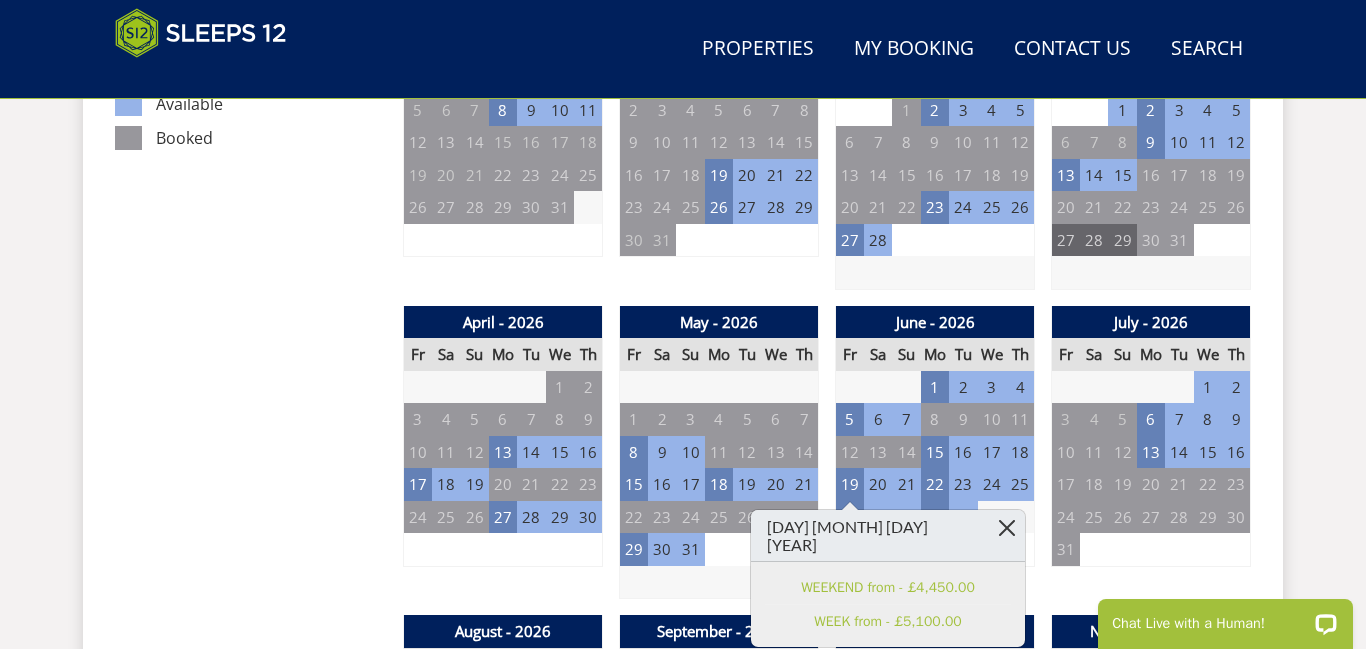 click at bounding box center [1007, 527] 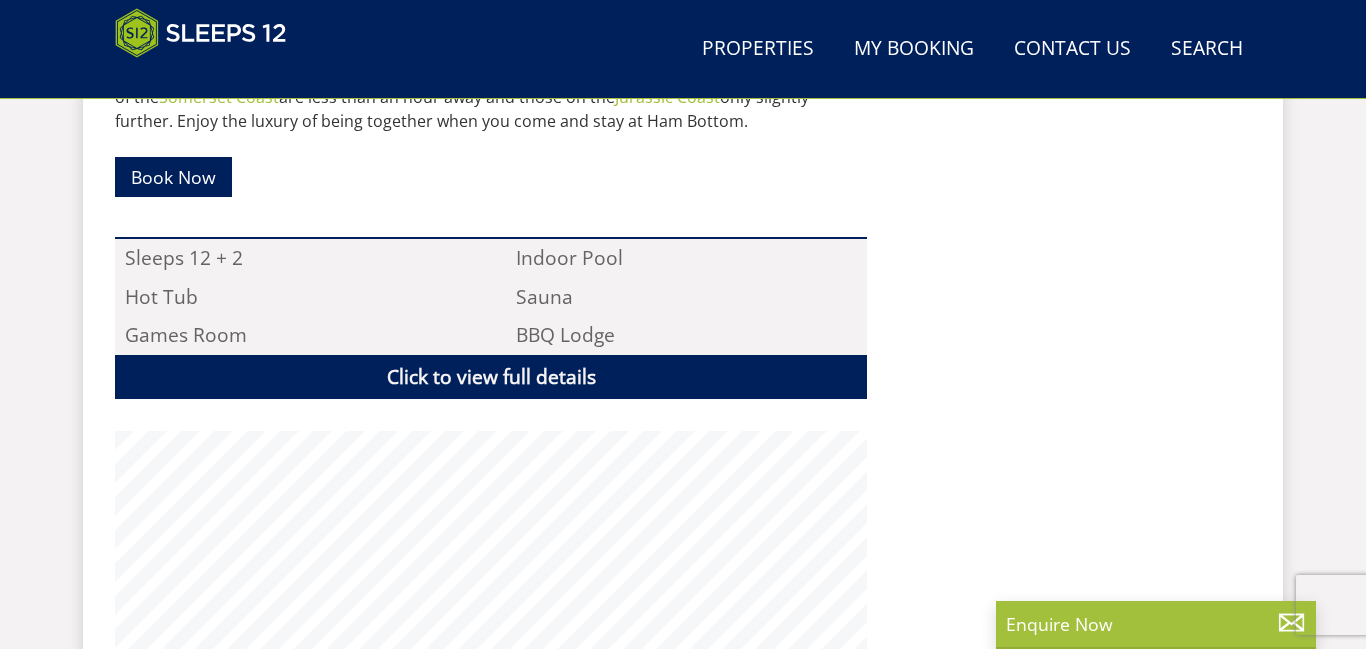 scroll, scrollTop: 518, scrollLeft: 0, axis: vertical 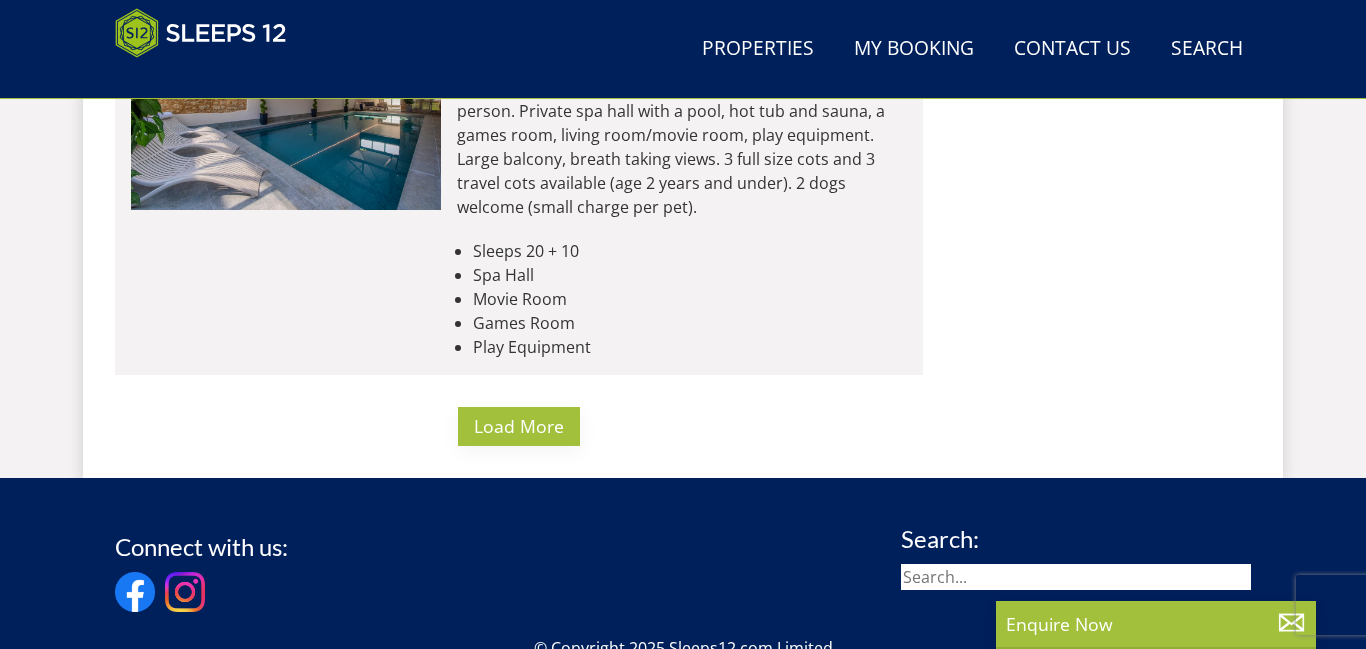 click on "Load More" at bounding box center [519, 426] 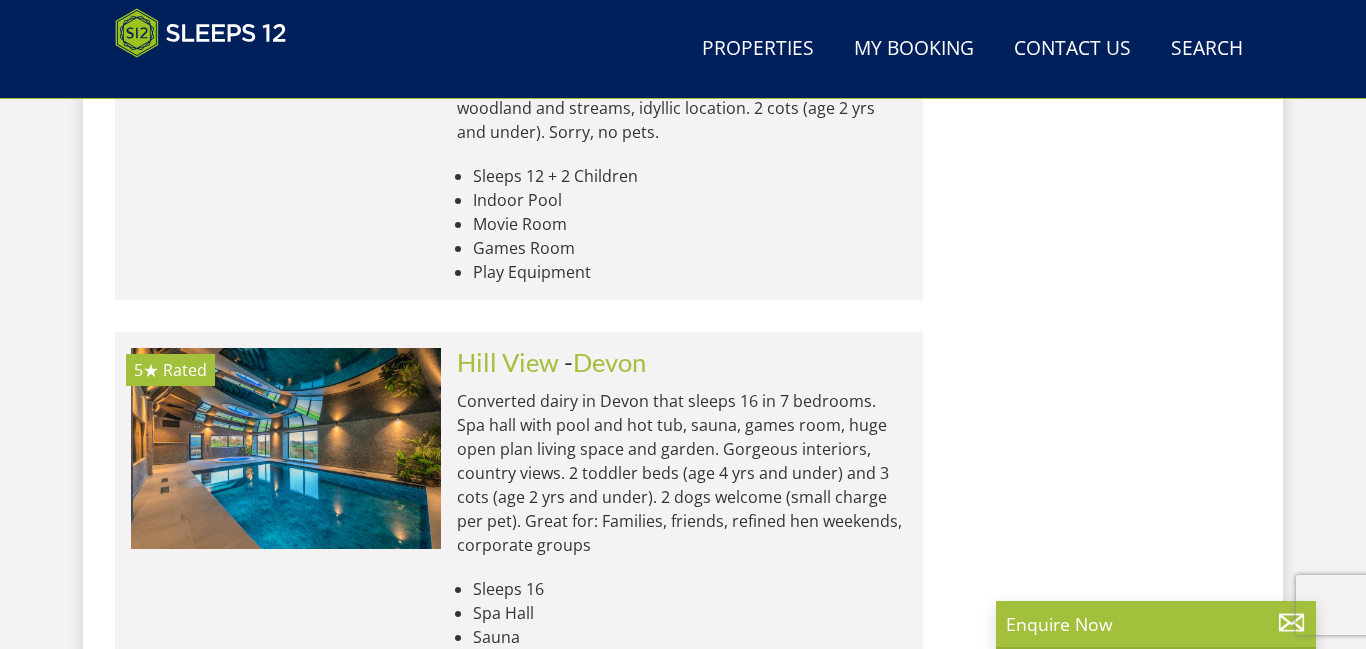 scroll, scrollTop: 19281, scrollLeft: 0, axis: vertical 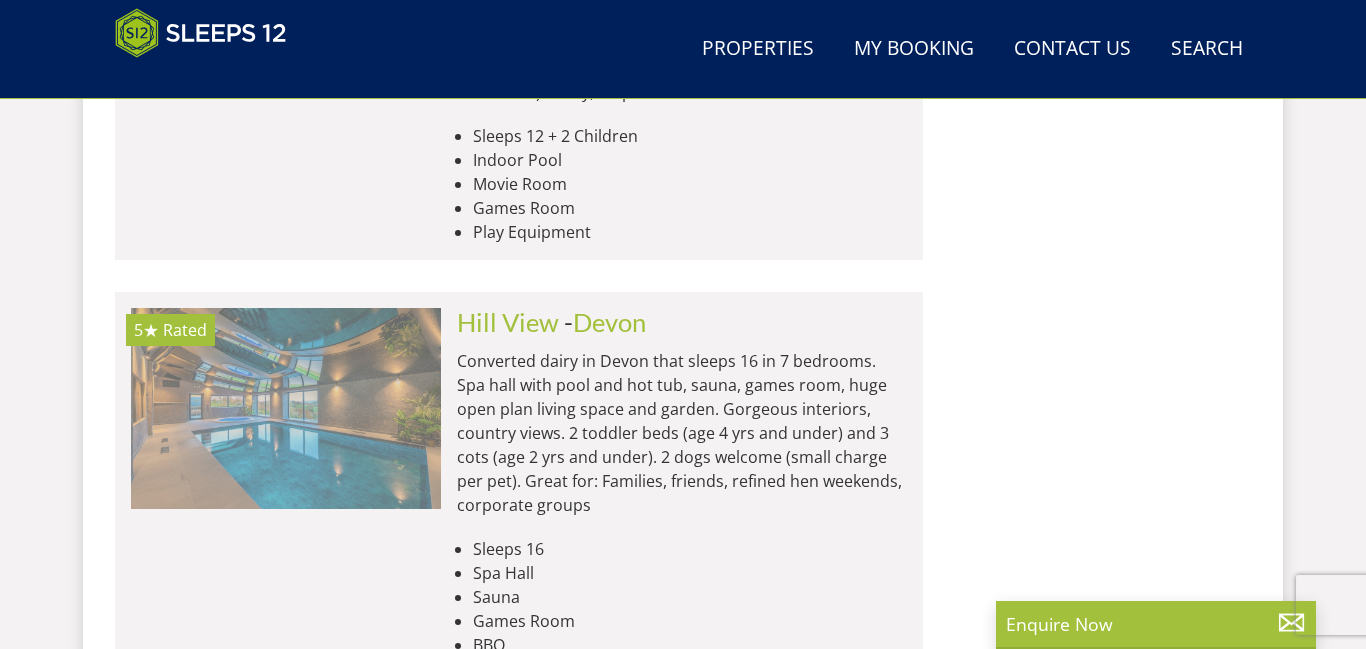 click at bounding box center [286, 408] 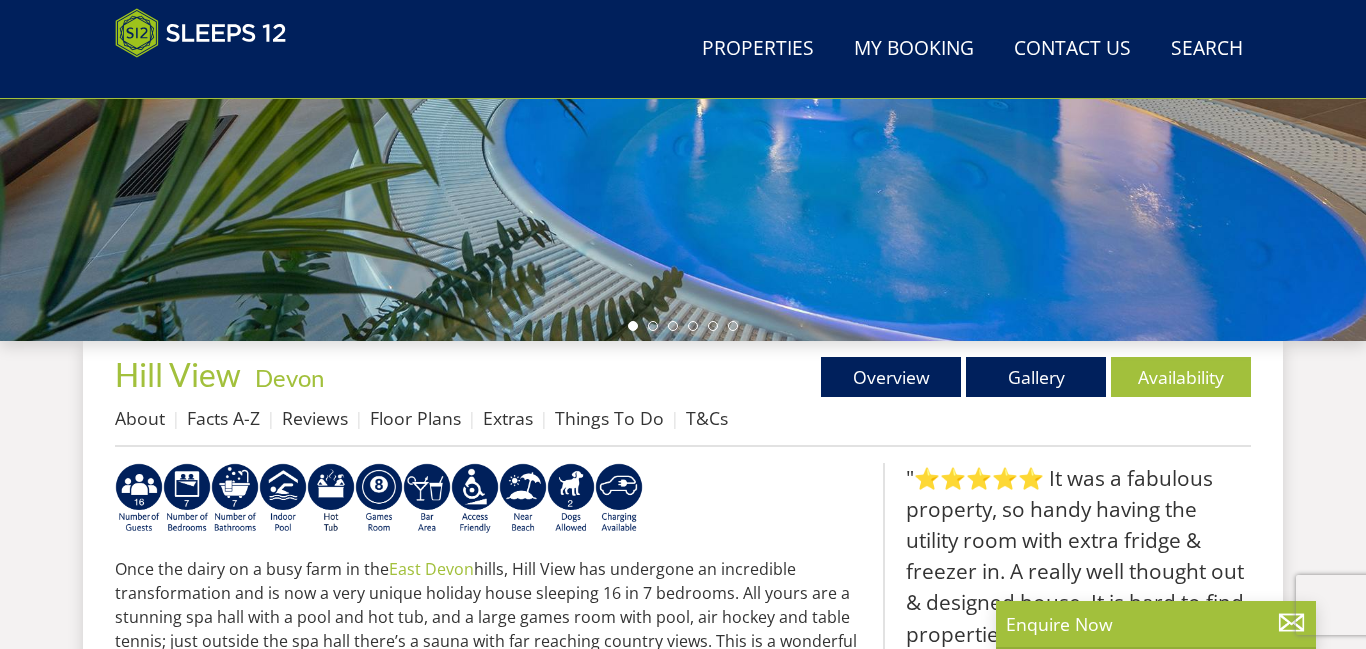scroll, scrollTop: 638, scrollLeft: 0, axis: vertical 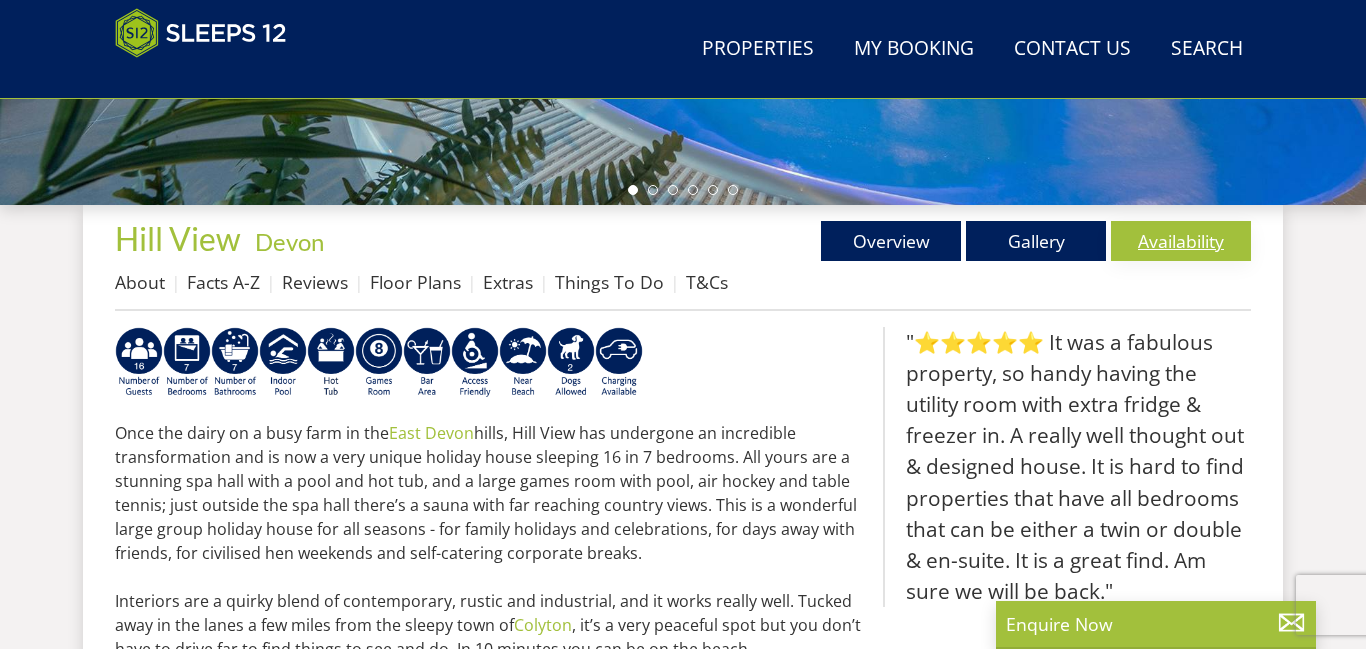 click on "Availability" at bounding box center (1181, 241) 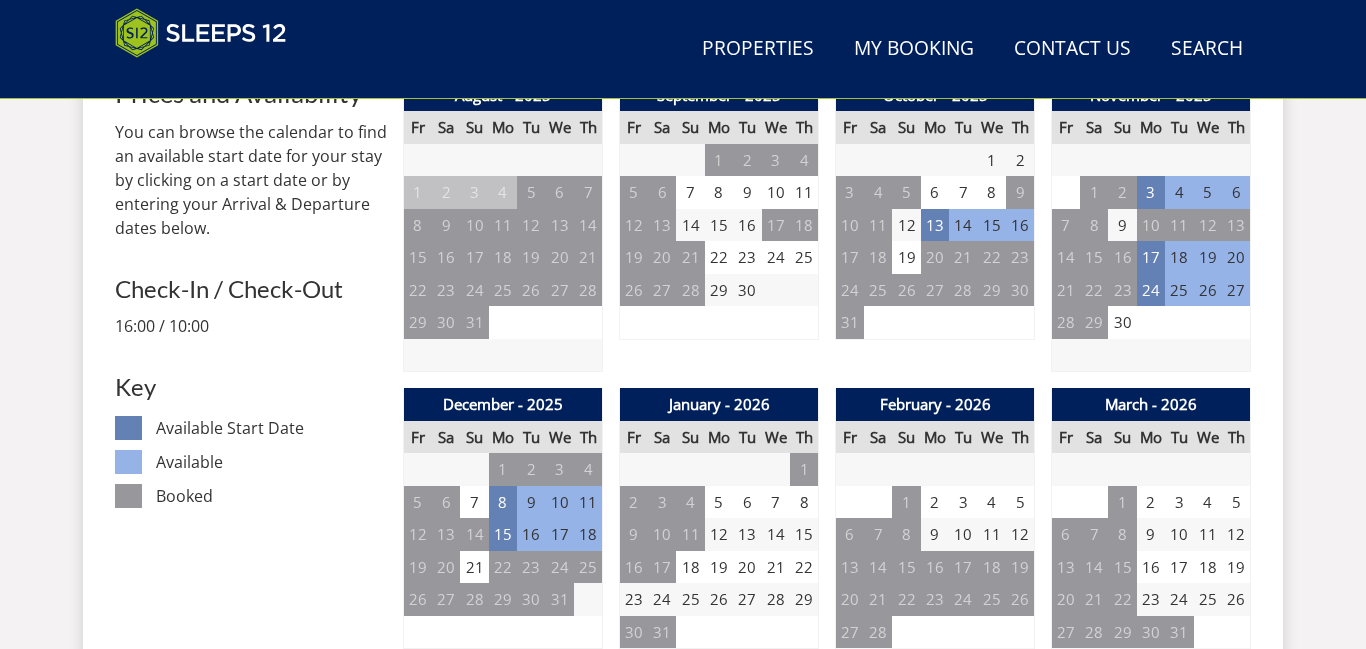 scroll, scrollTop: 846, scrollLeft: 0, axis: vertical 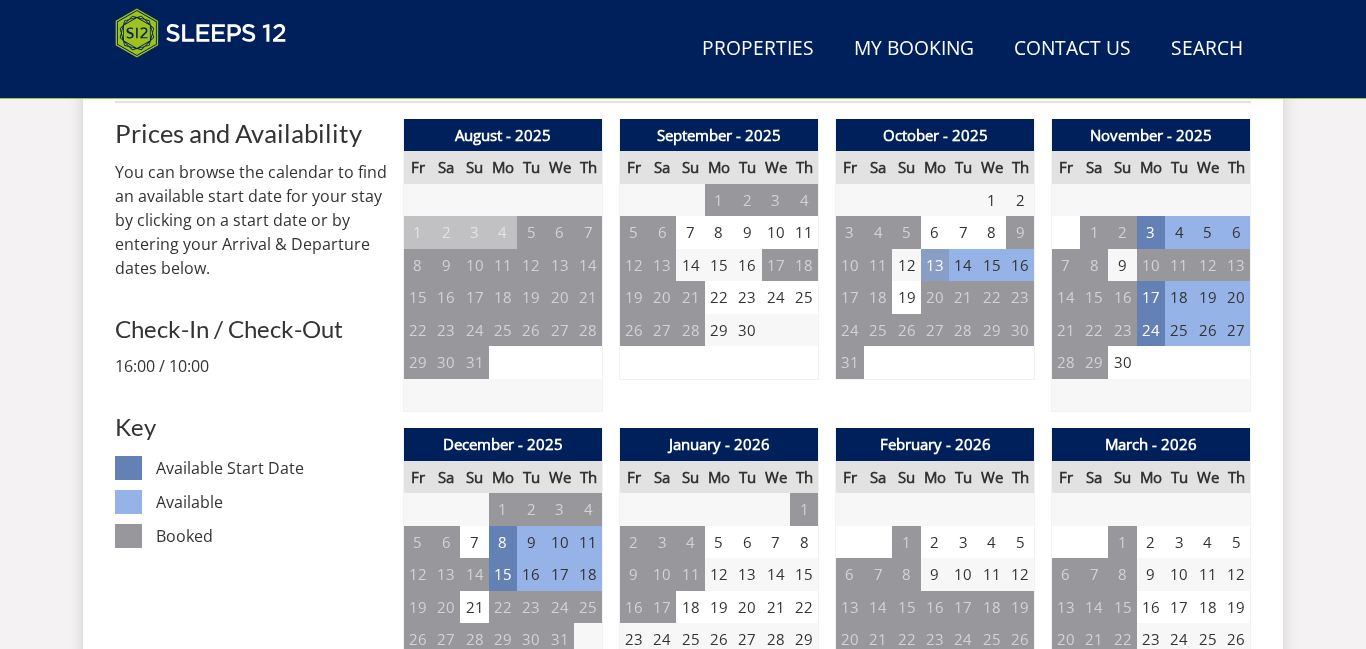 click on "13" at bounding box center (935, 265) 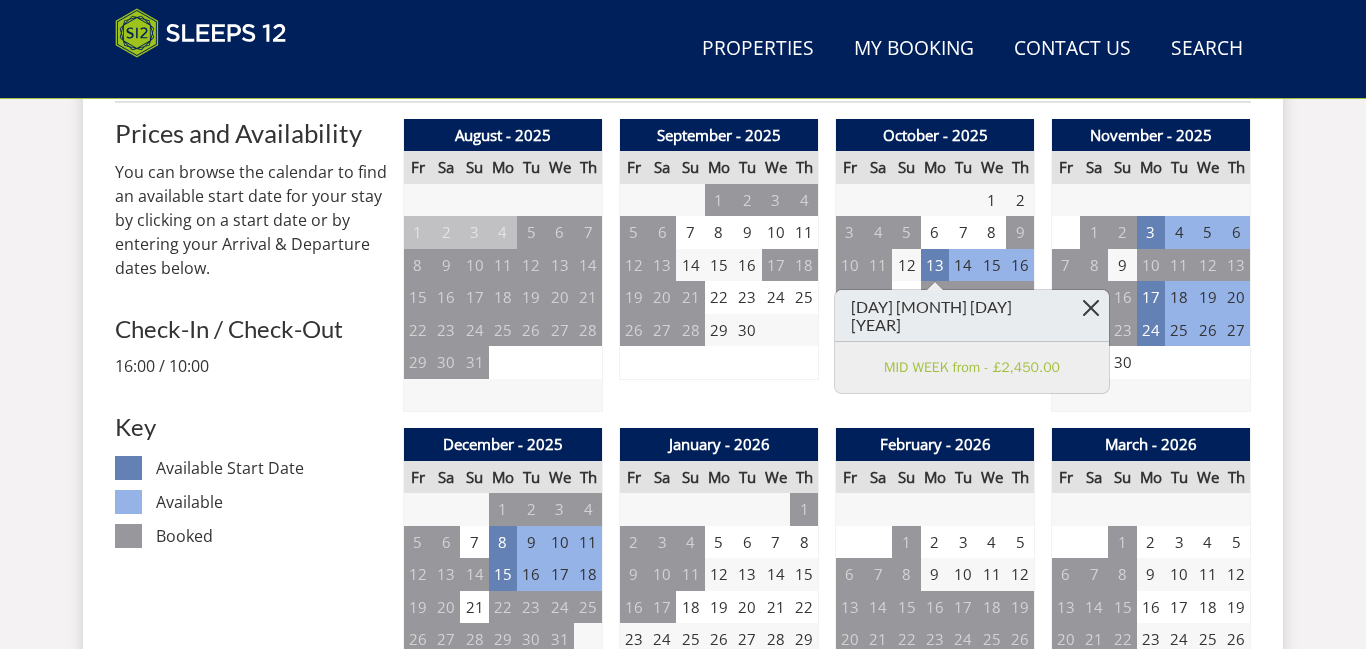 click at bounding box center (1091, 307) 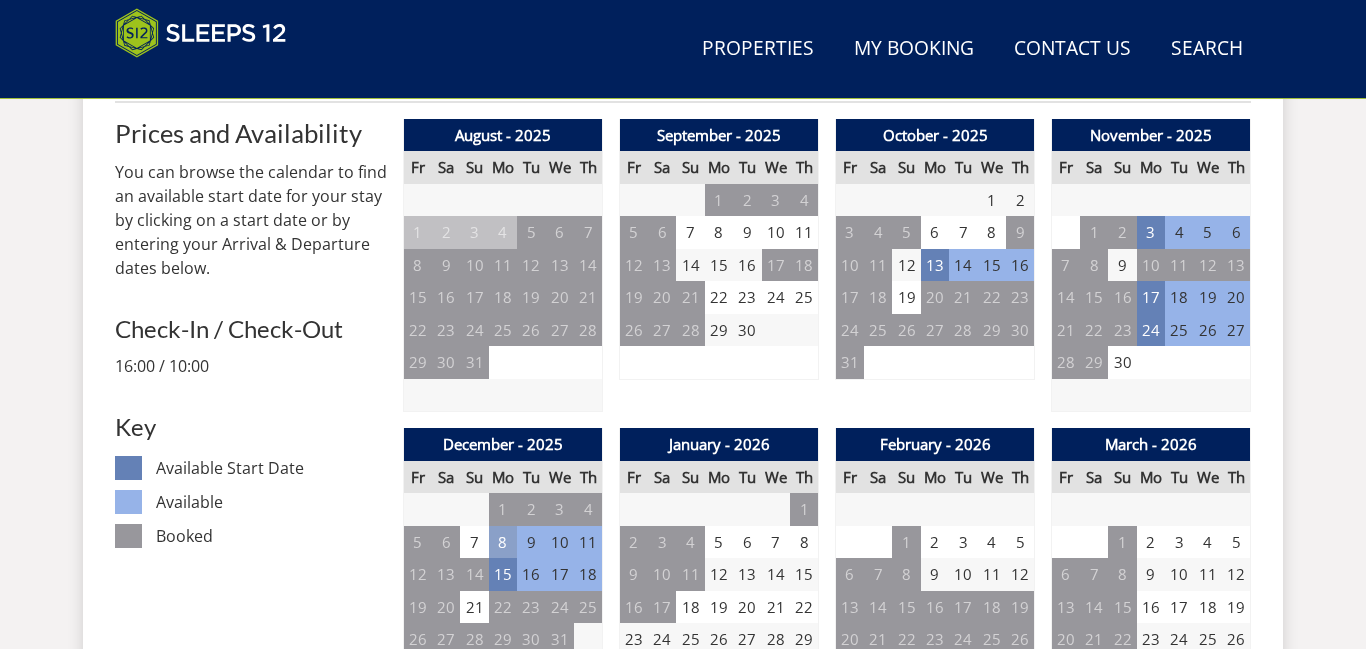click on "8" at bounding box center (503, 542) 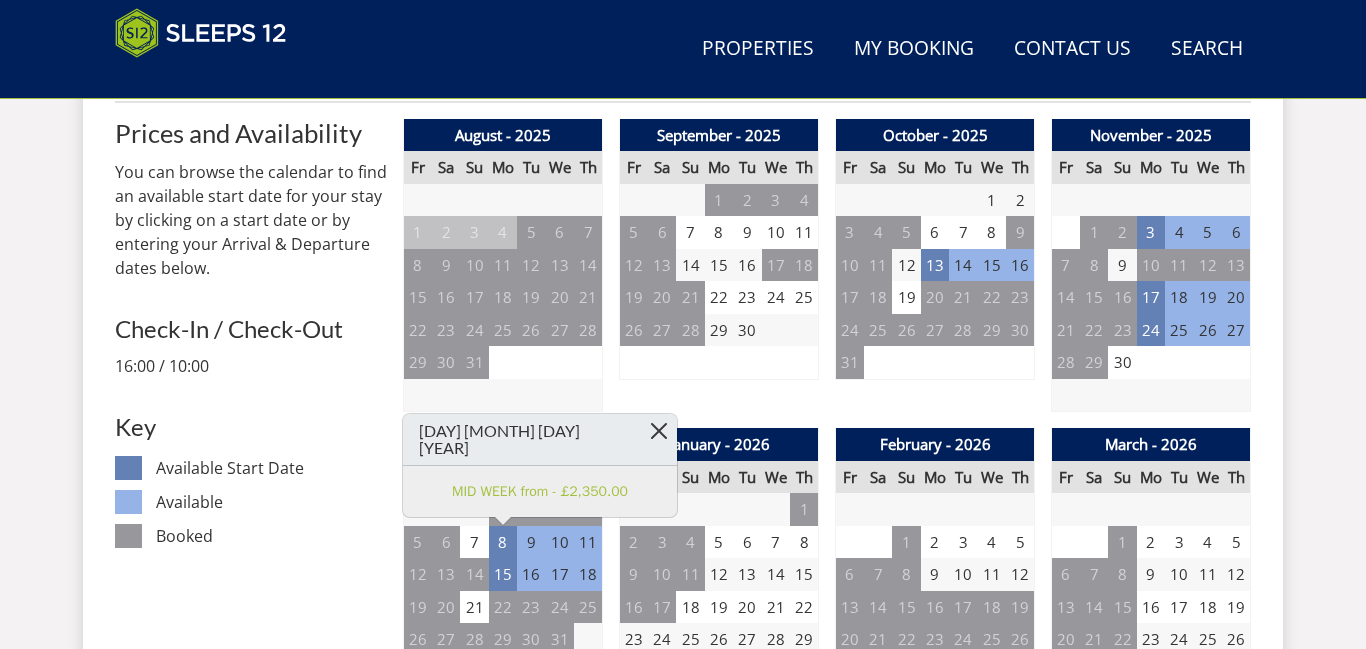click at bounding box center [659, 431] 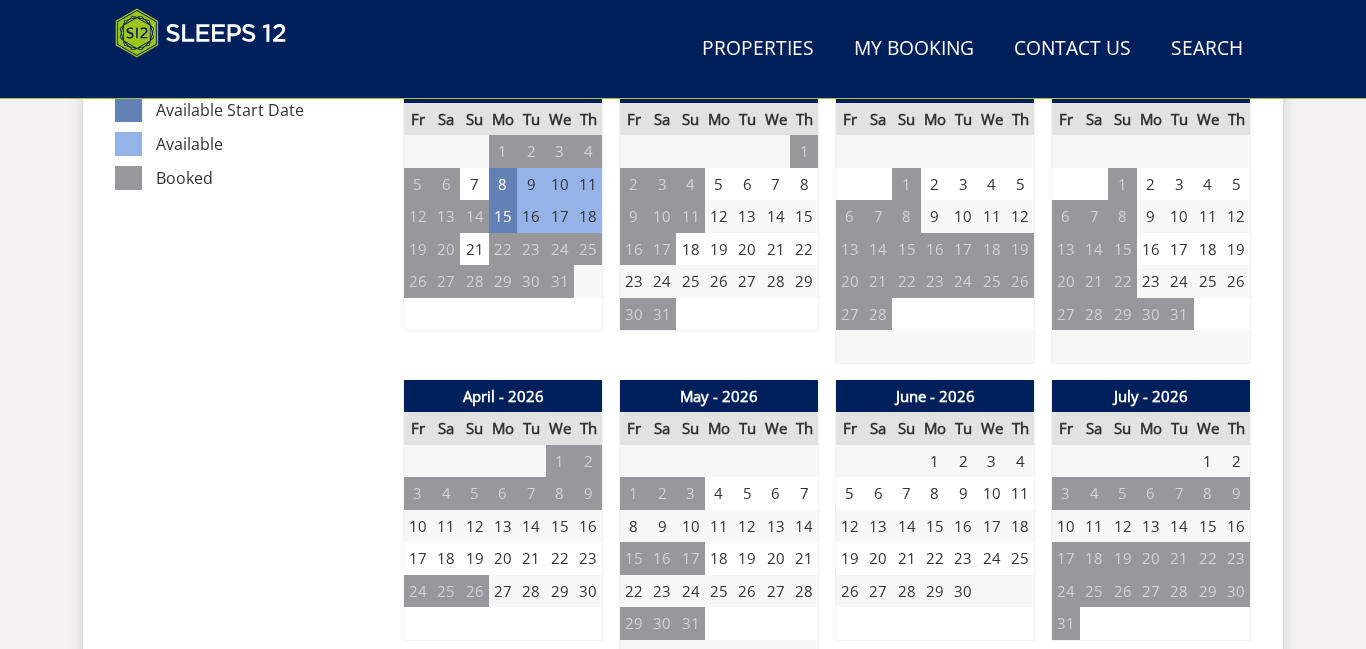 scroll, scrollTop: 1206, scrollLeft: 0, axis: vertical 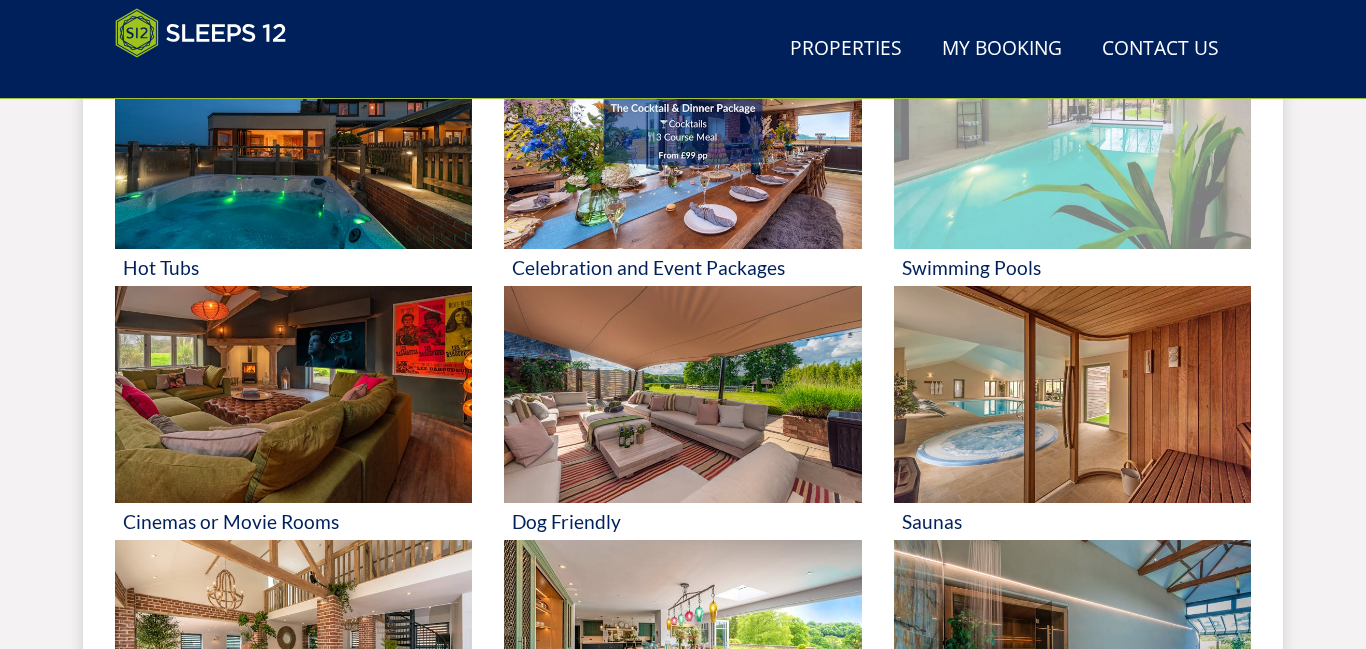 click at bounding box center [1072, 140] 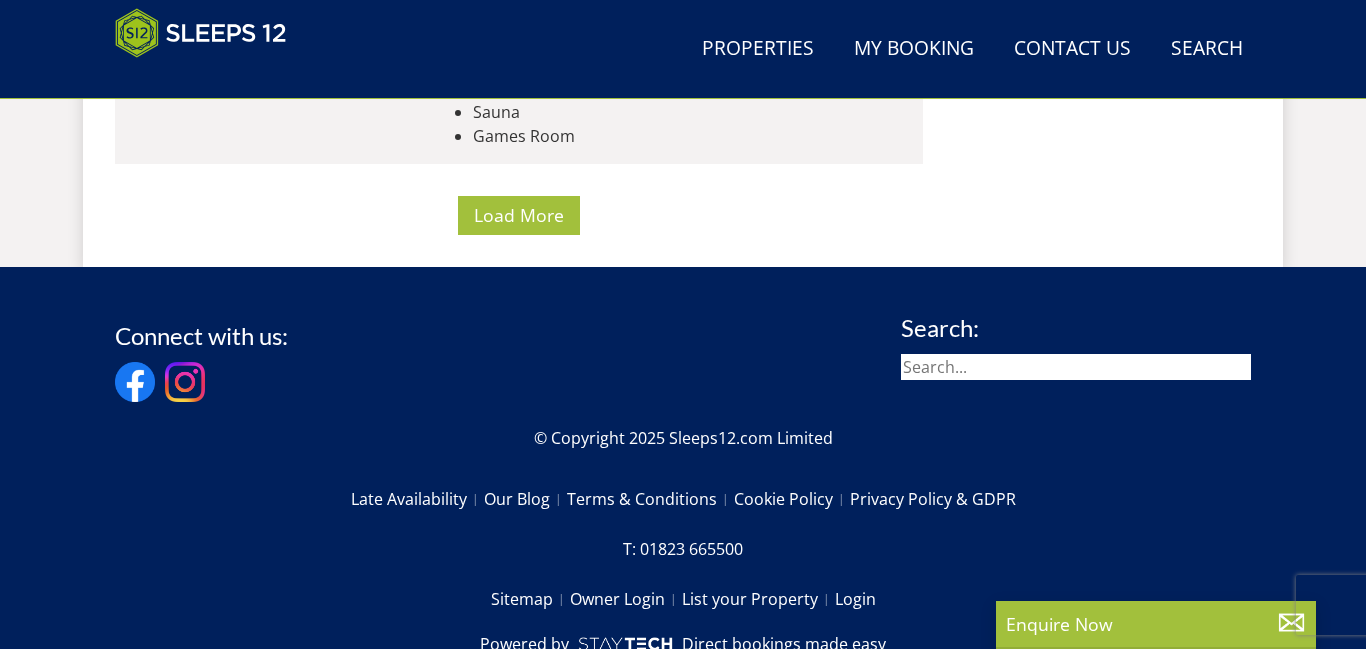 scroll, scrollTop: 8832, scrollLeft: 0, axis: vertical 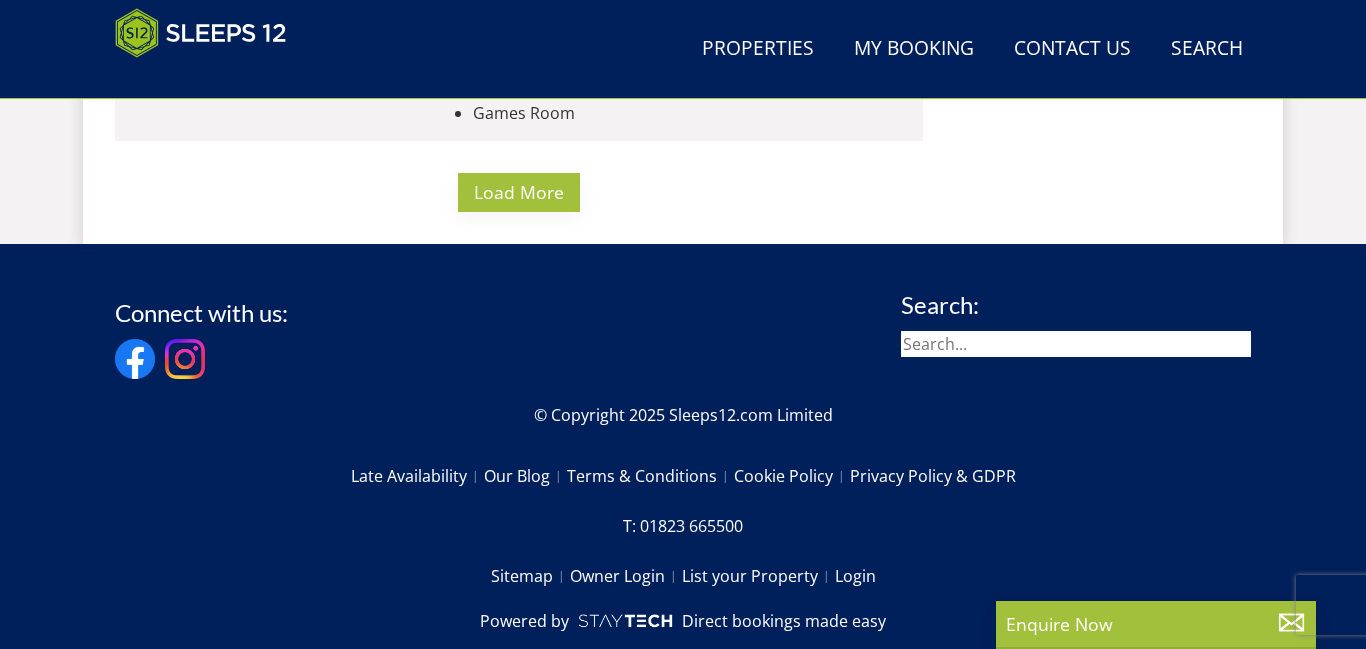 click on "Load More" at bounding box center (519, 192) 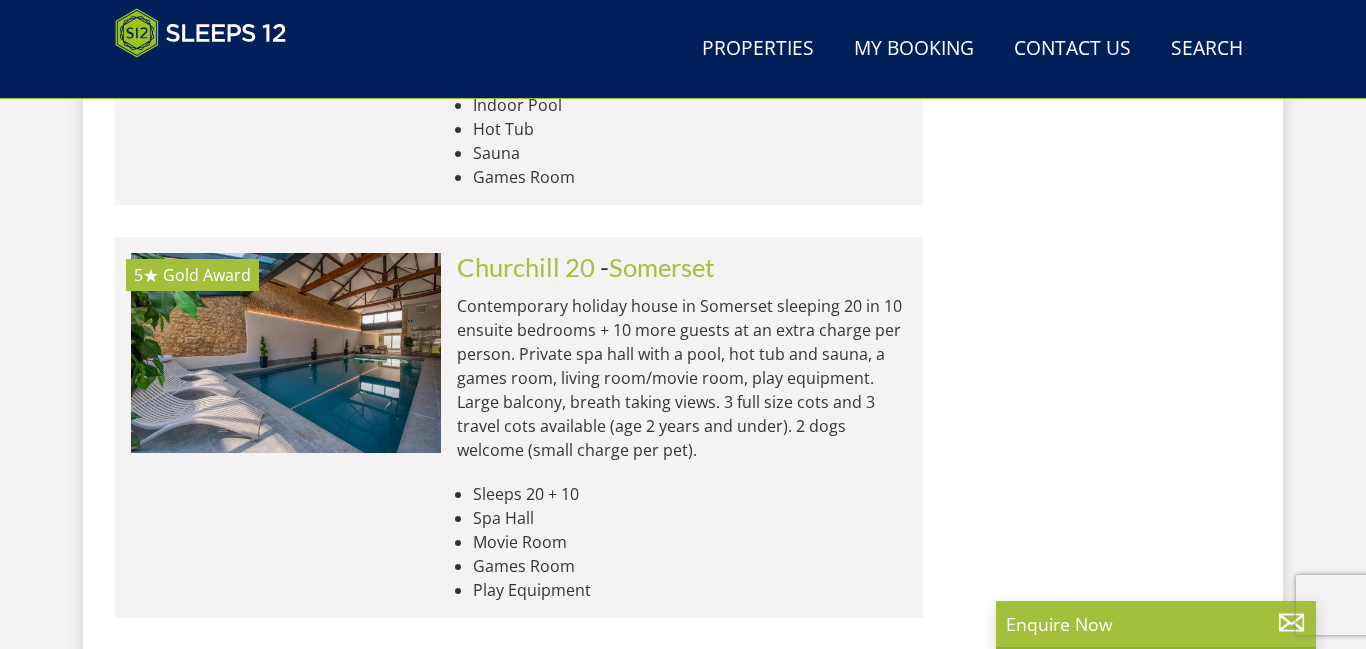 scroll, scrollTop: 16632, scrollLeft: 0, axis: vertical 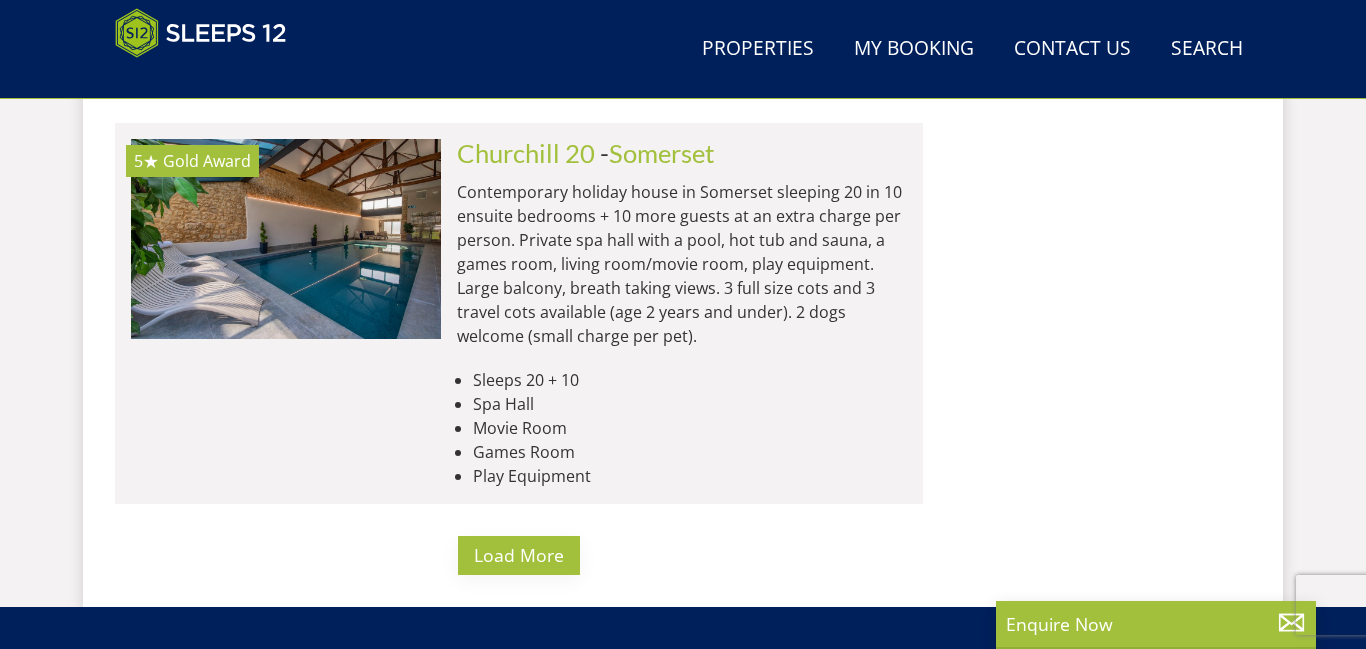 click on "Load More" at bounding box center [519, 555] 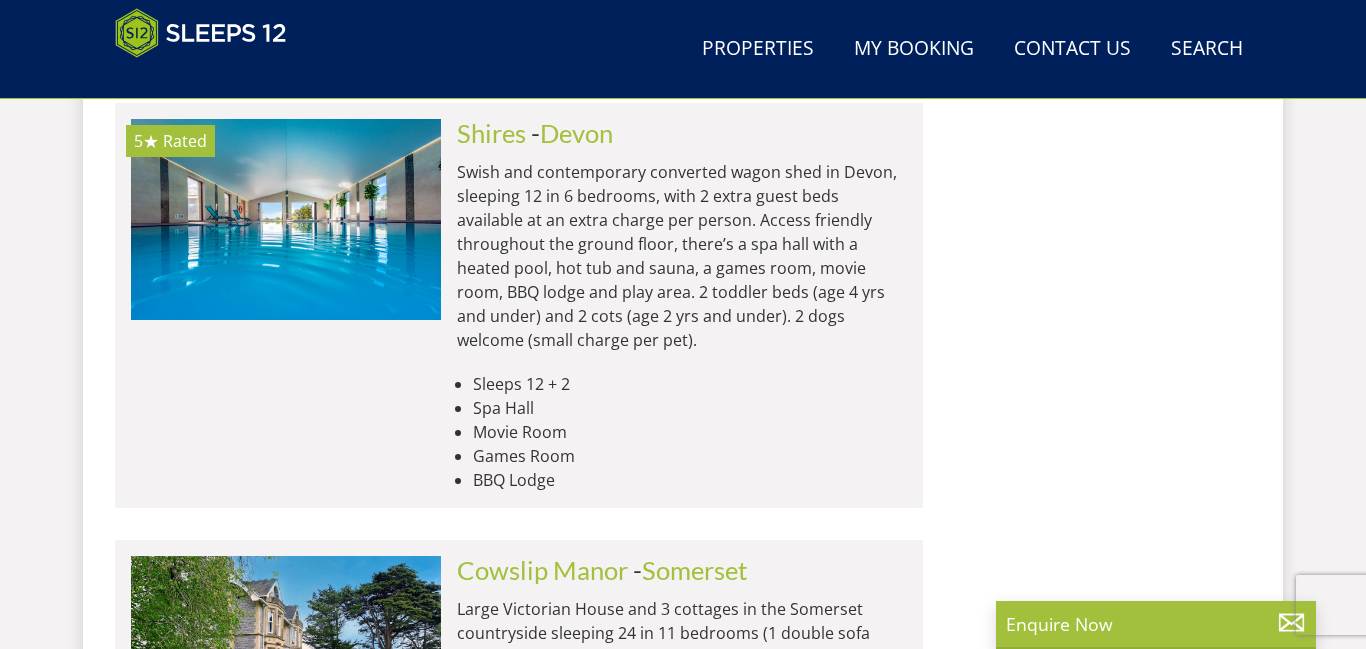 scroll, scrollTop: 19712, scrollLeft: 0, axis: vertical 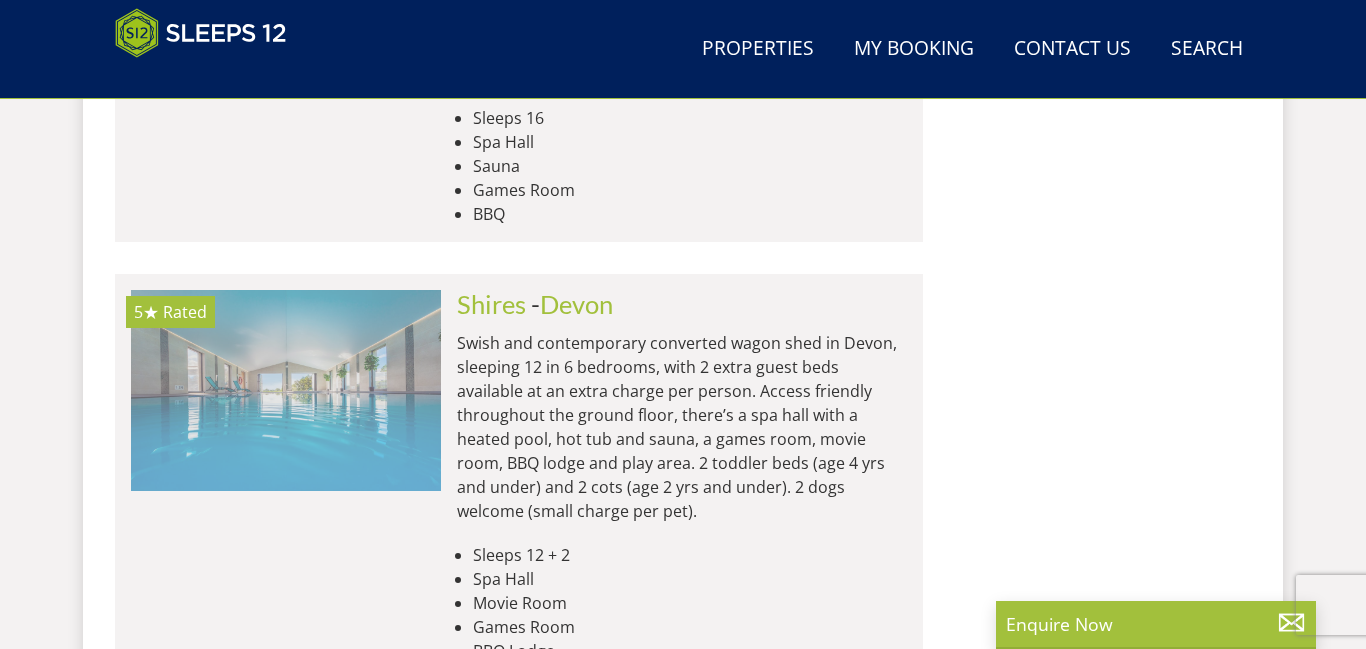 click at bounding box center [286, 390] 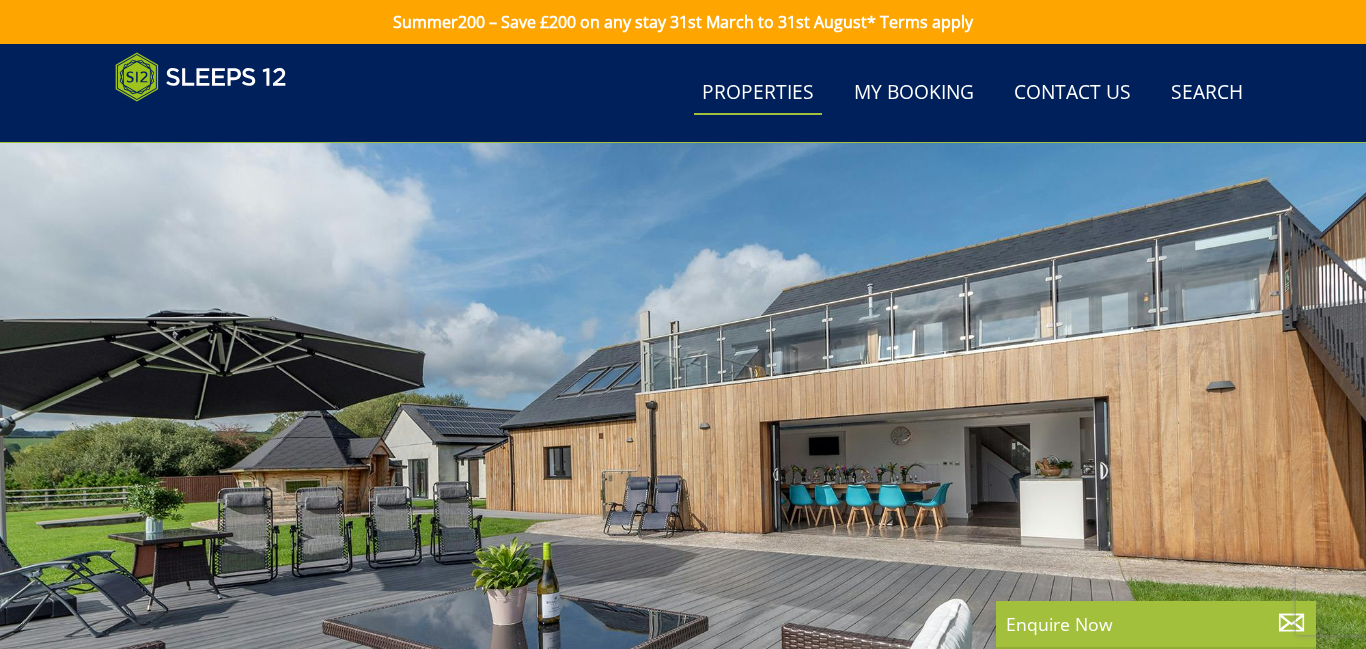 scroll, scrollTop: 438, scrollLeft: 0, axis: vertical 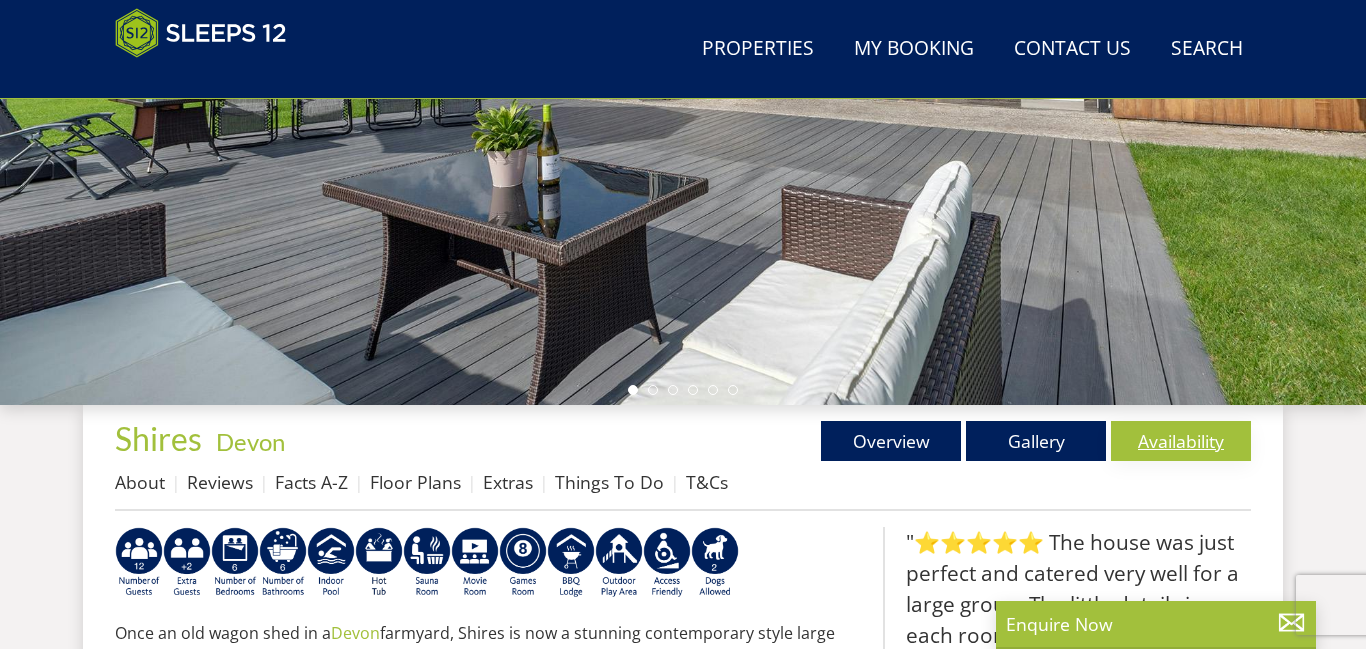 click on "Availability" at bounding box center [1181, 441] 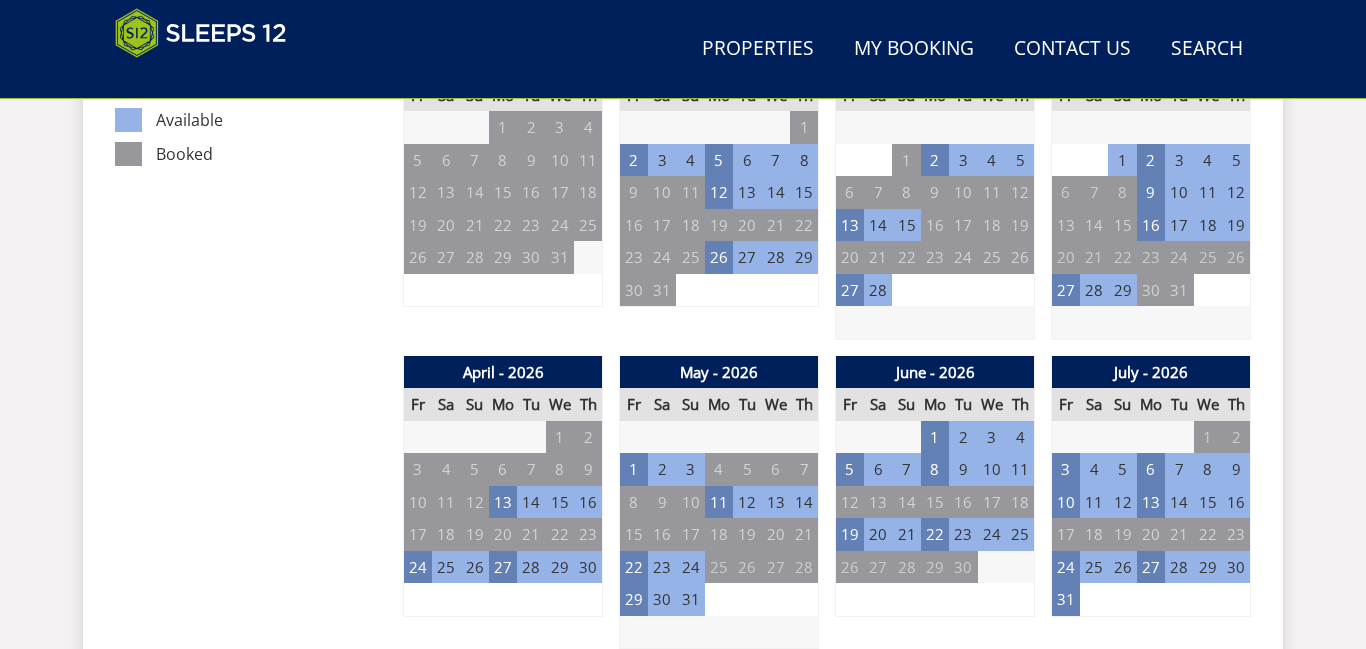 scroll, scrollTop: 1283, scrollLeft: 0, axis: vertical 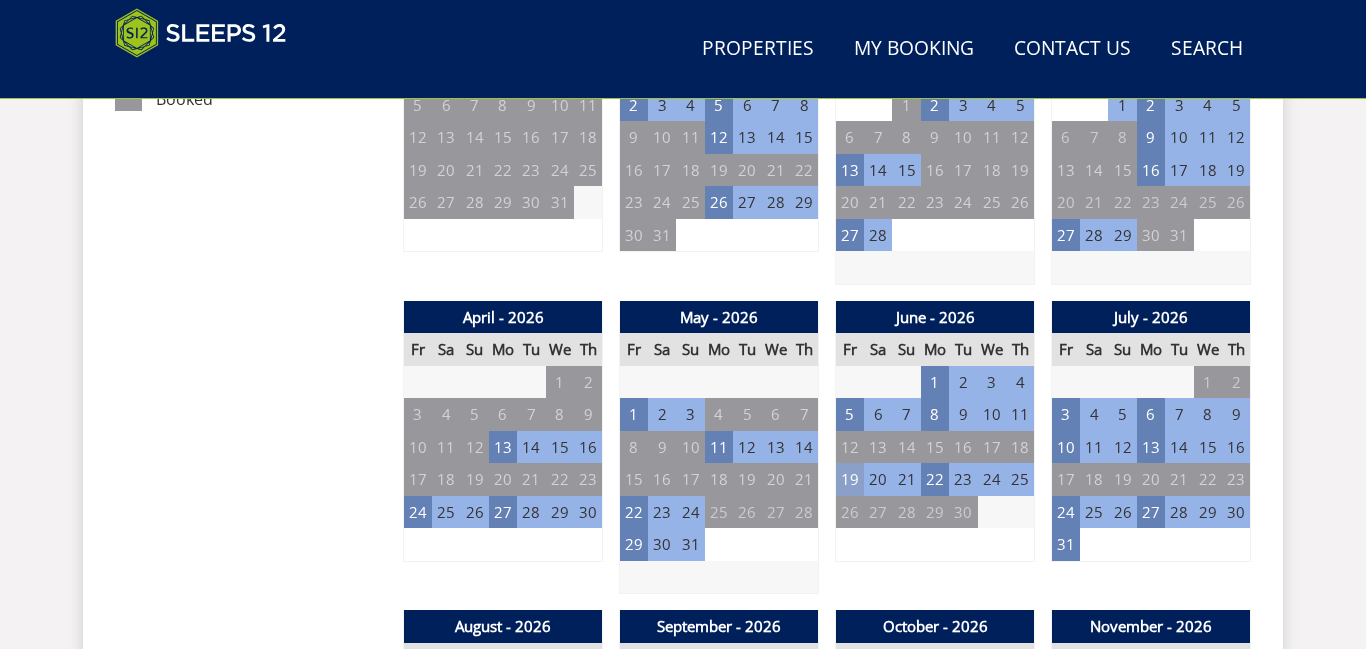 click on "19" at bounding box center (850, 479) 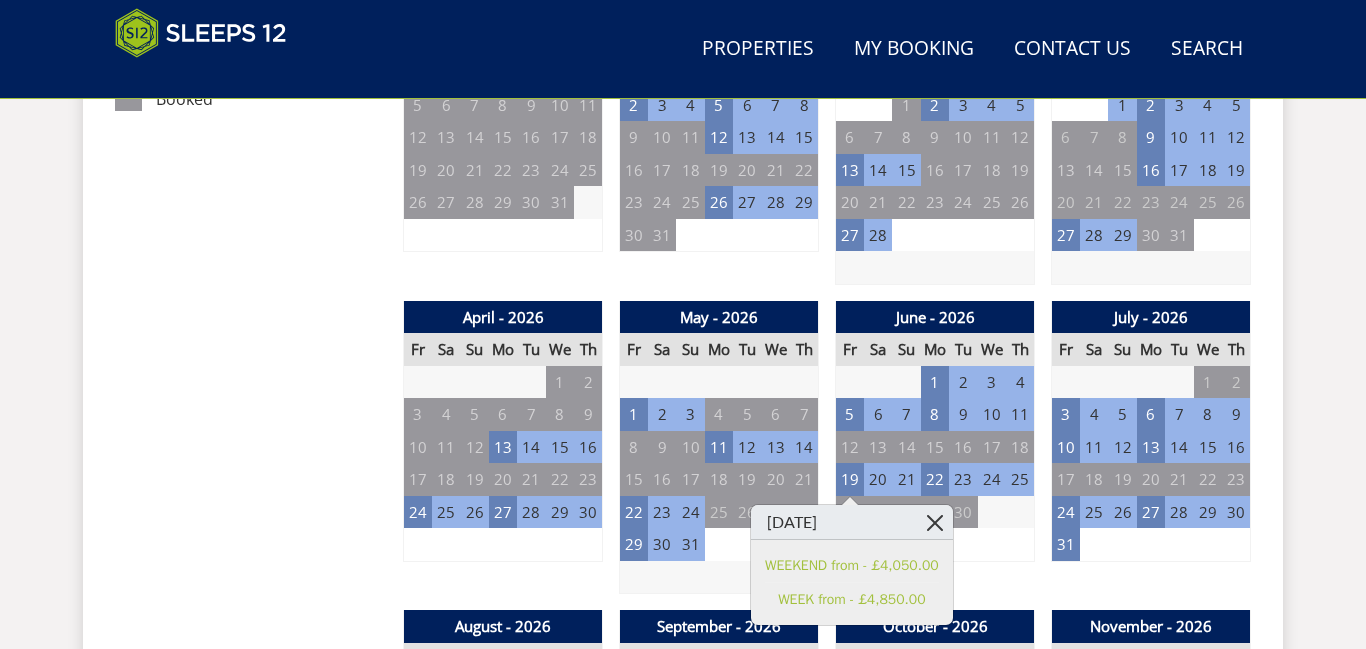 click at bounding box center [935, 522] 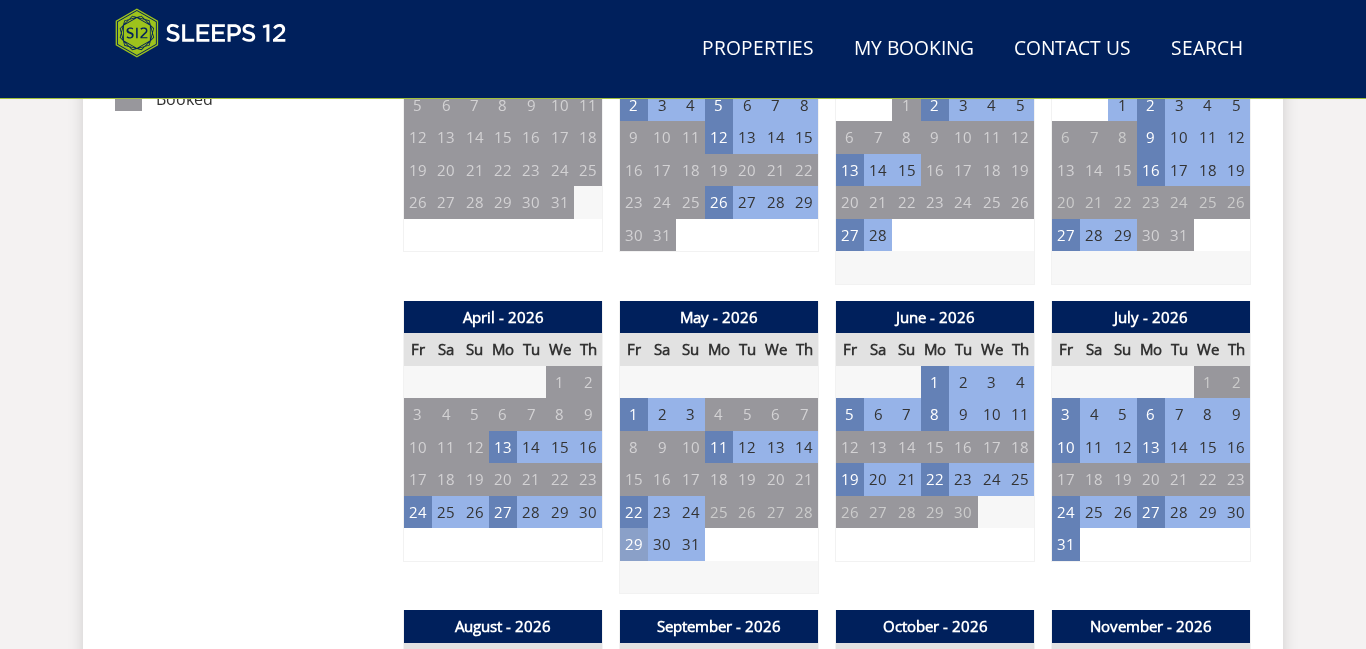 click on "29" at bounding box center [634, 544] 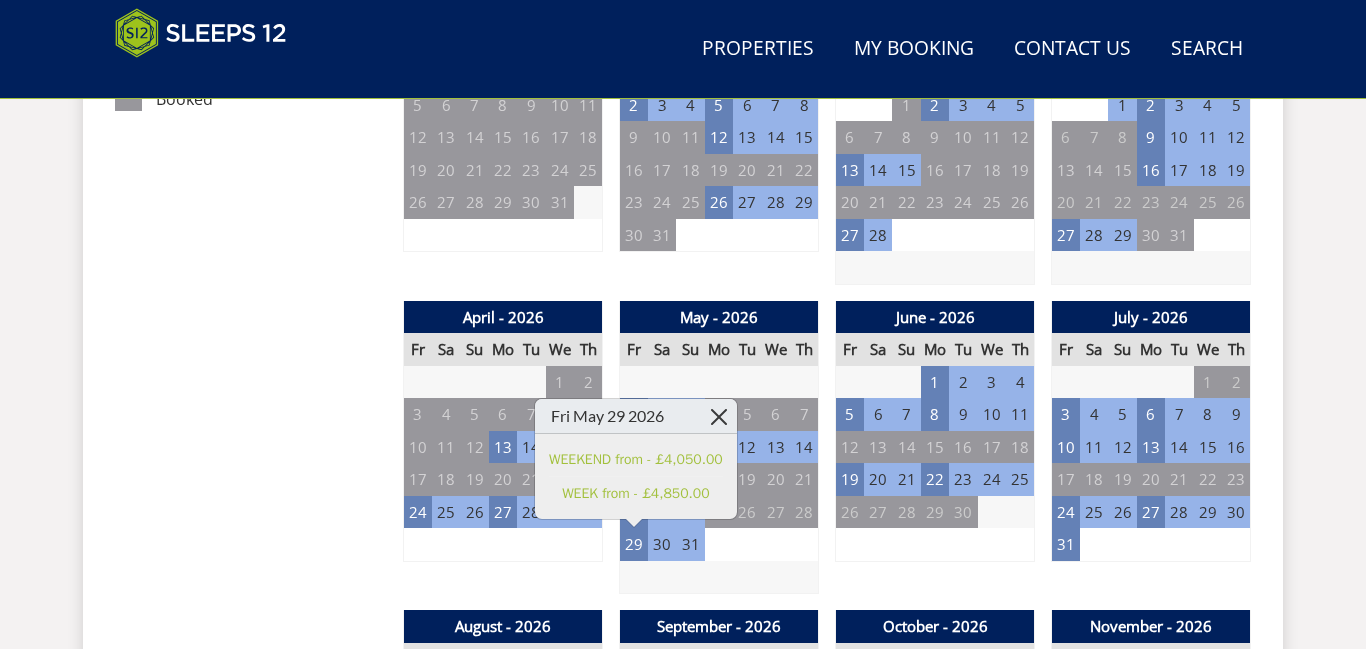 click at bounding box center [719, 416] 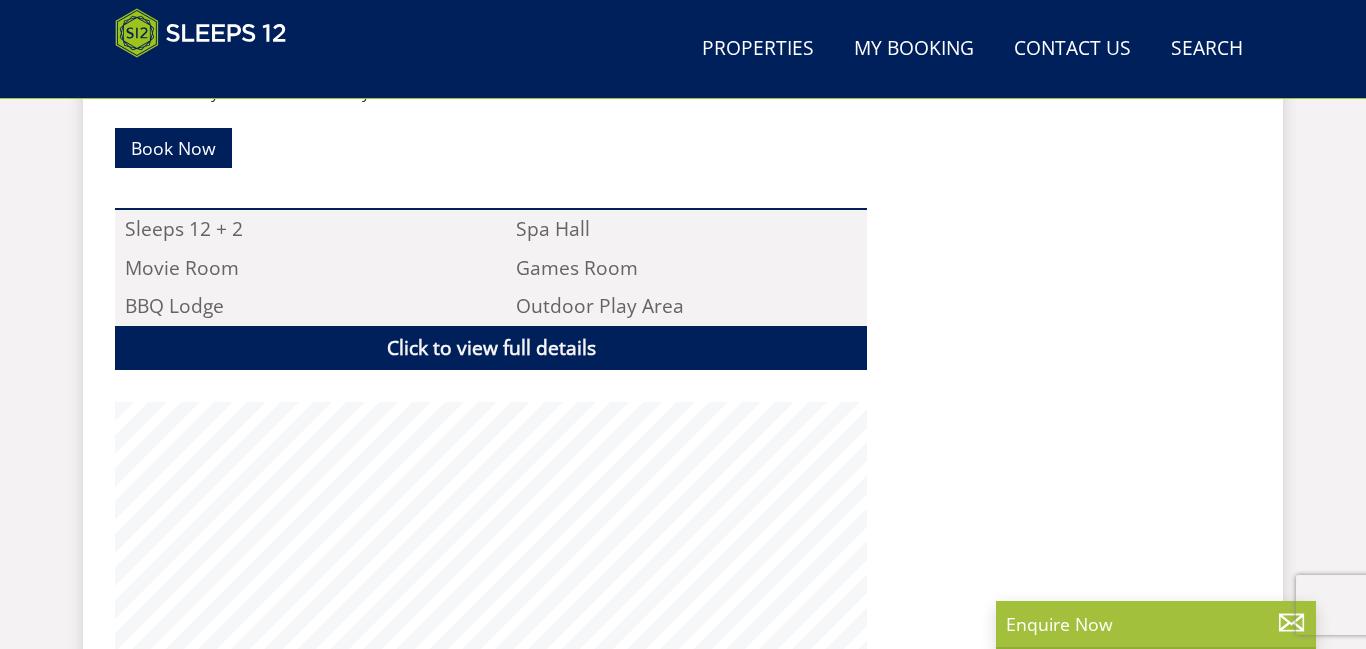 scroll, scrollTop: 438, scrollLeft: 0, axis: vertical 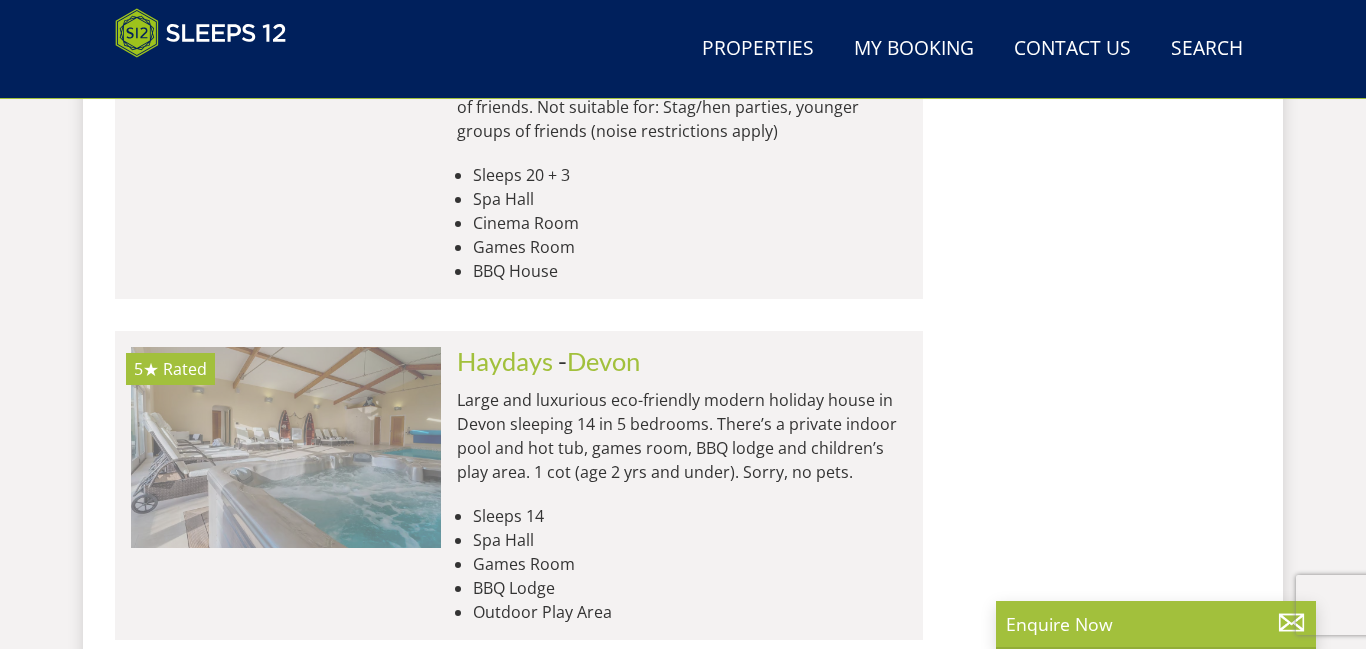 click at bounding box center [286, 447] 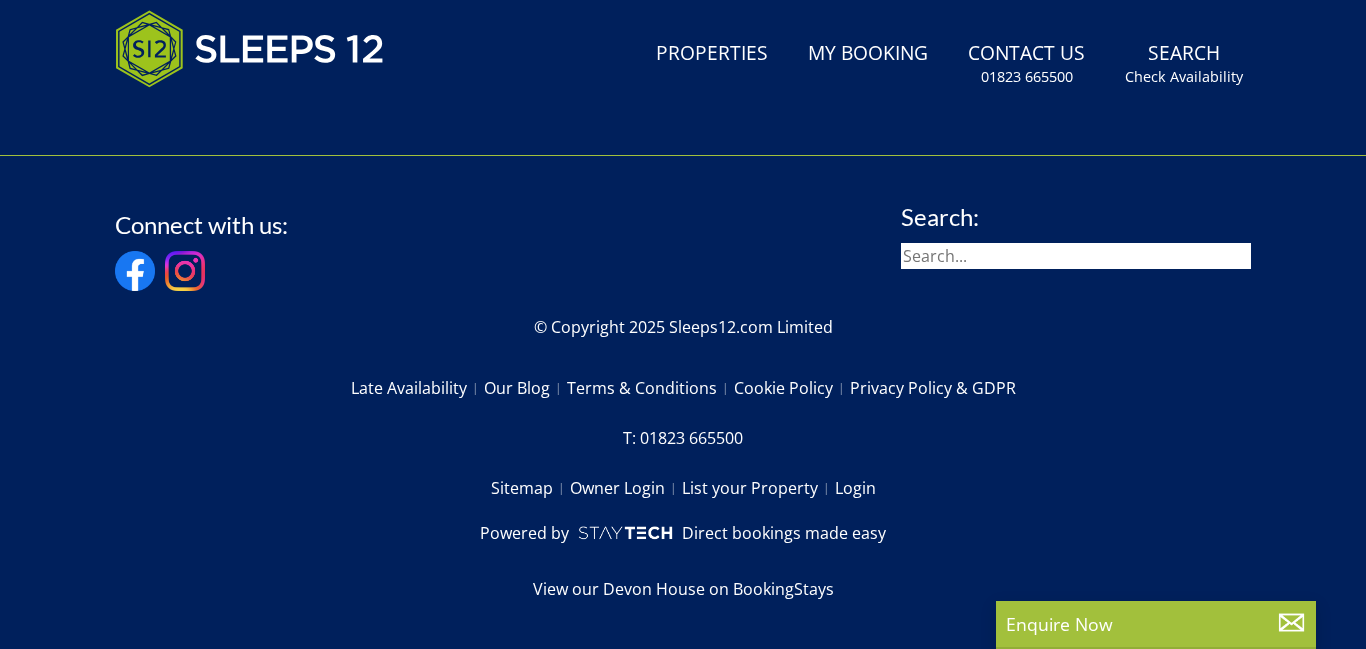 click at bounding box center (683, -1689) 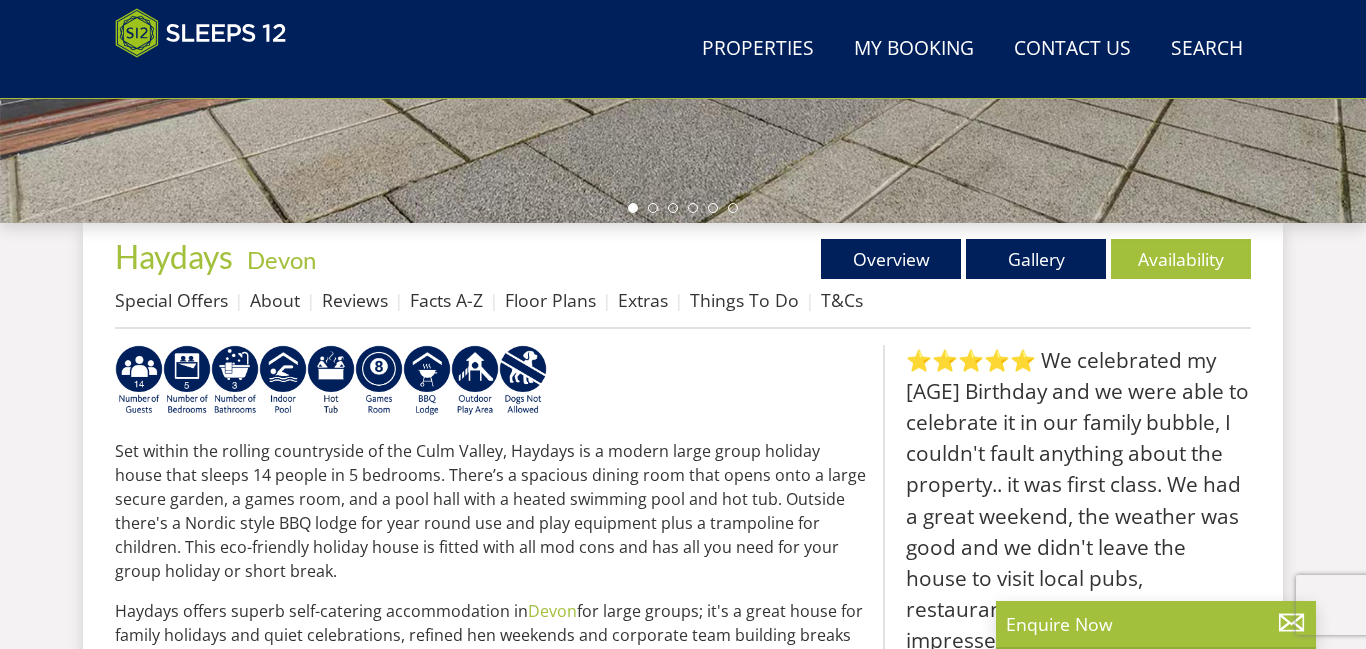 scroll, scrollTop: 638, scrollLeft: 0, axis: vertical 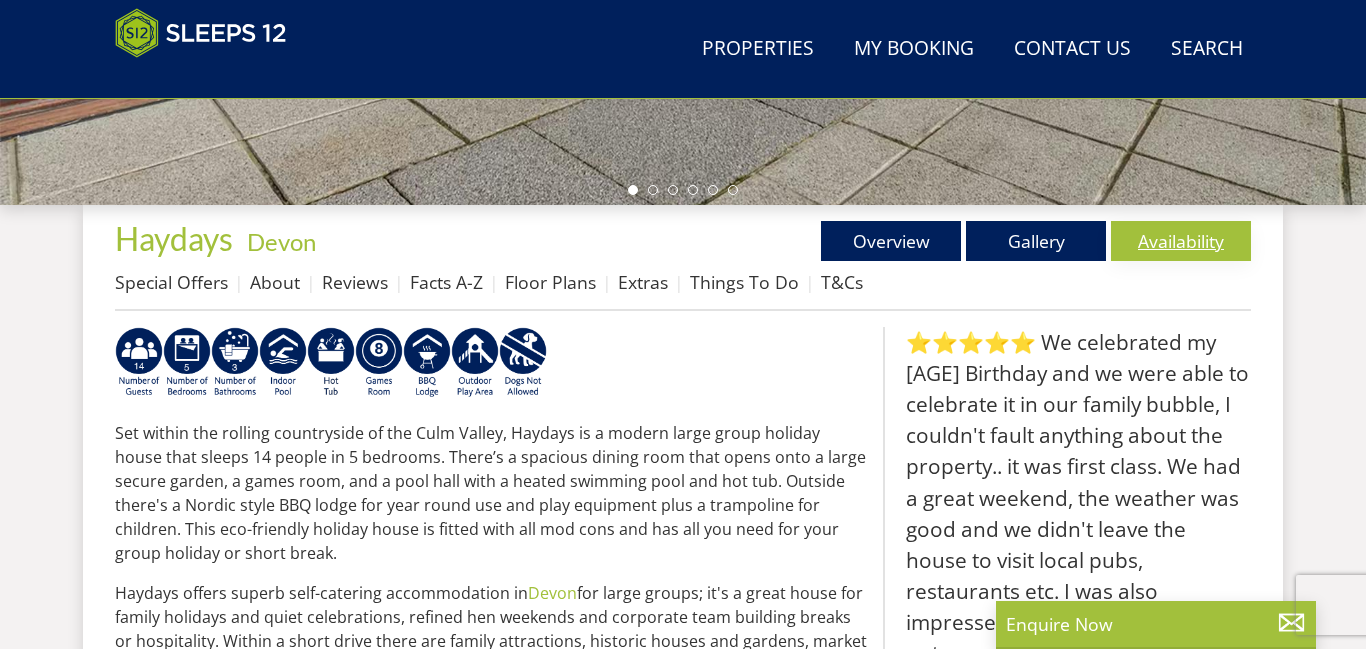 click on "Availability" at bounding box center [1181, 241] 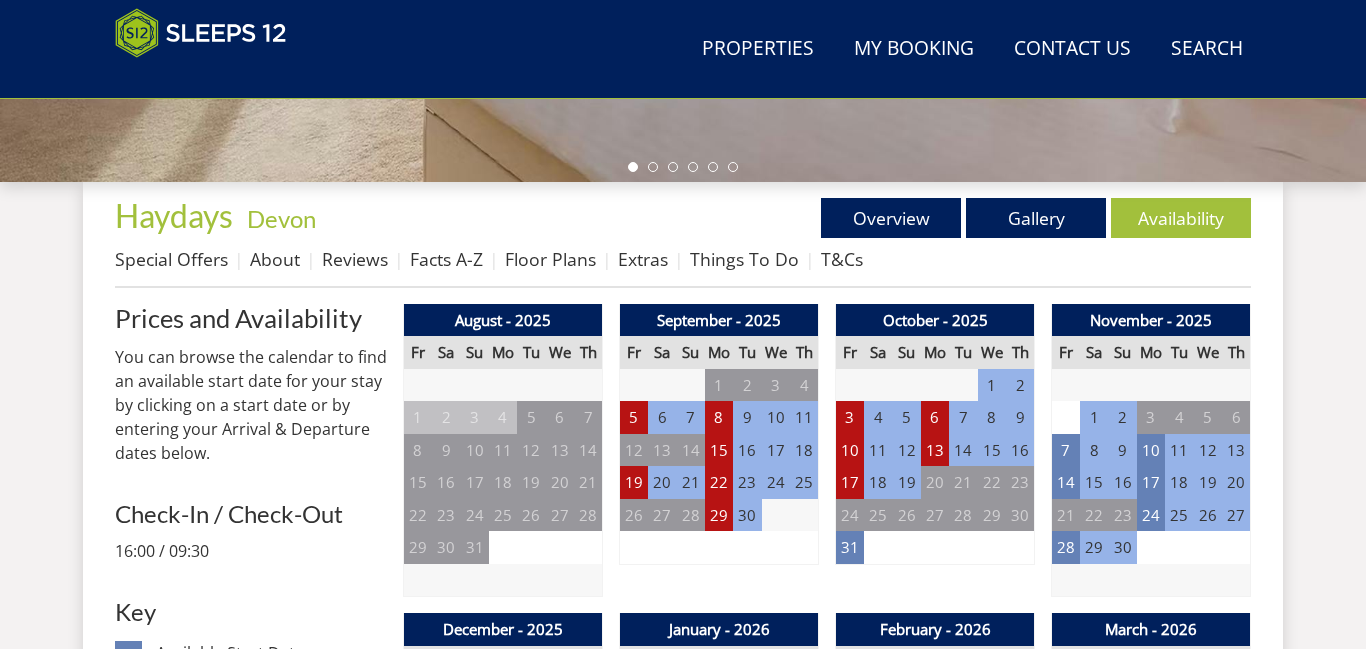 scroll, scrollTop: 683, scrollLeft: 0, axis: vertical 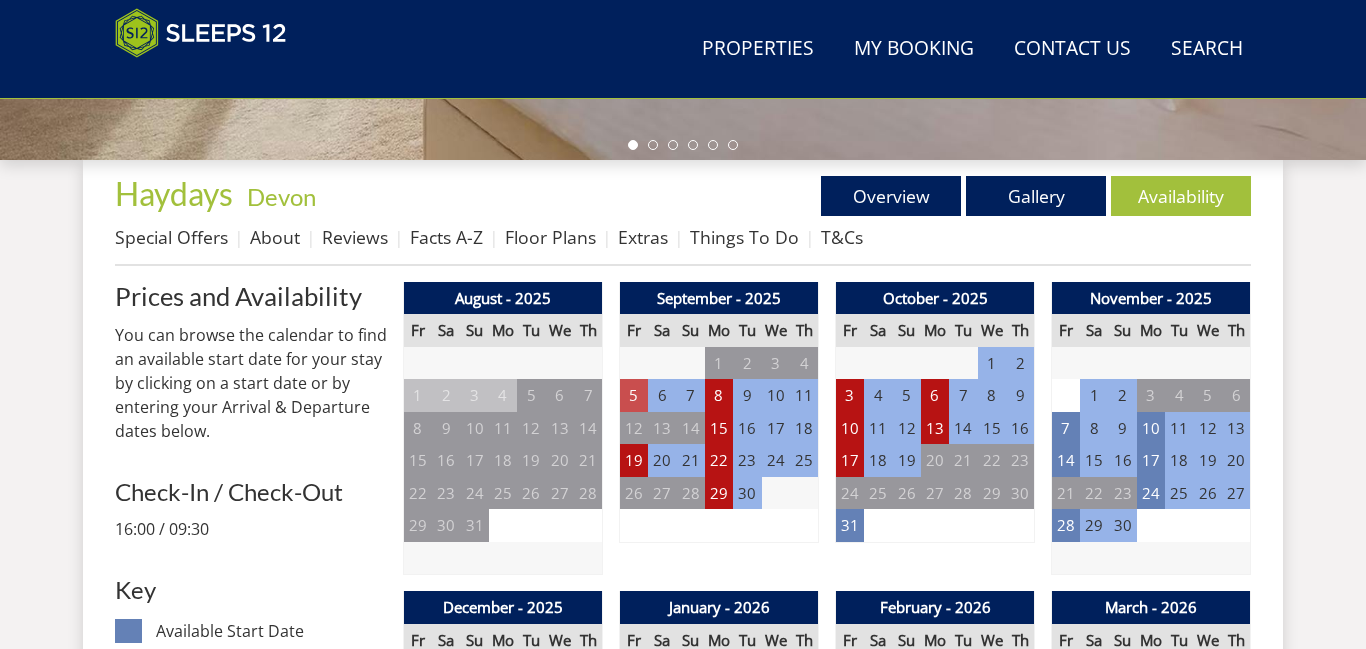 click on "5" at bounding box center [634, 395] 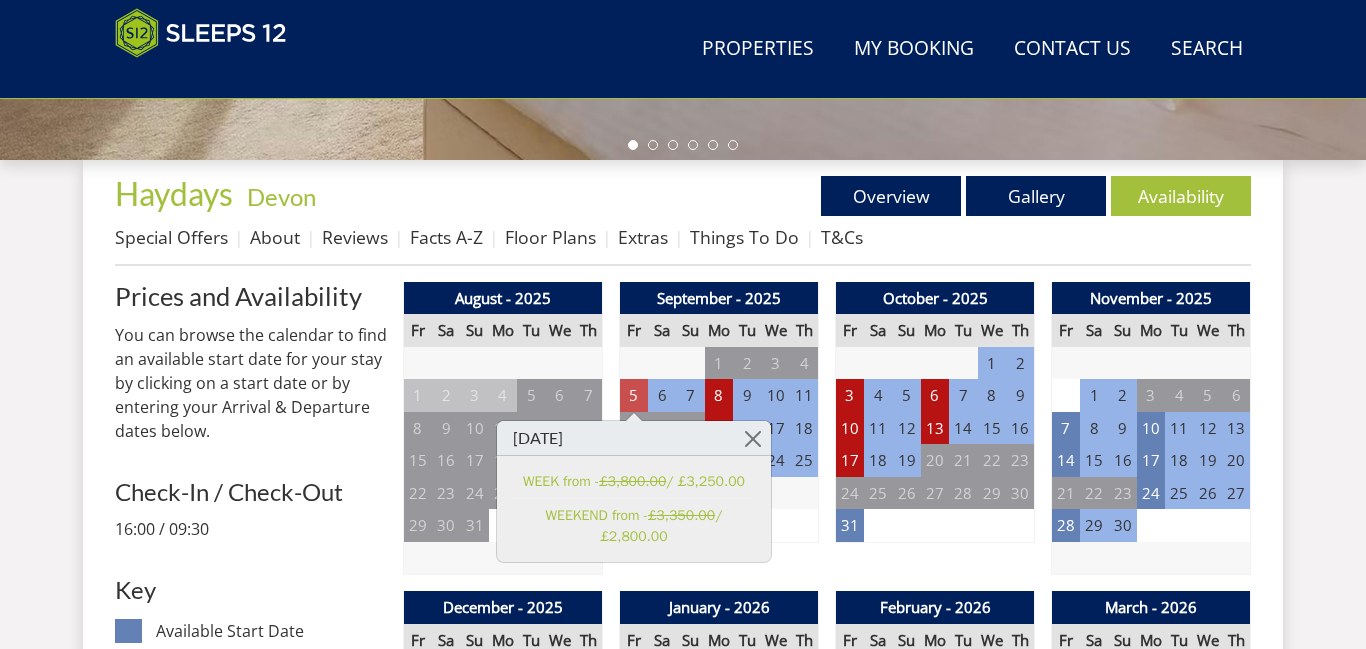 click on "5" at bounding box center [634, 395] 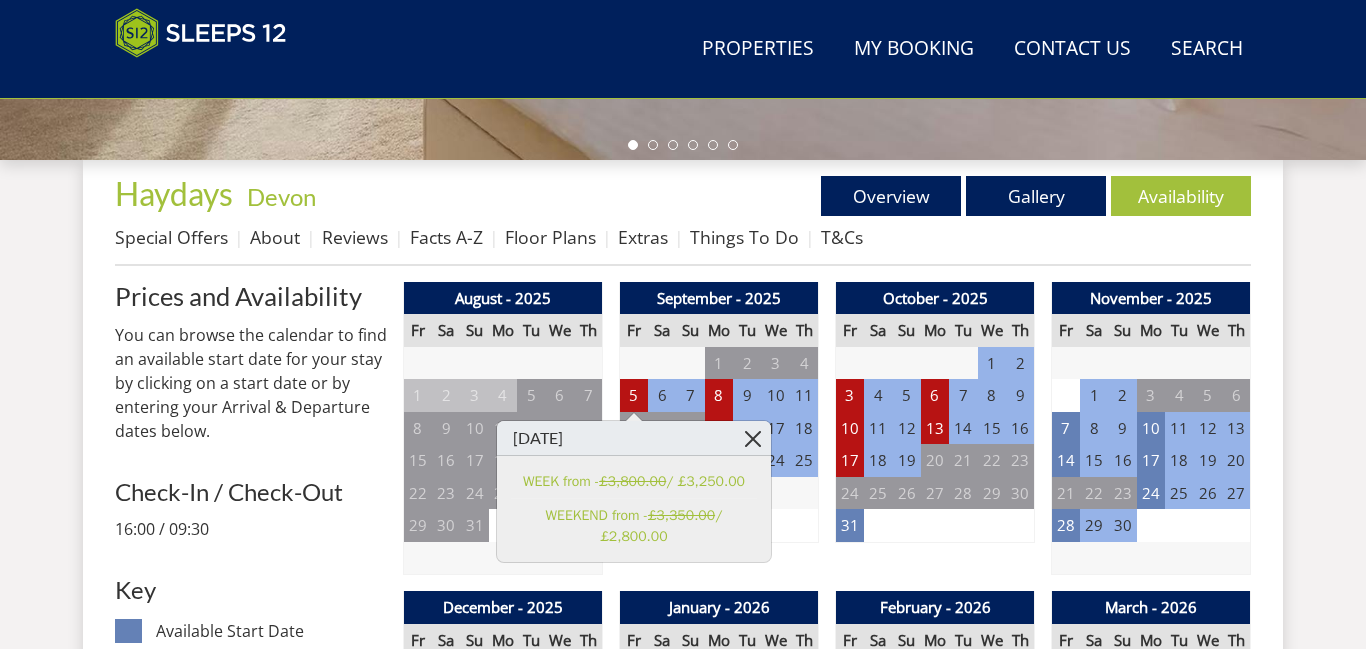 click at bounding box center (753, 438) 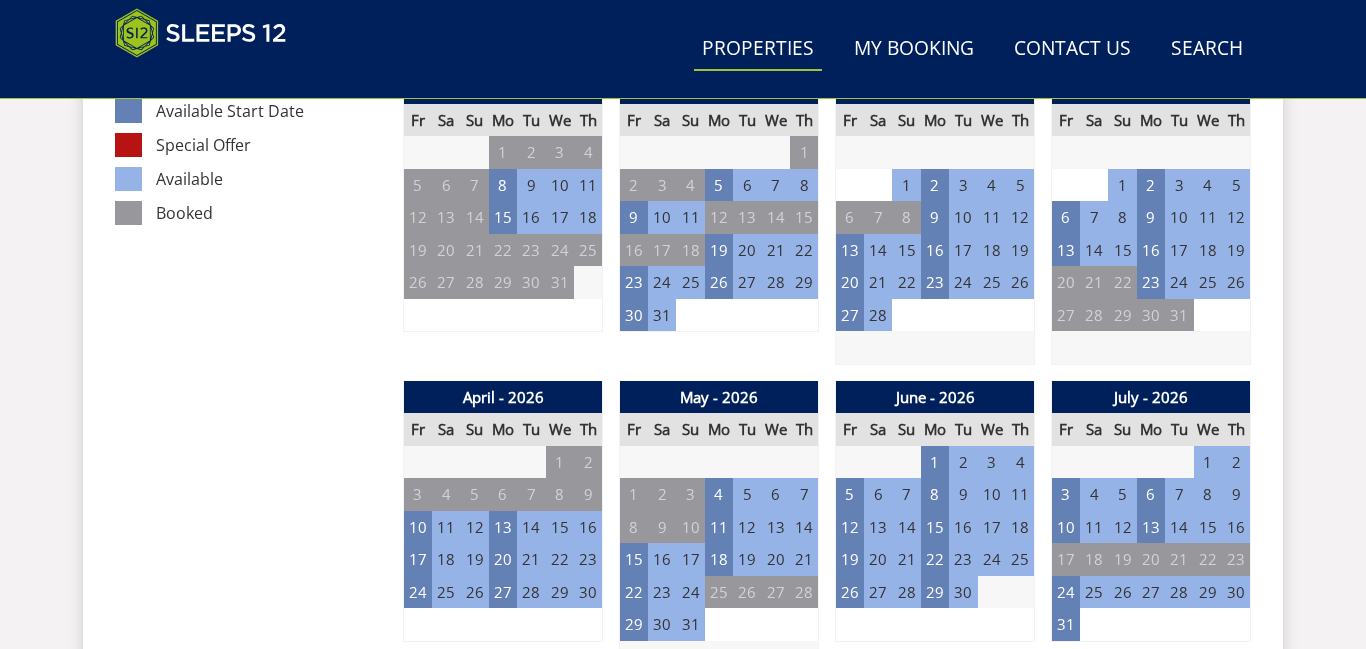 scroll, scrollTop: 1243, scrollLeft: 0, axis: vertical 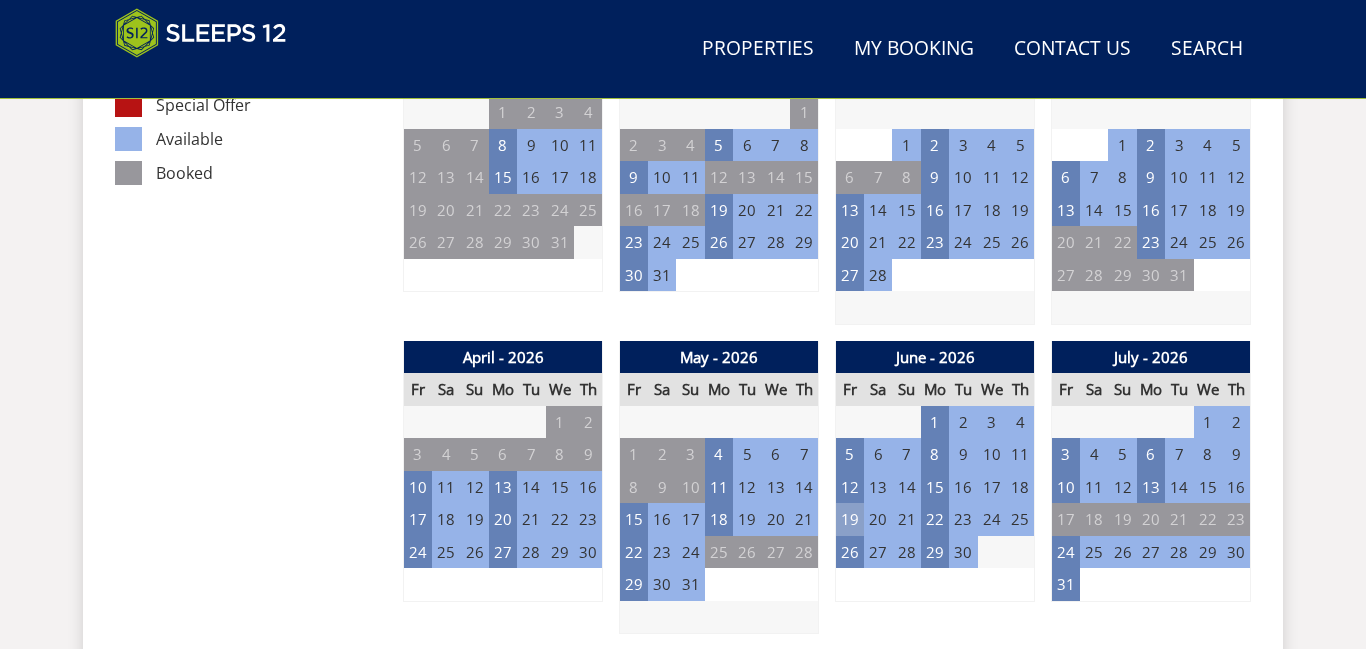 click on "19" at bounding box center (850, 519) 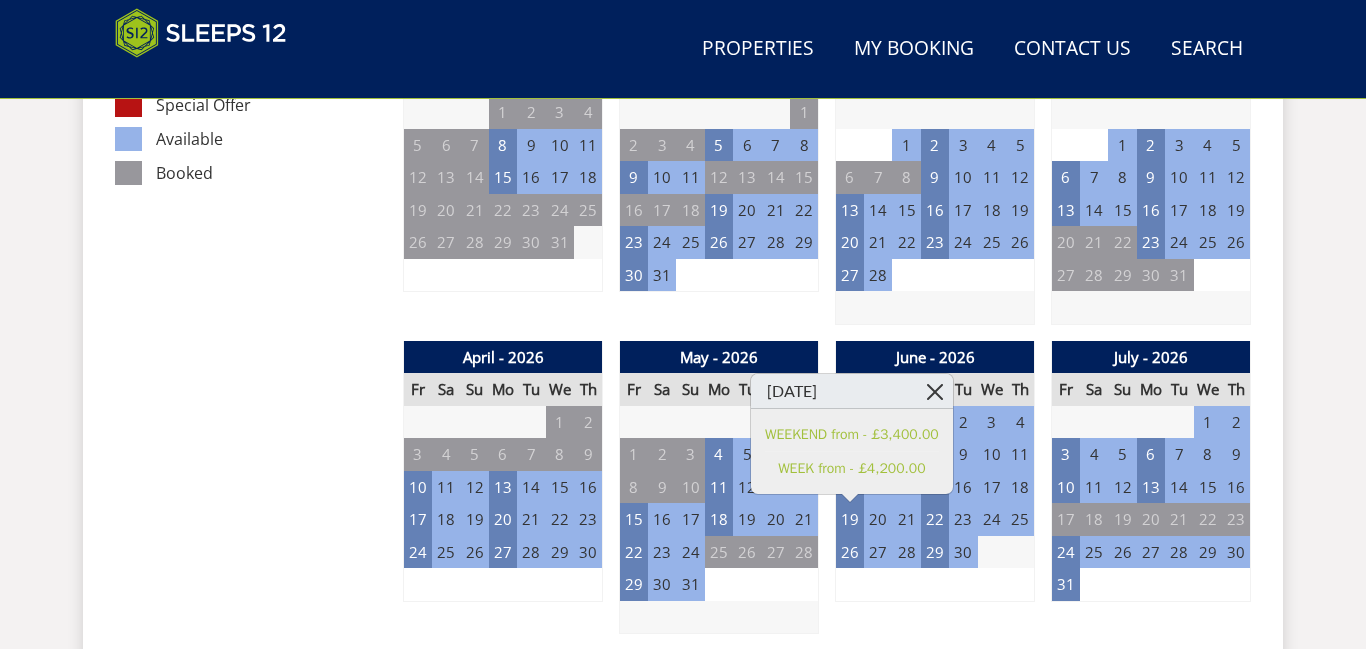click at bounding box center [935, 391] 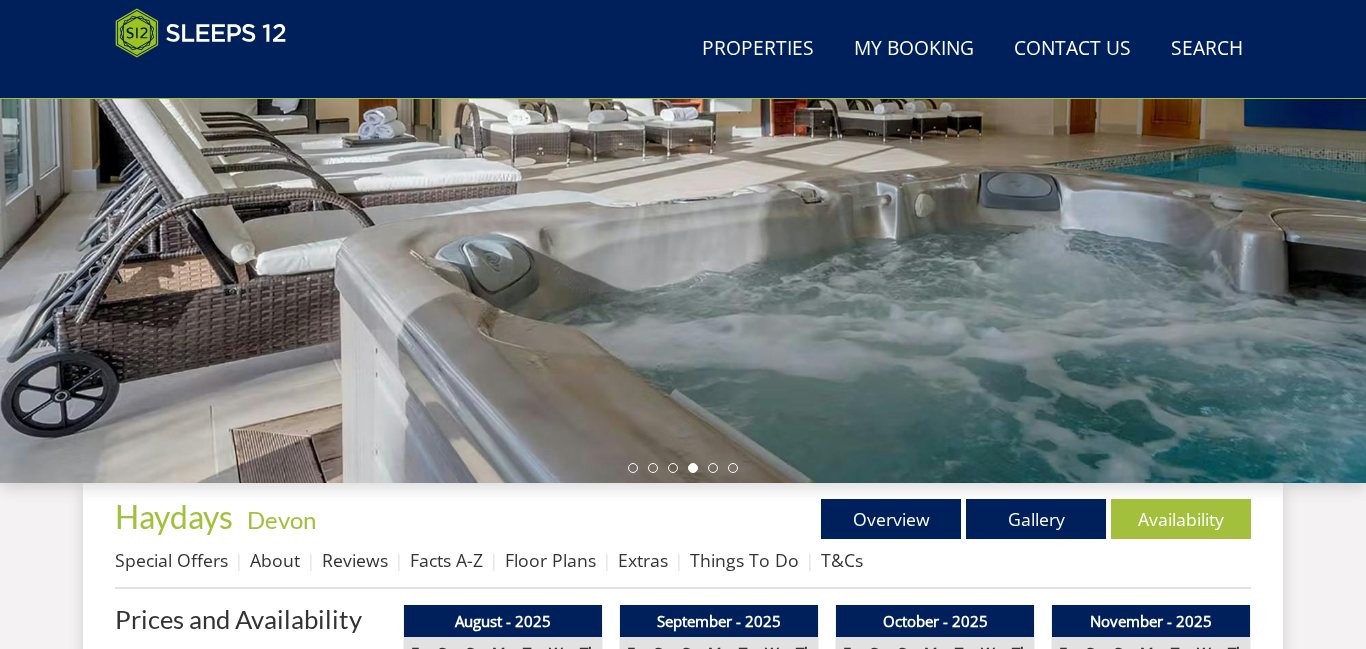scroll, scrollTop: 323, scrollLeft: 0, axis: vertical 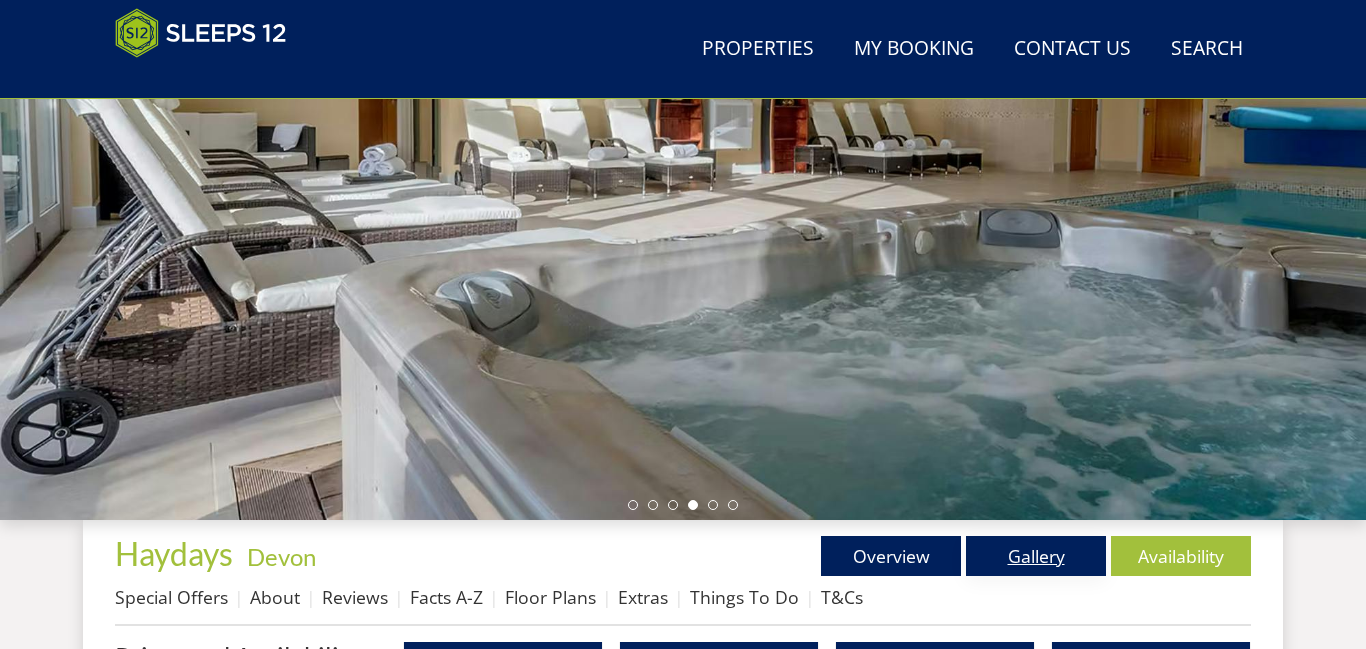click on "Gallery" at bounding box center [1036, 556] 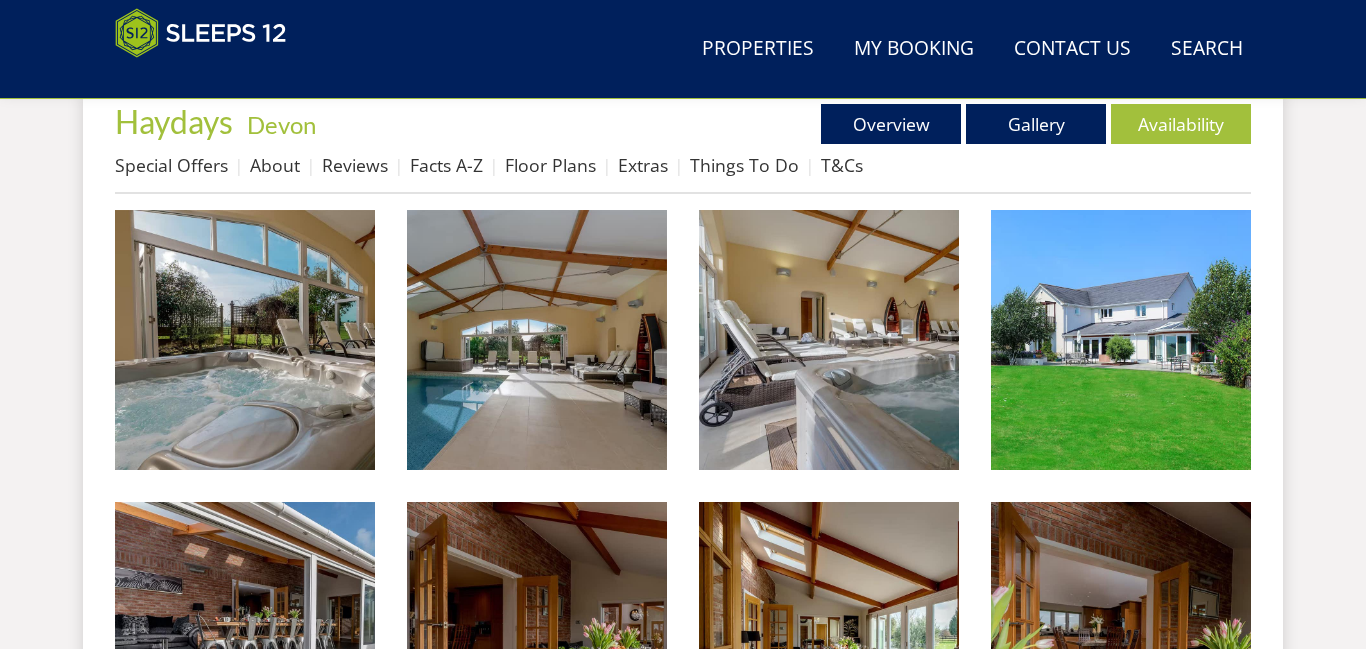 scroll, scrollTop: 758, scrollLeft: 0, axis: vertical 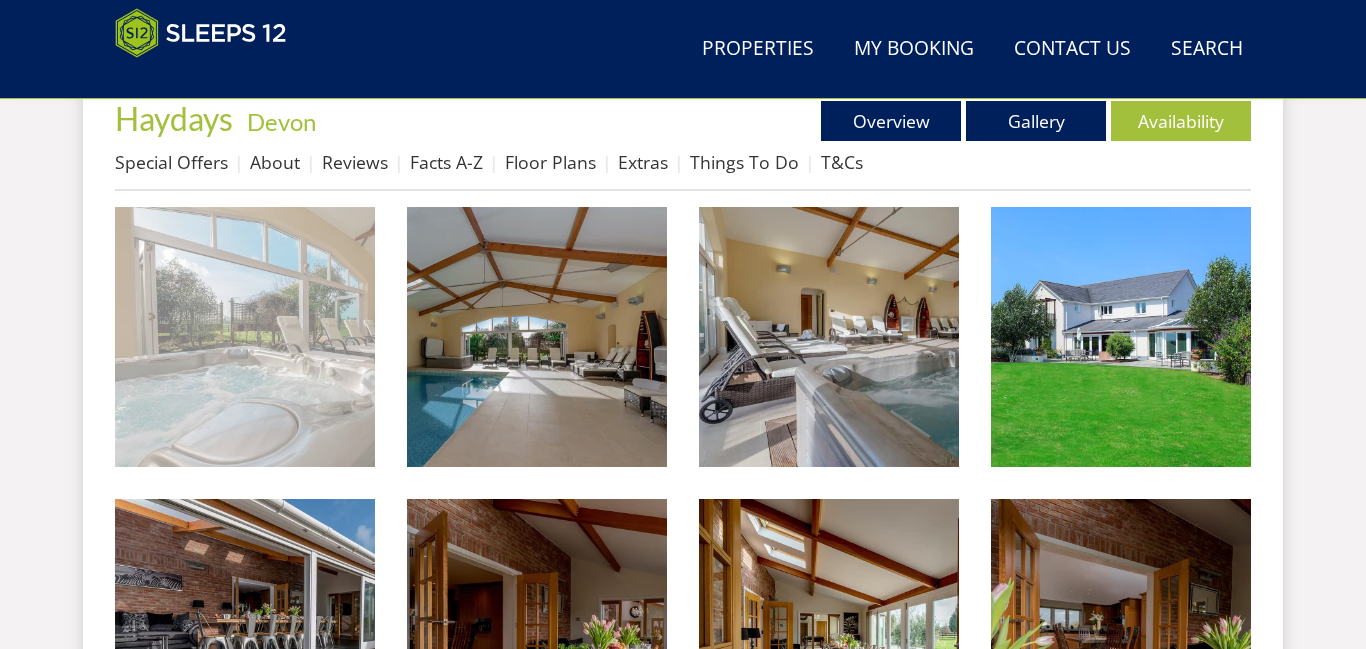 click at bounding box center [245, 337] 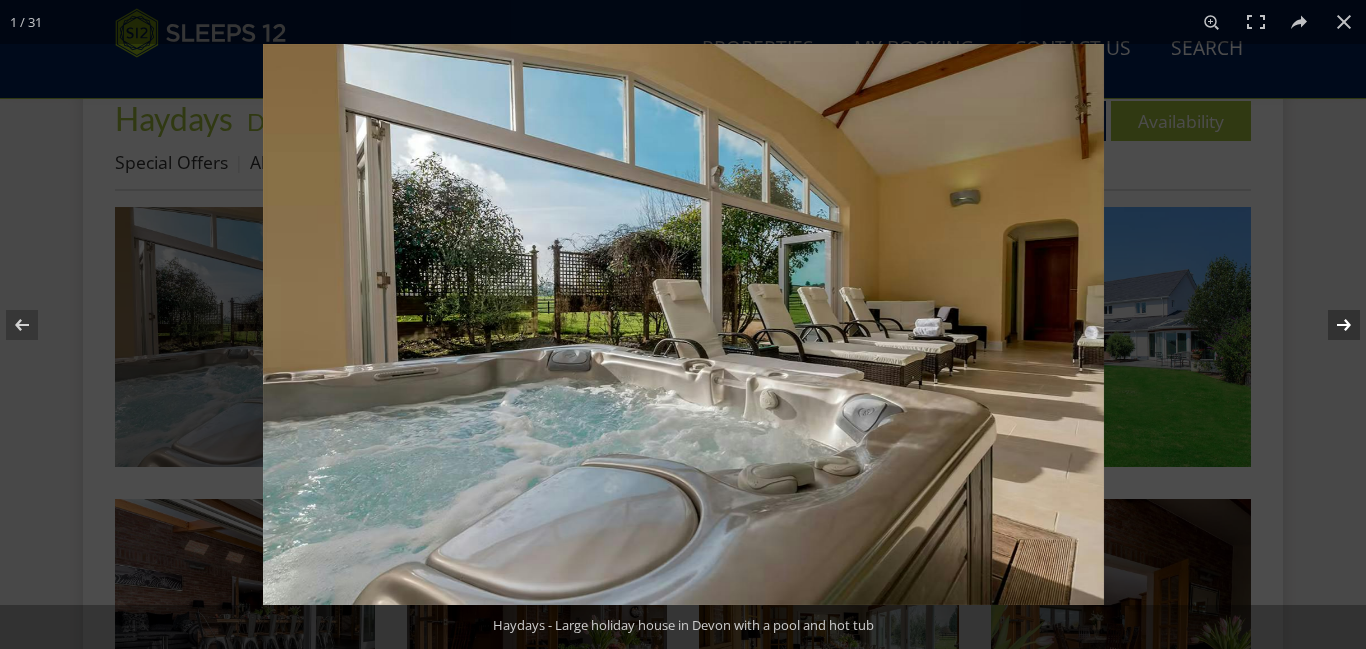 click at bounding box center (1331, 325) 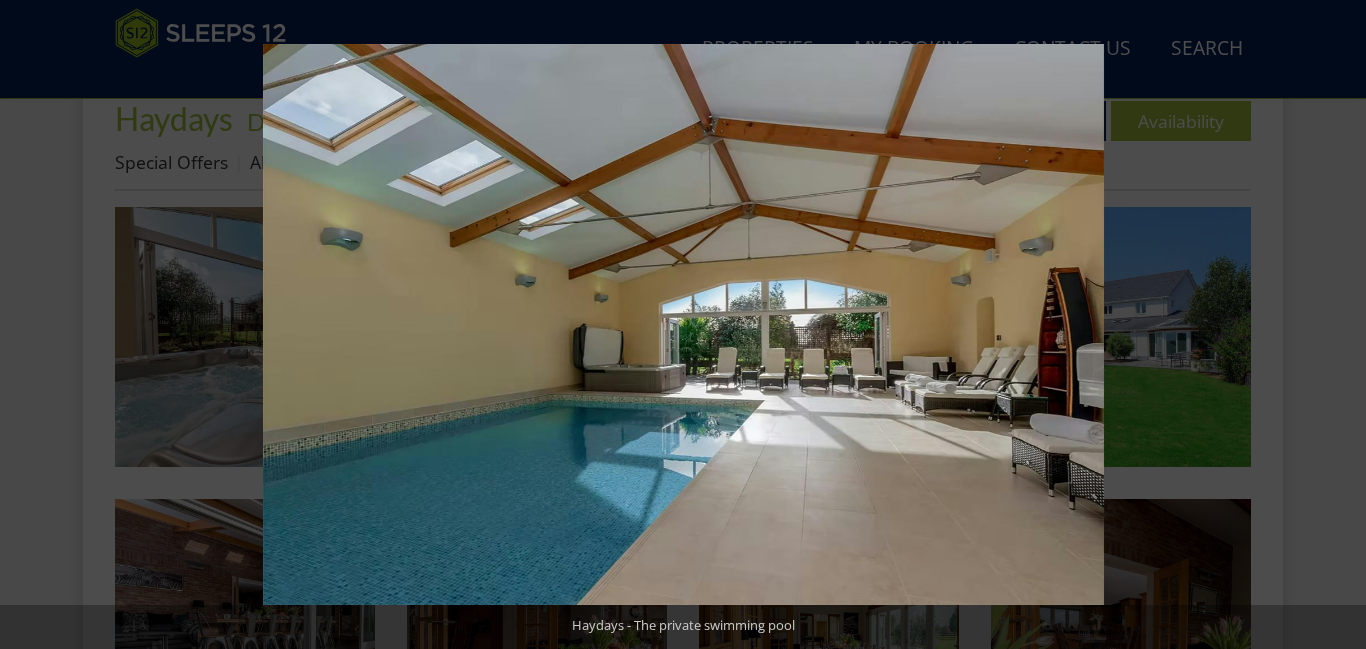 click at bounding box center [1331, 325] 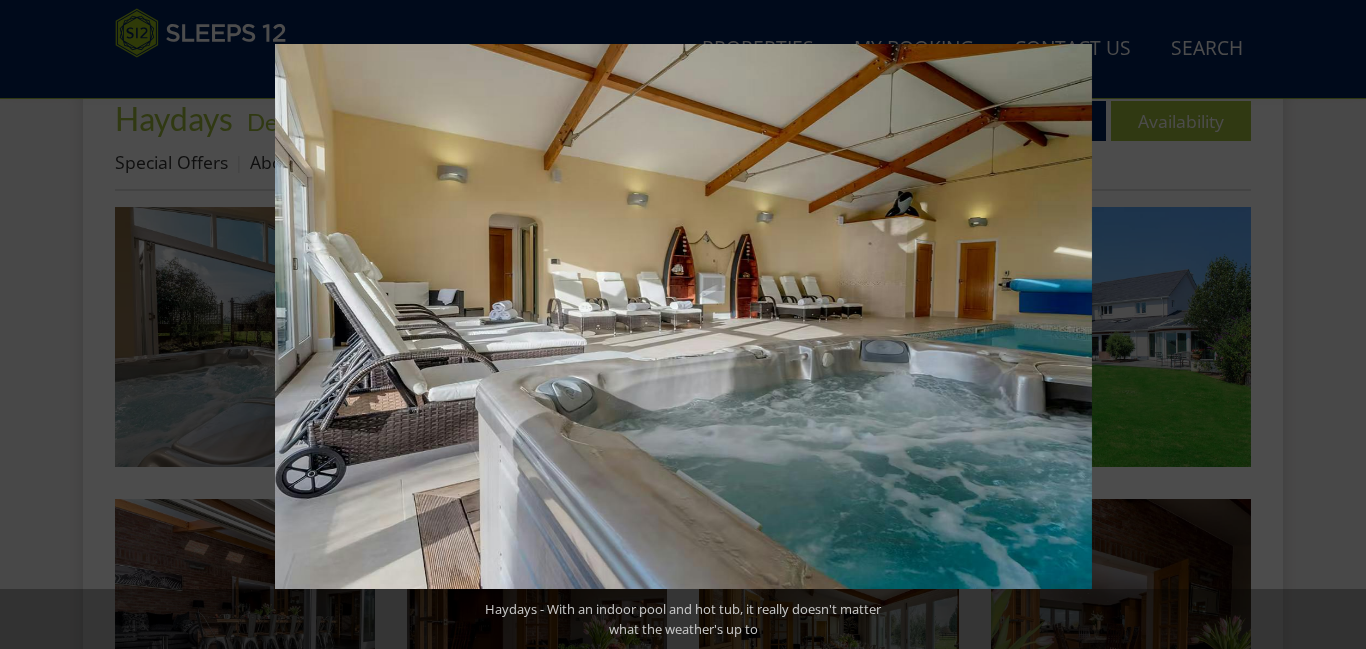 click at bounding box center (1331, 325) 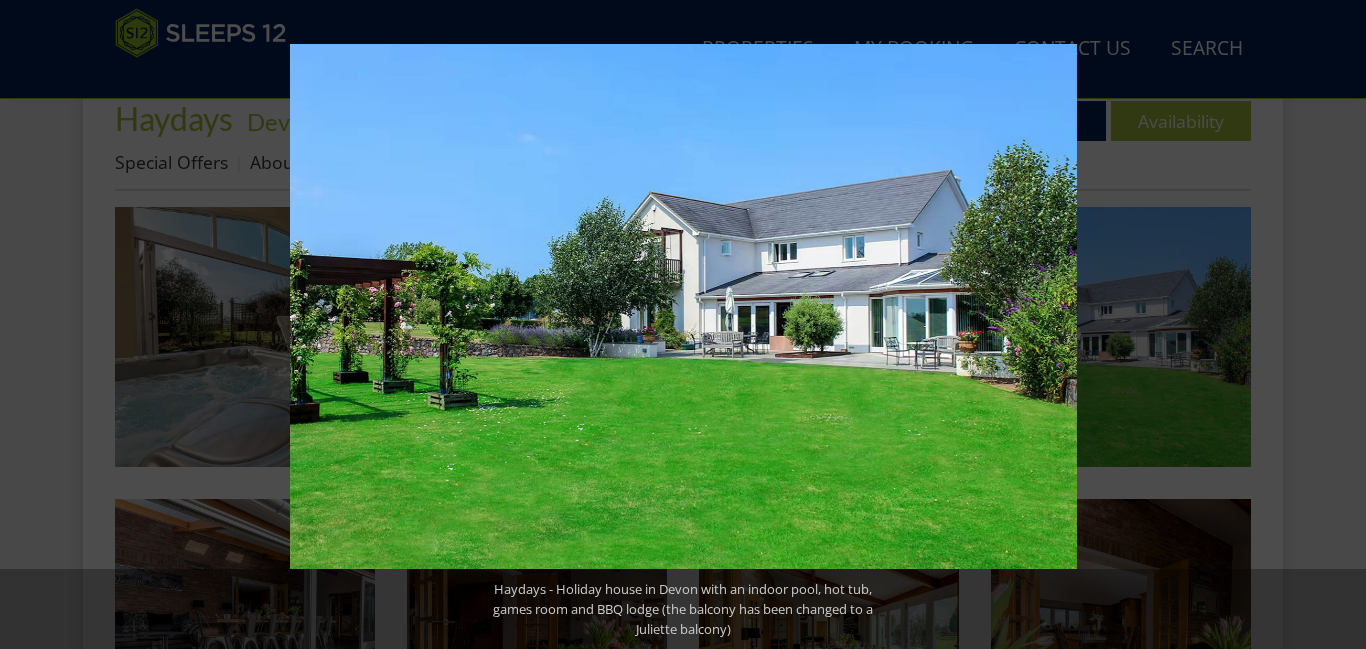 click at bounding box center [1331, 325] 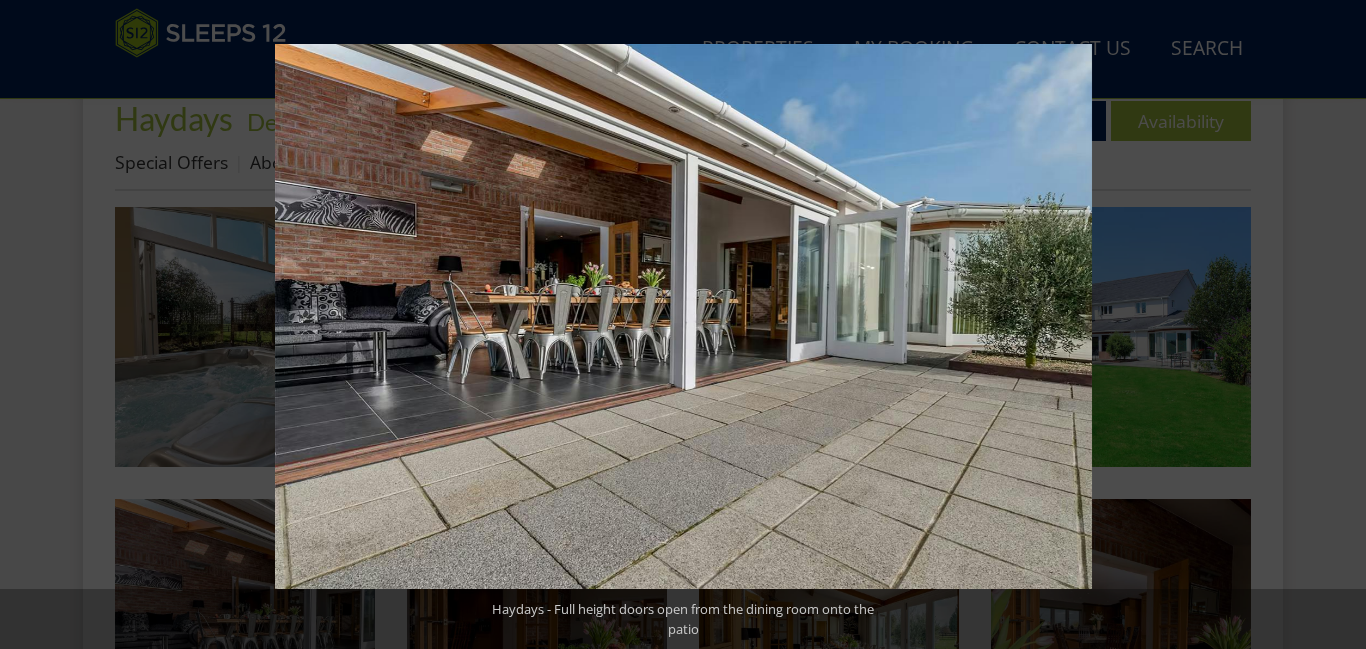 click at bounding box center [1331, 325] 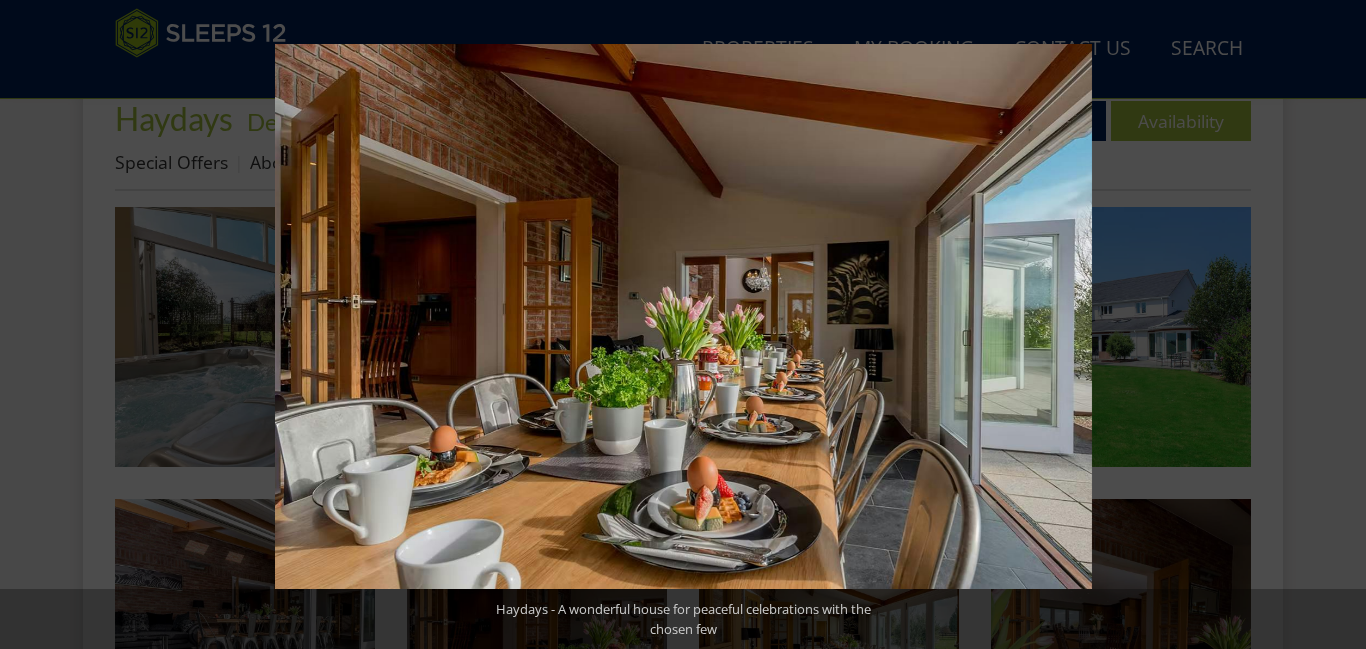 click at bounding box center [1331, 325] 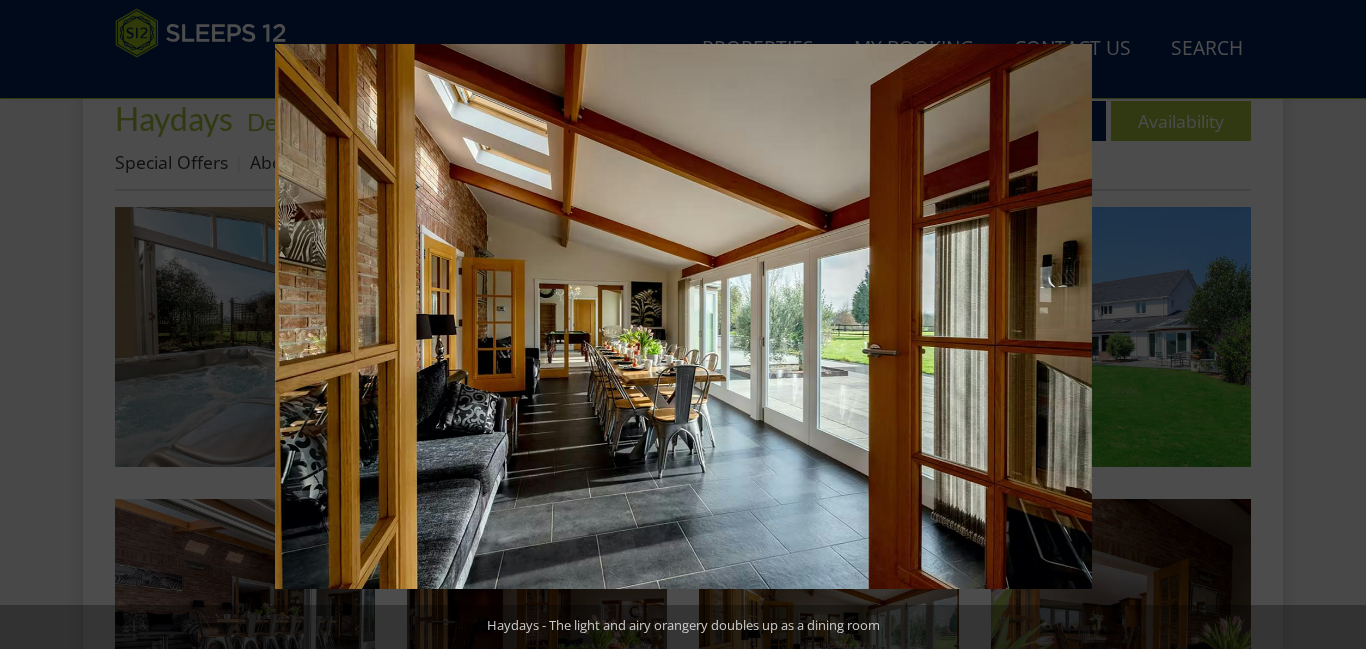 click at bounding box center [1331, 325] 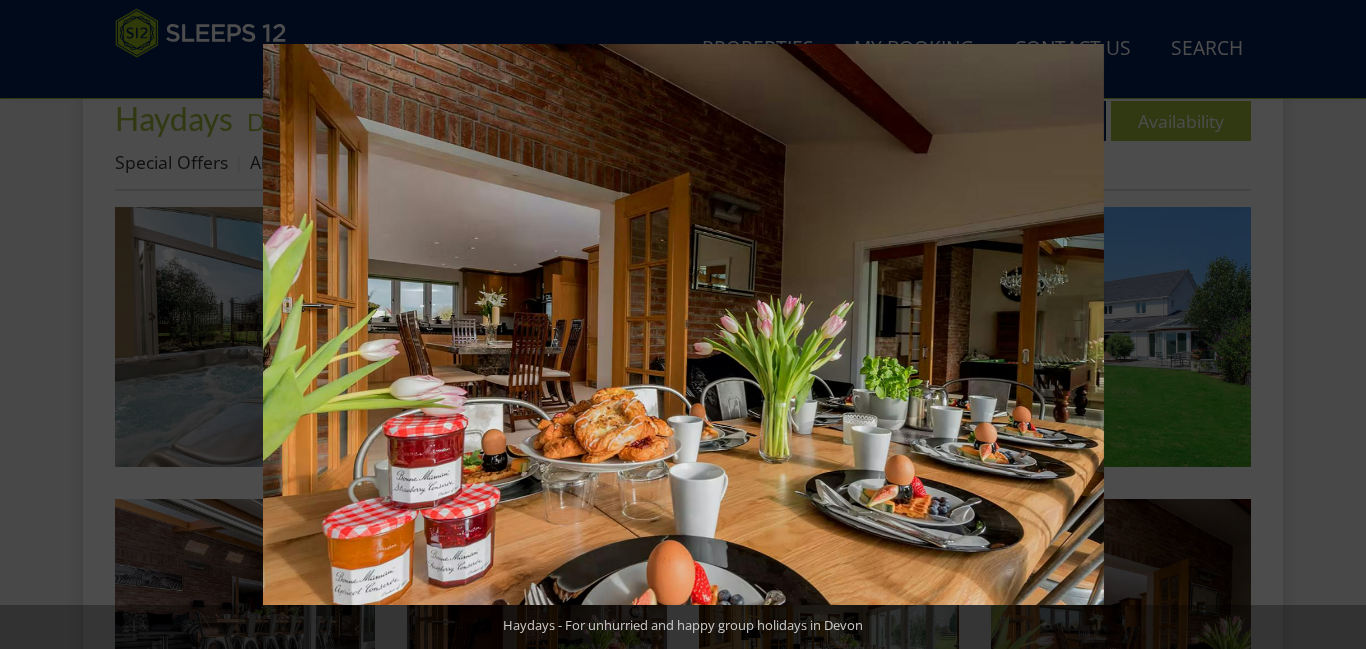 click at bounding box center (1331, 325) 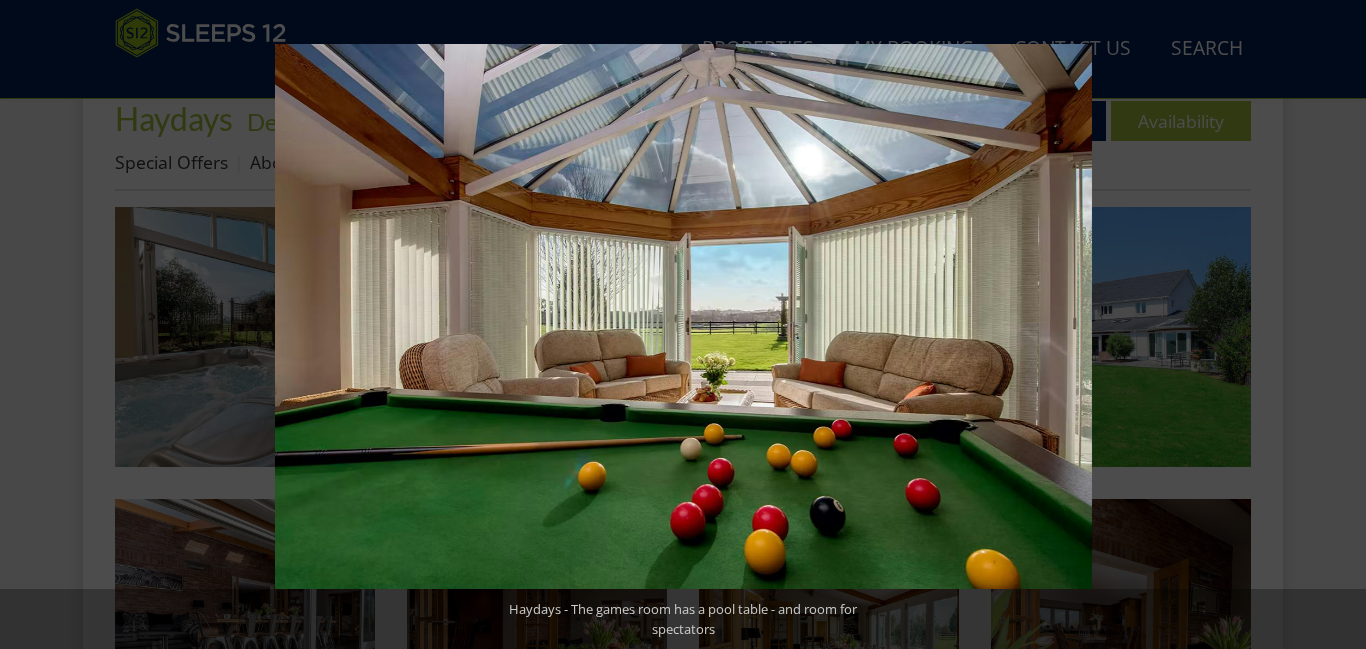 click at bounding box center (1331, 325) 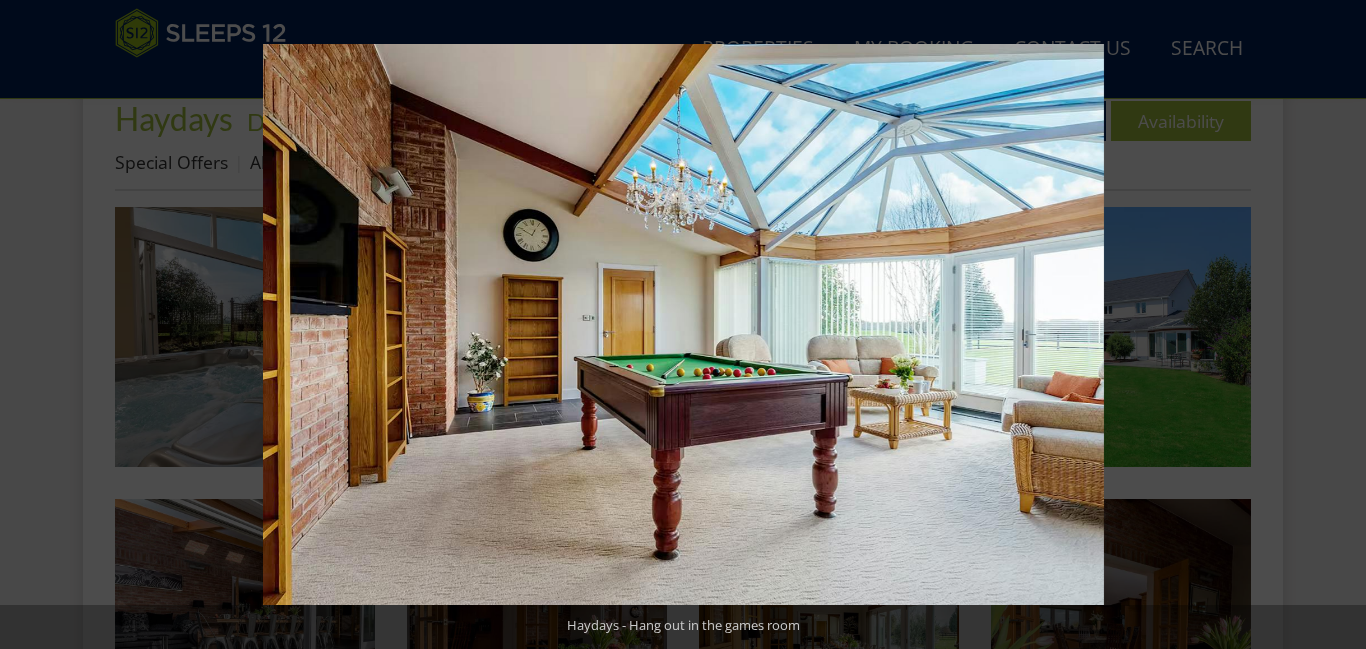 click at bounding box center [1331, 325] 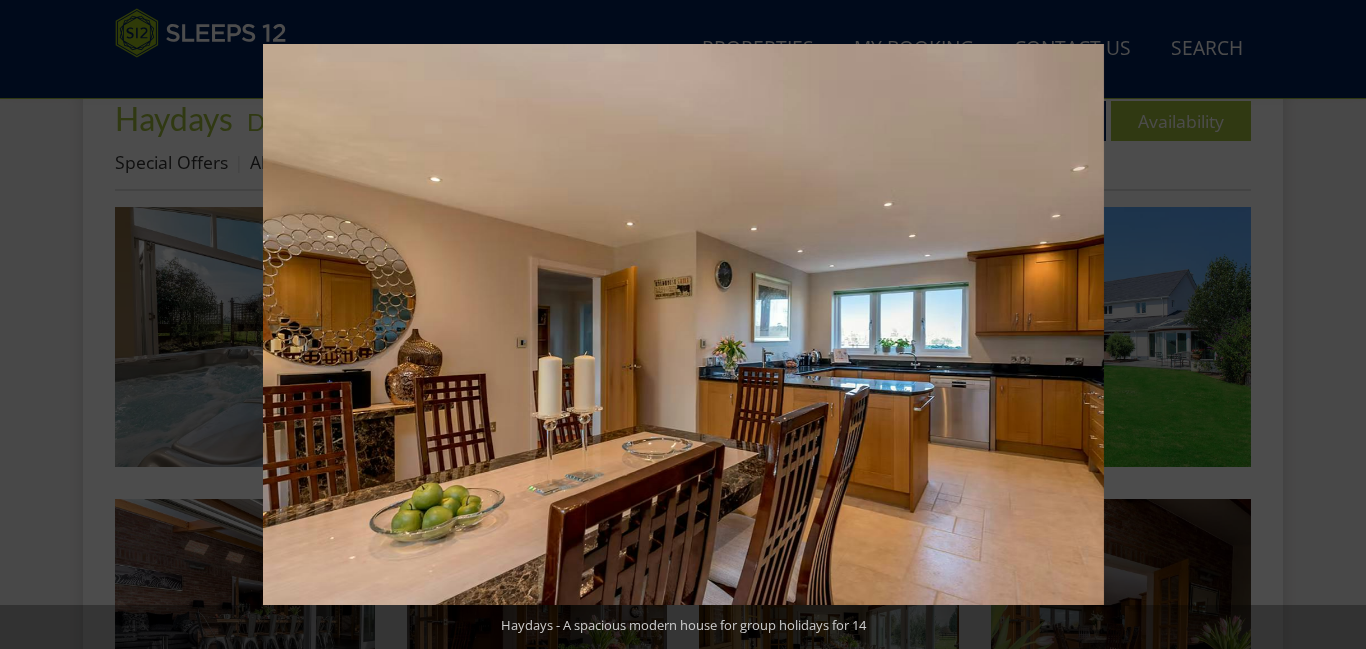 click at bounding box center (1331, 325) 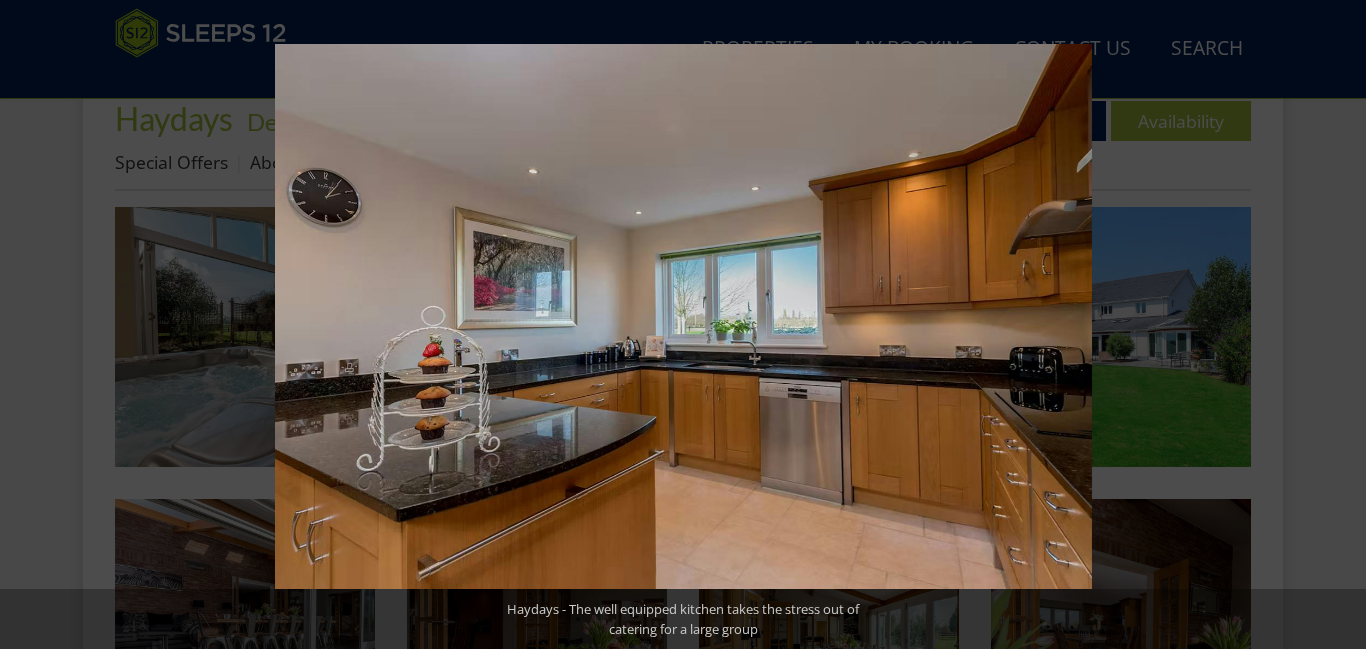 click at bounding box center [1331, 325] 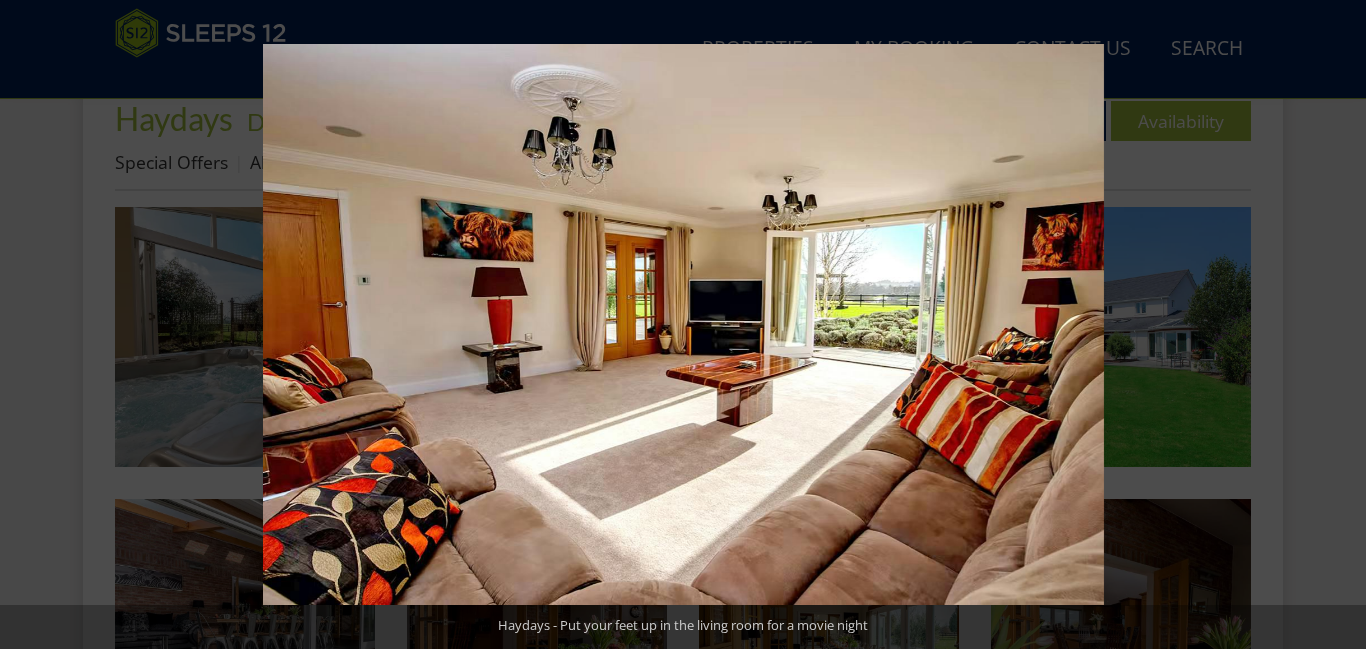 click at bounding box center [1331, 325] 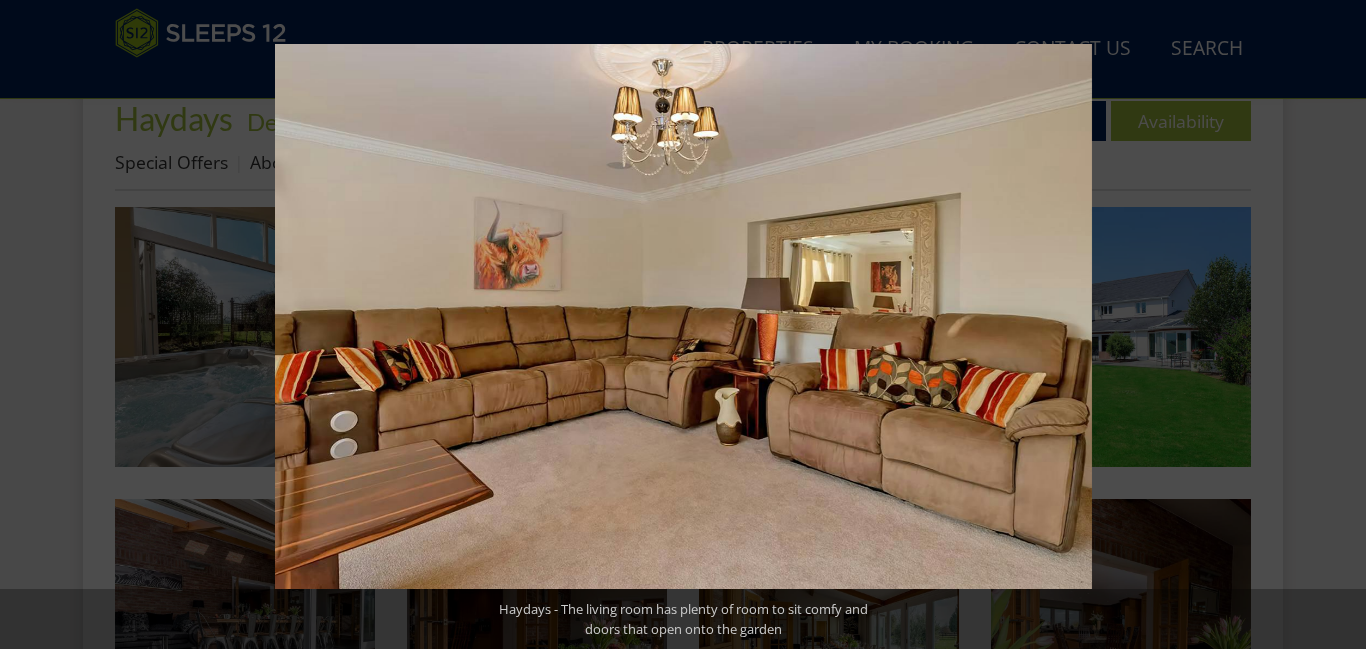 click at bounding box center [1331, 325] 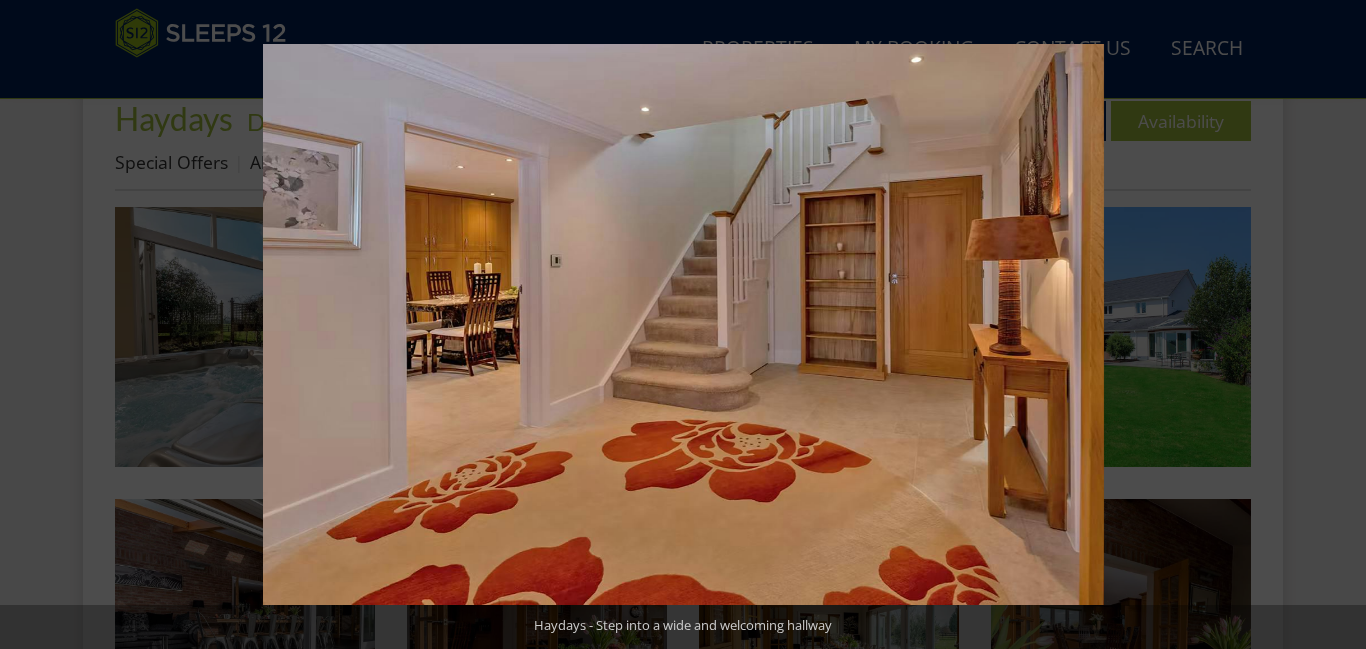 click at bounding box center [1331, 325] 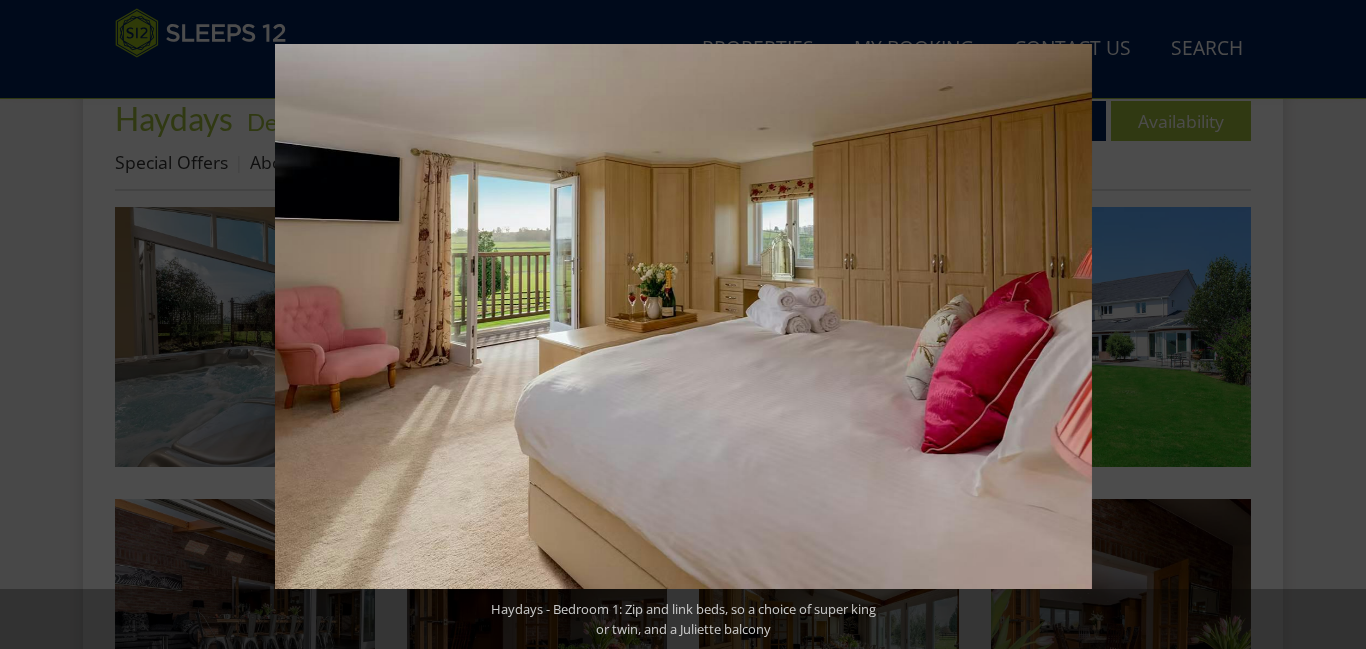 click at bounding box center [1331, 325] 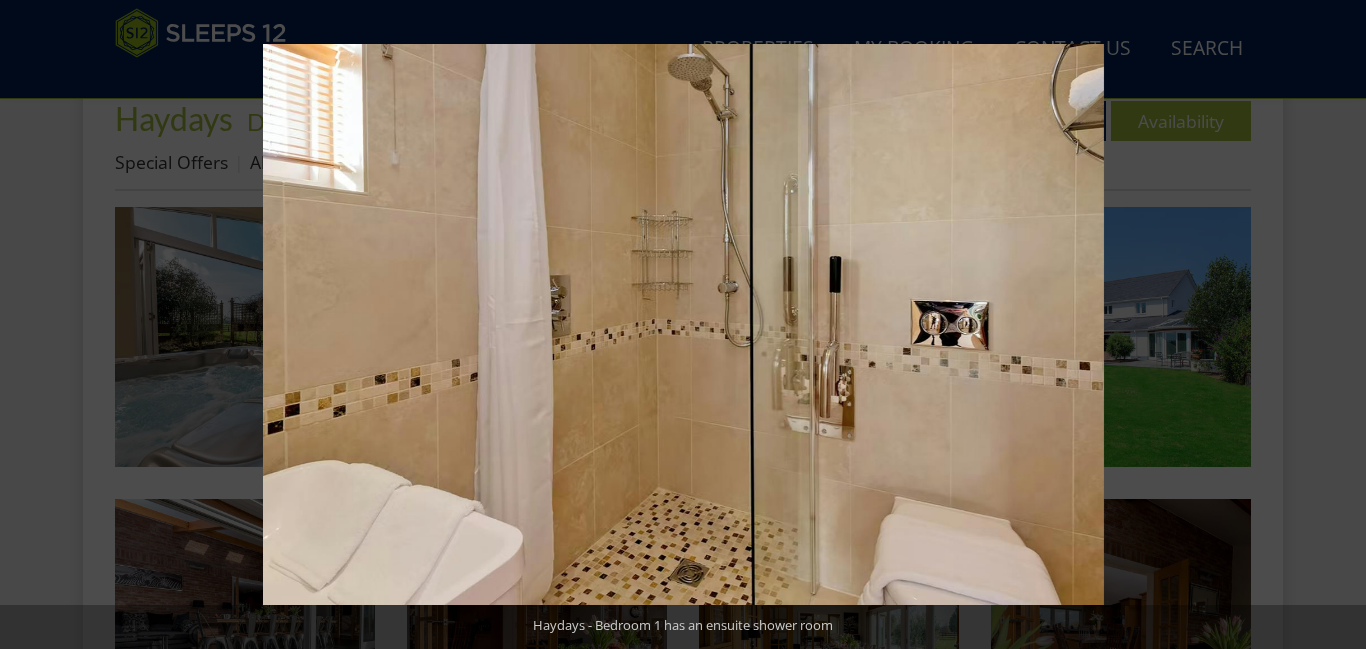 click at bounding box center [1331, 325] 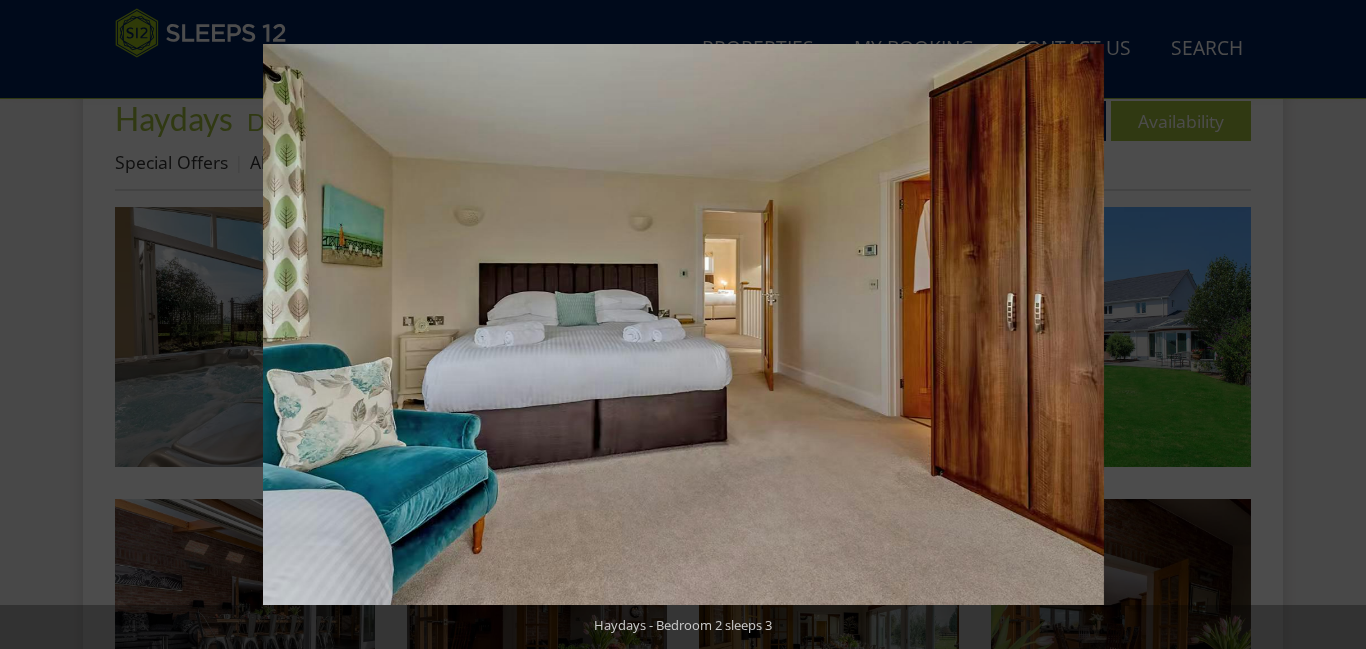 click at bounding box center (1331, 325) 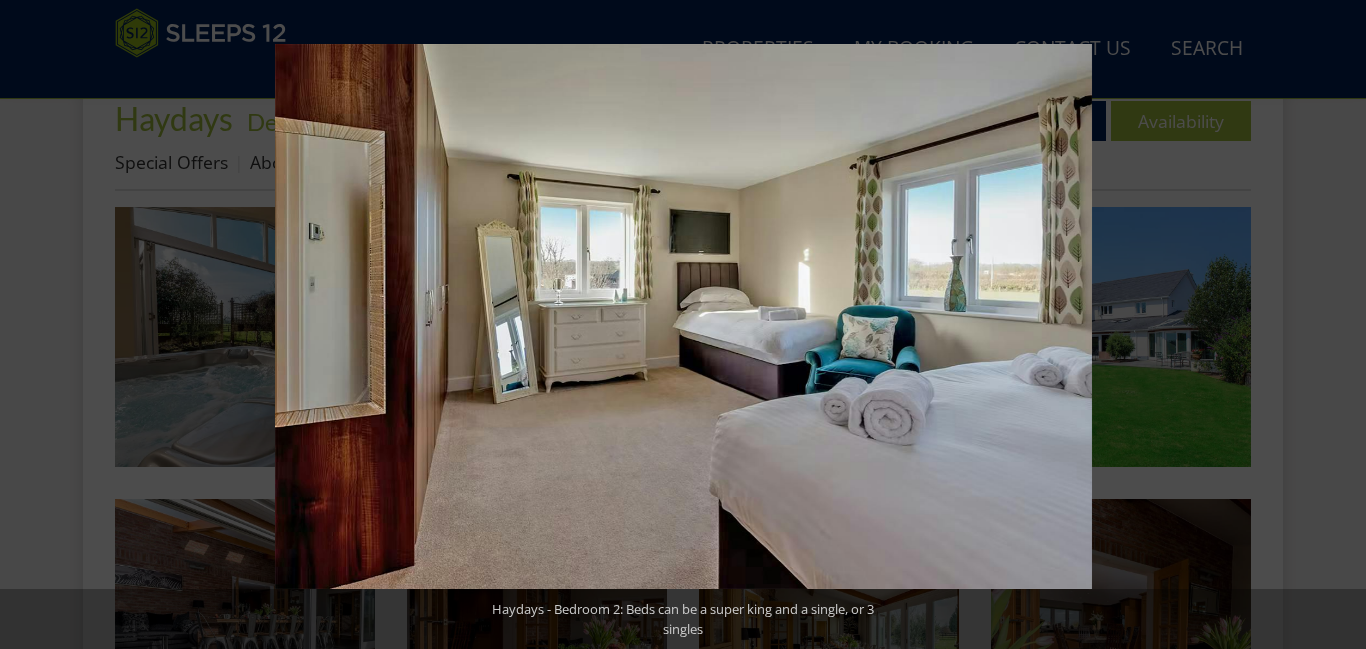 click at bounding box center (1331, 325) 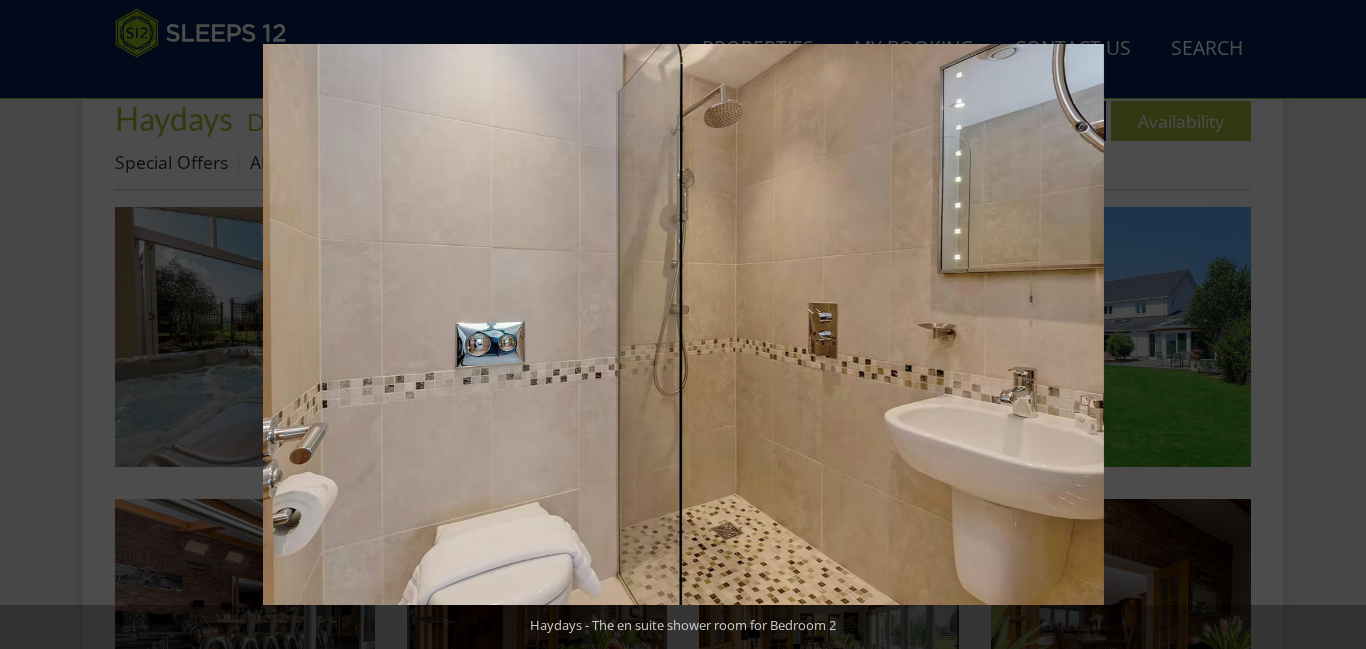 click at bounding box center (1331, 325) 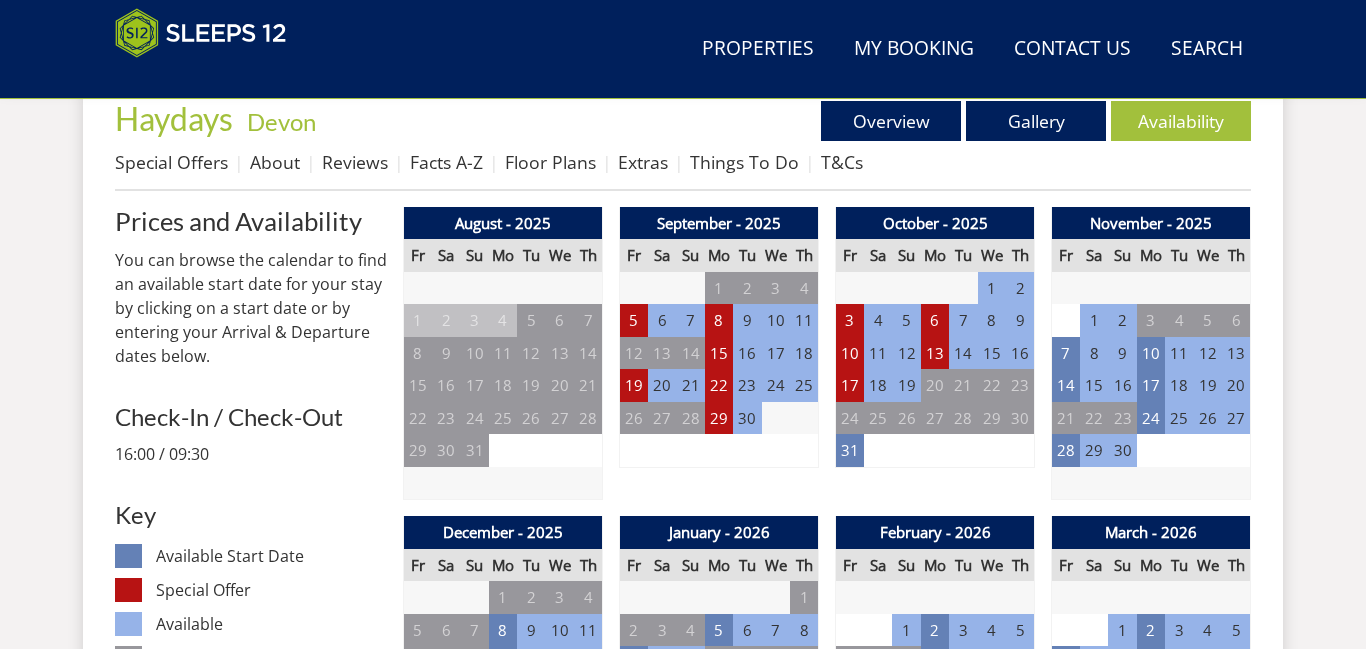 scroll, scrollTop: 323, scrollLeft: 0, axis: vertical 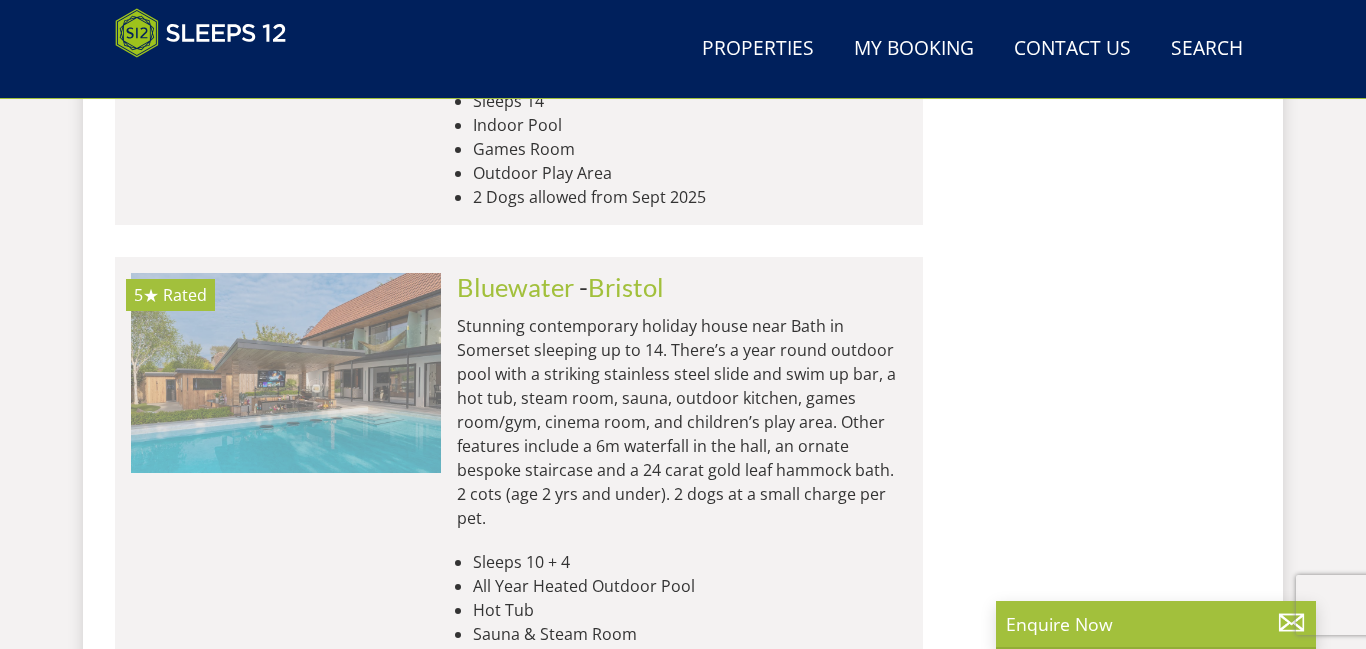 click at bounding box center [286, 373] 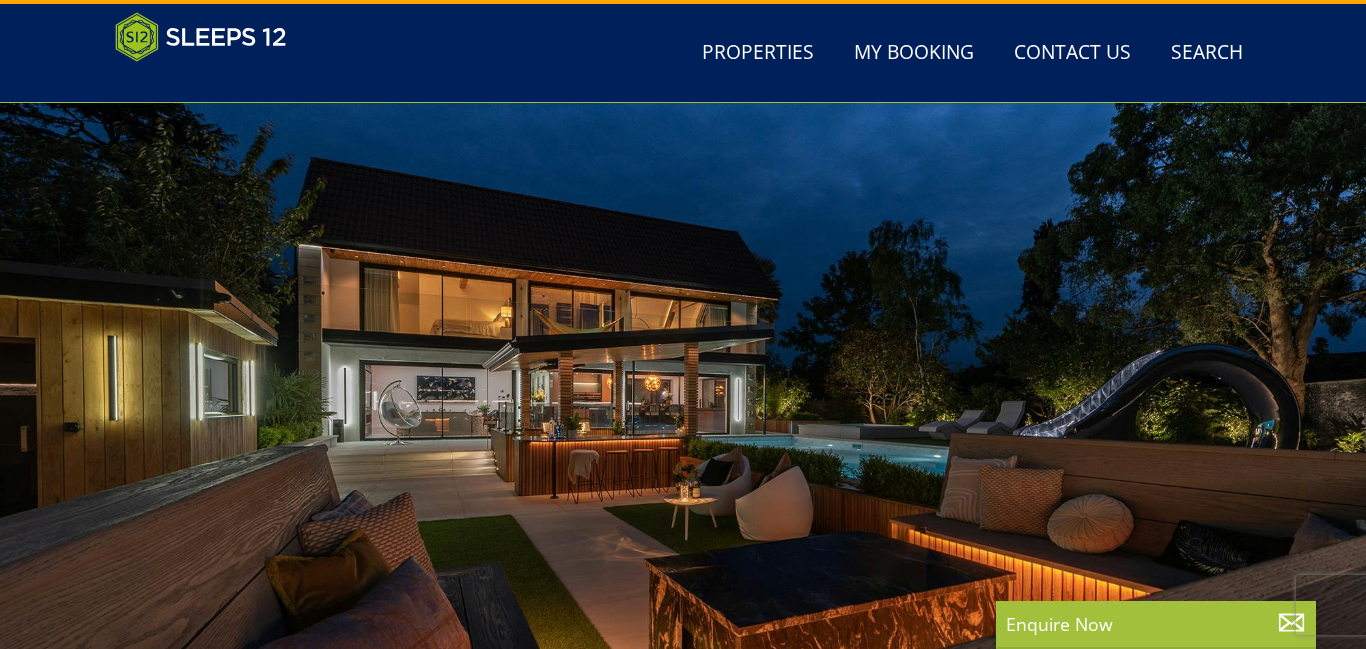 scroll, scrollTop: 558, scrollLeft: 0, axis: vertical 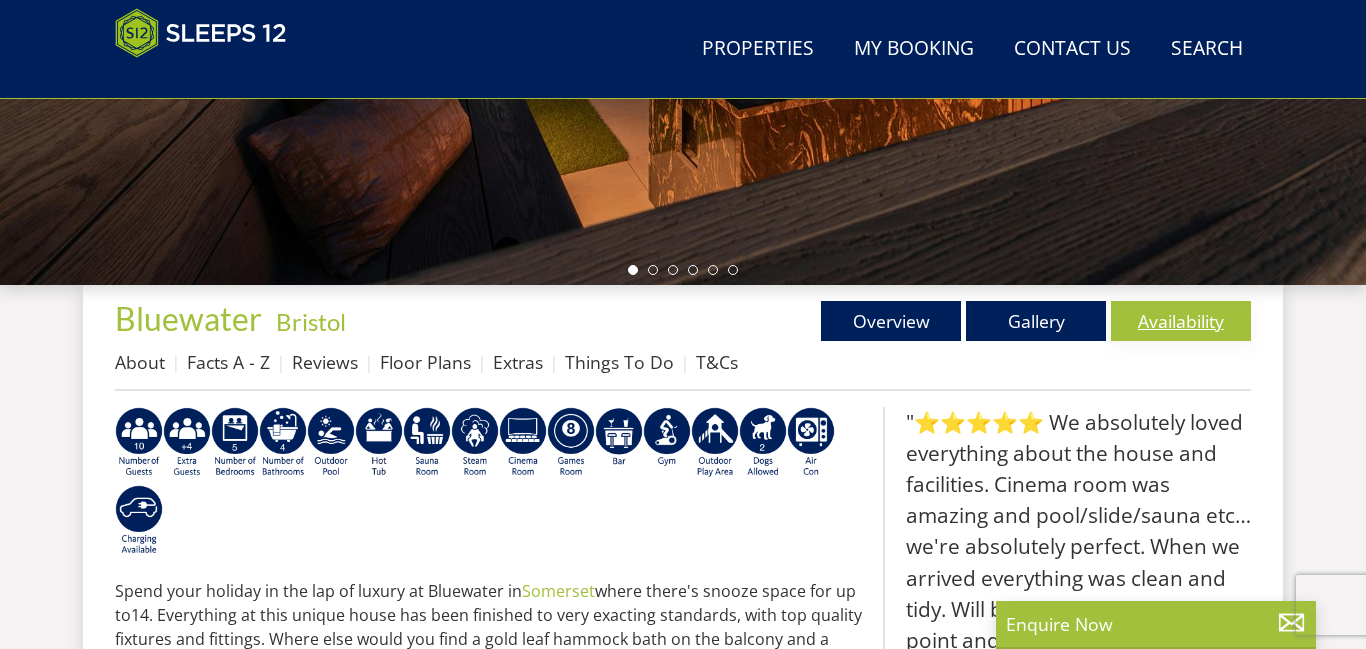 click on "Availability" at bounding box center [1181, 321] 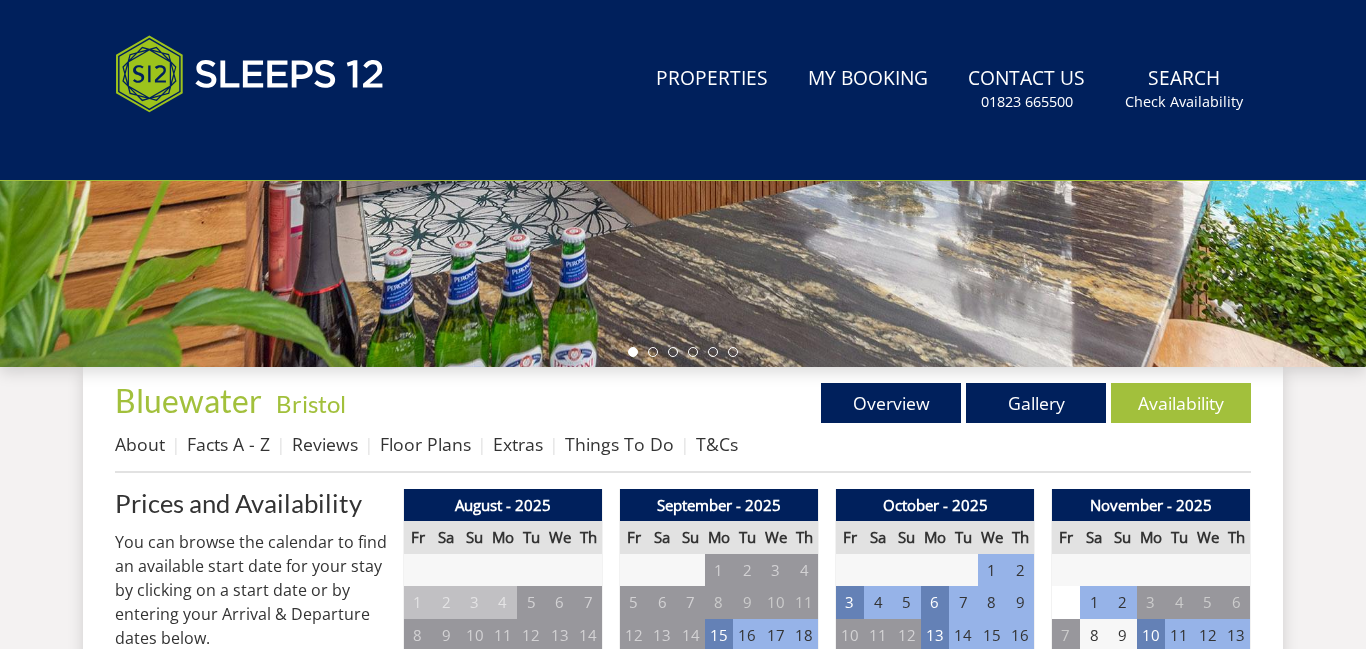 scroll, scrollTop: 0, scrollLeft: 0, axis: both 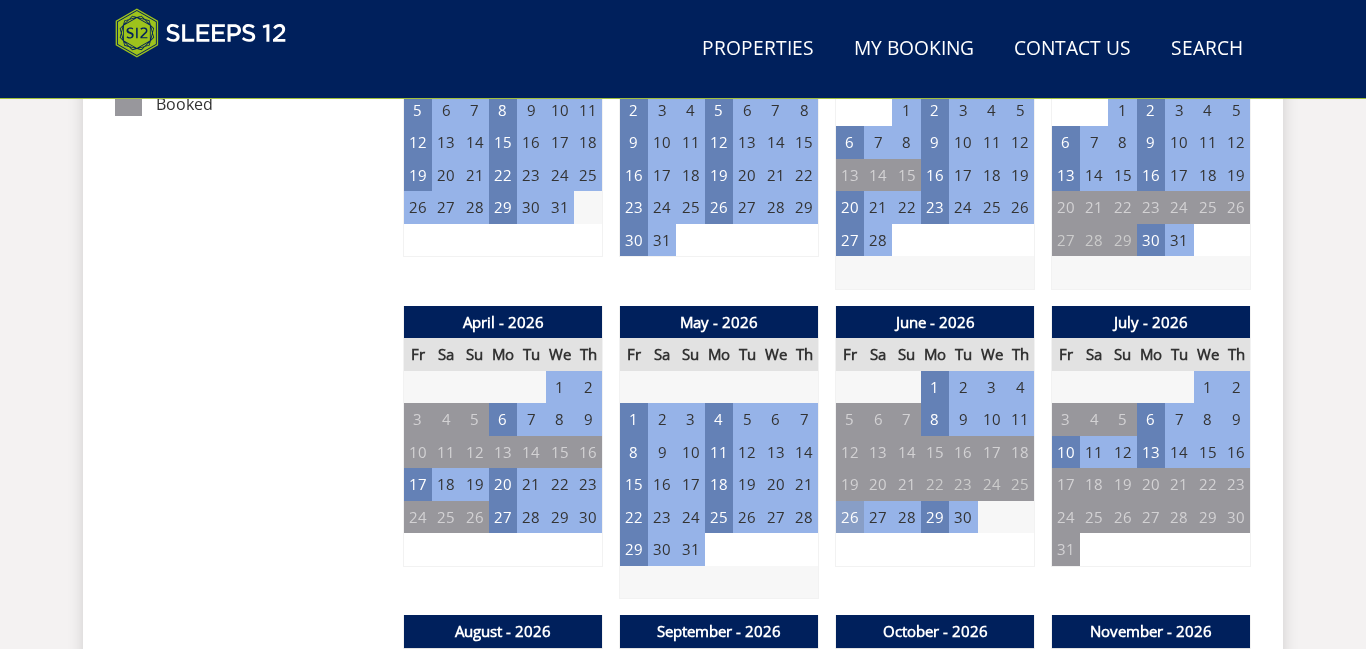 click on "26" at bounding box center [850, 517] 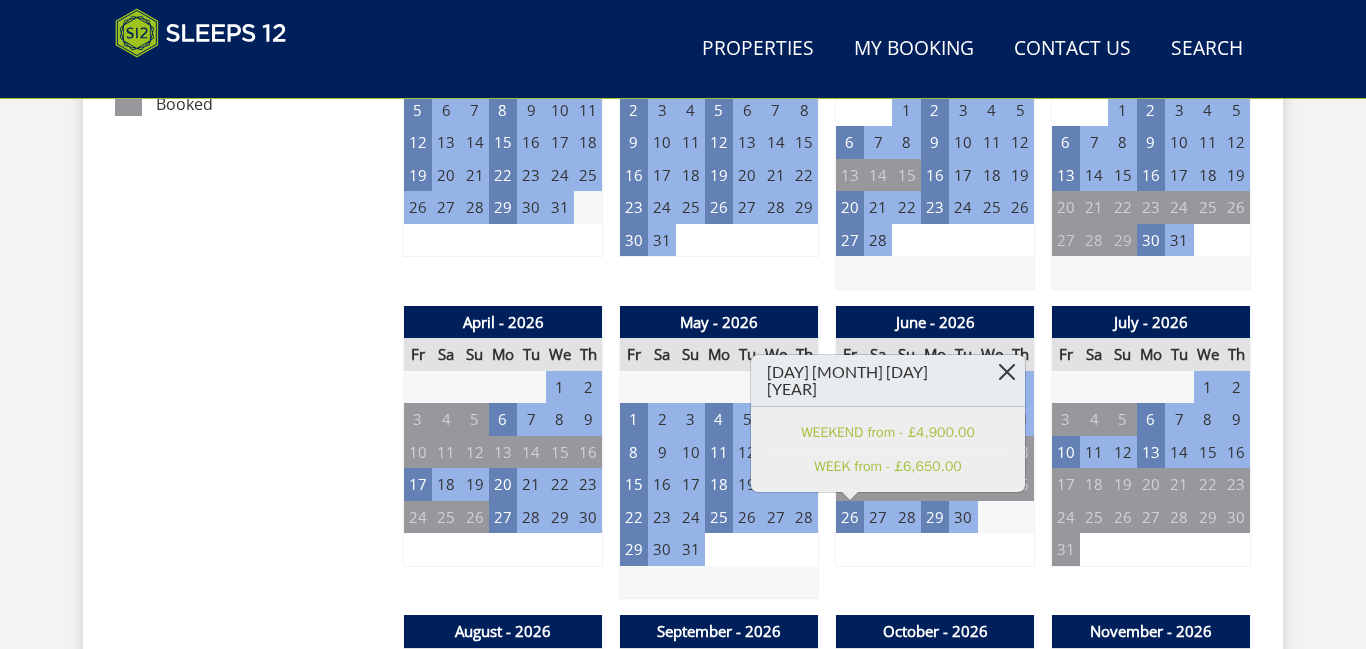 click at bounding box center (1007, 372) 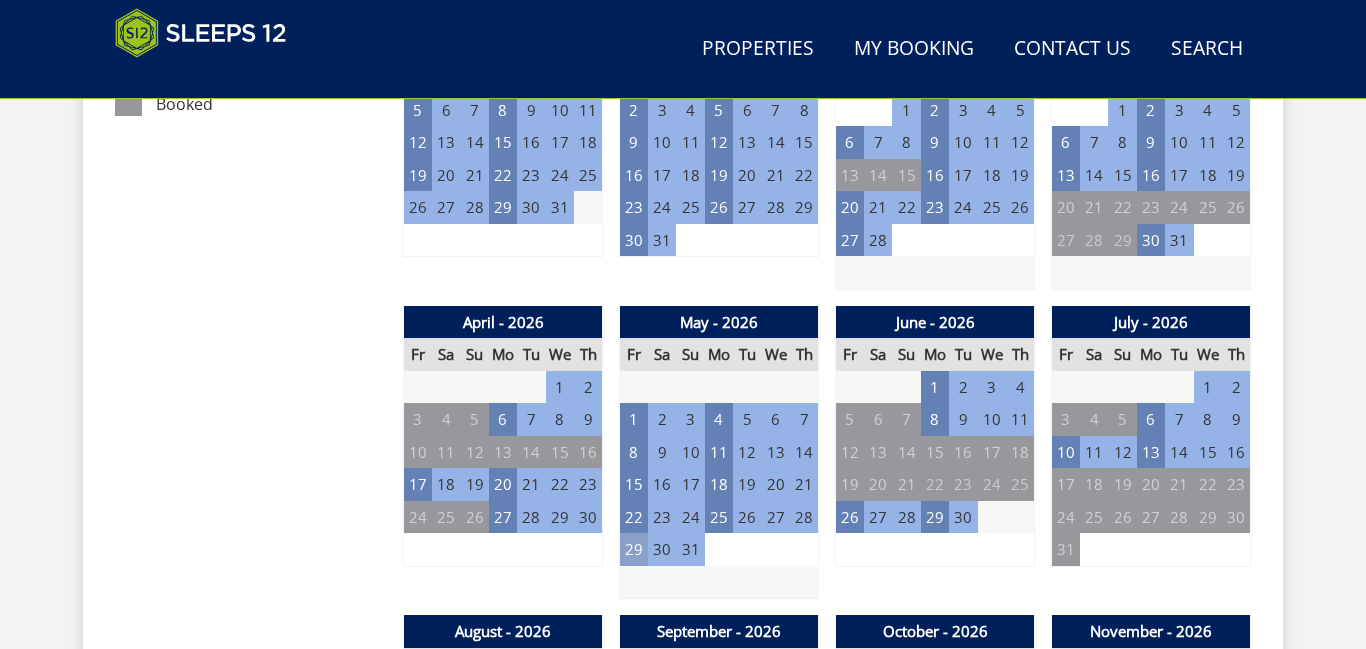 click on "29" at bounding box center (634, 549) 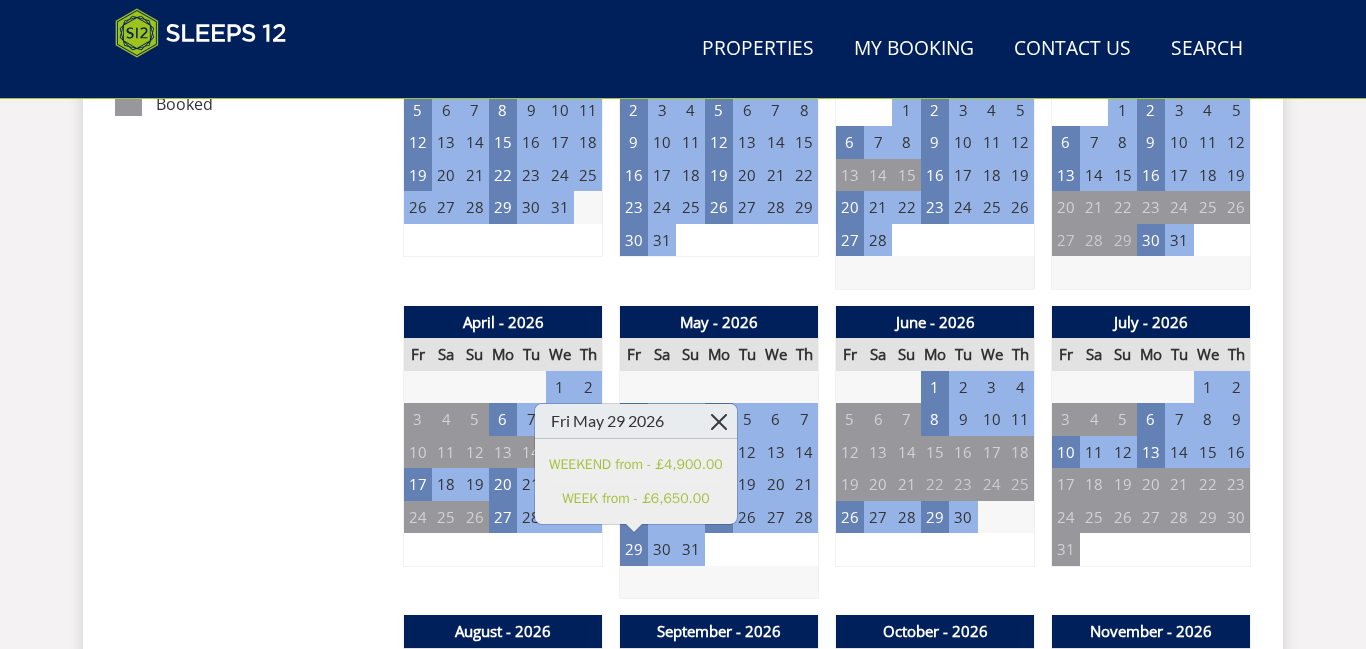 click at bounding box center (719, 421) 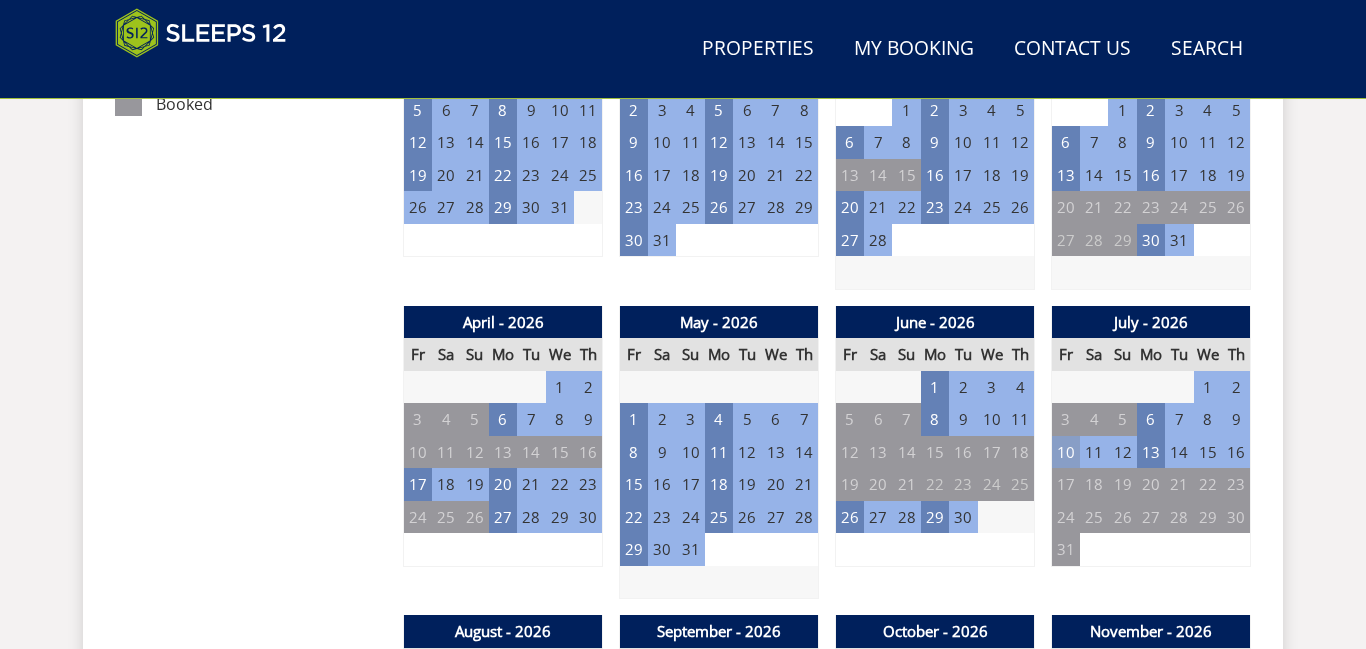 click on "10" at bounding box center (1066, 452) 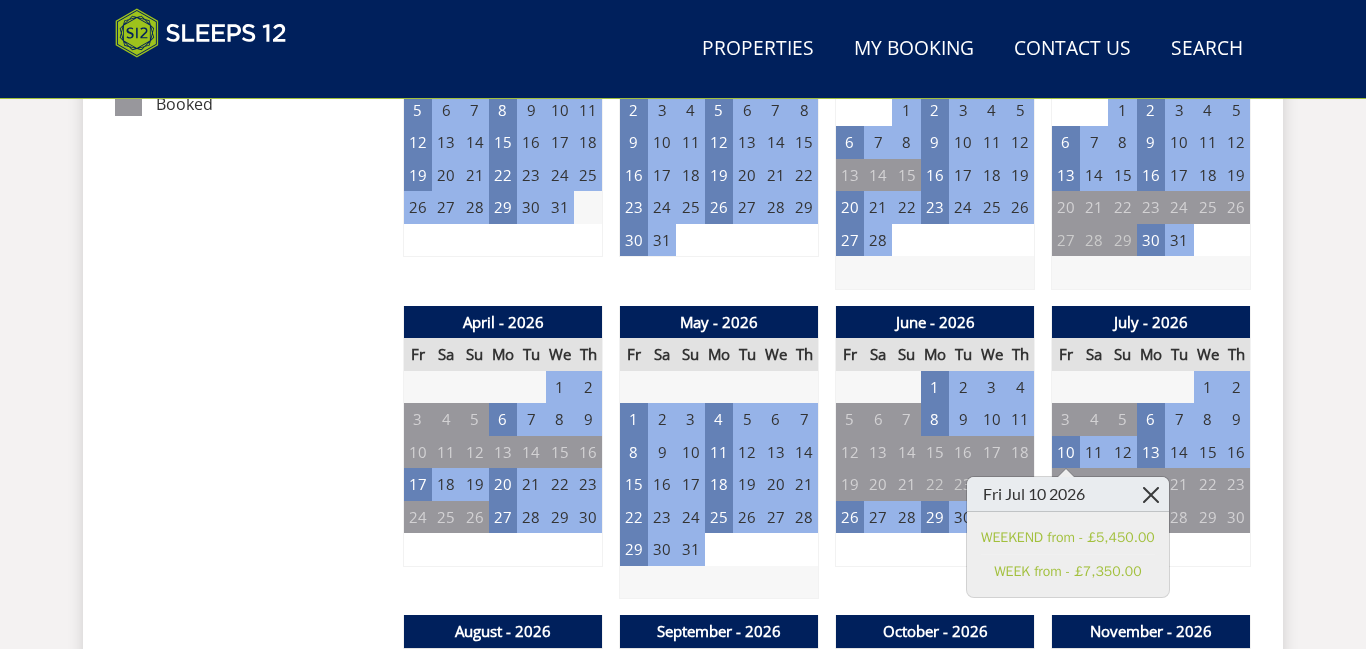 click at bounding box center [1151, 494] 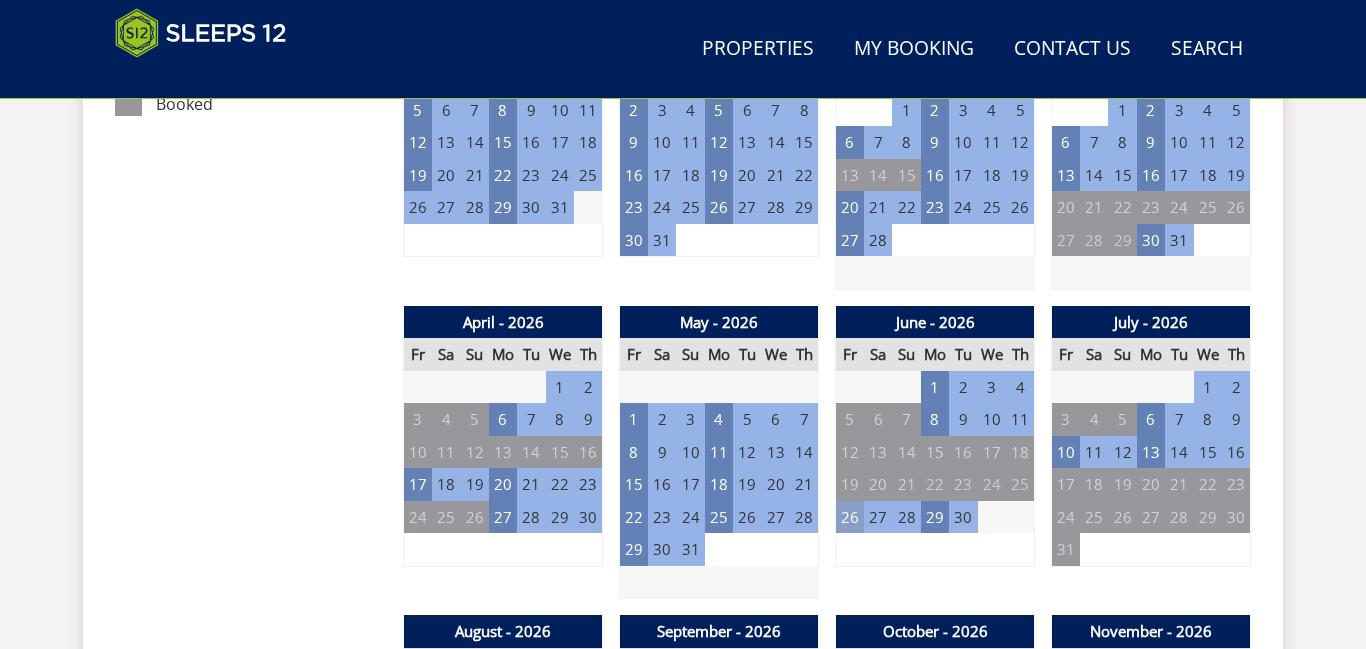 click on "26" at bounding box center [850, 517] 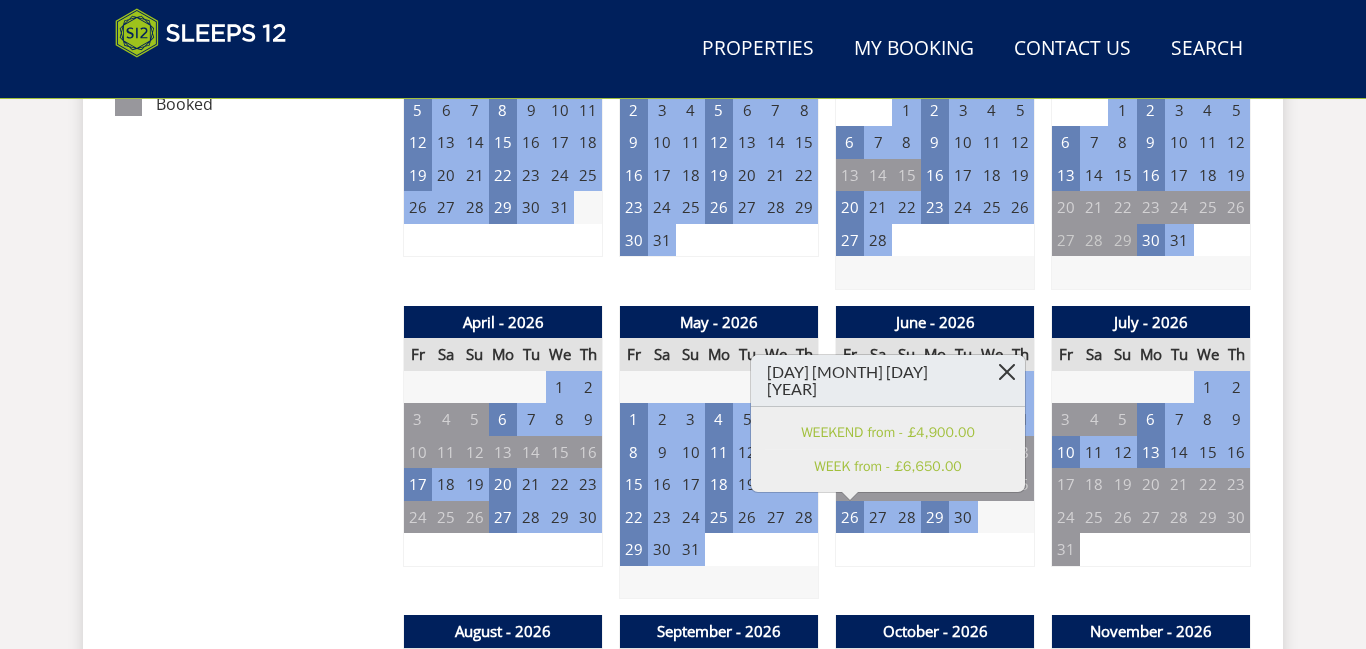 click at bounding box center (1007, 372) 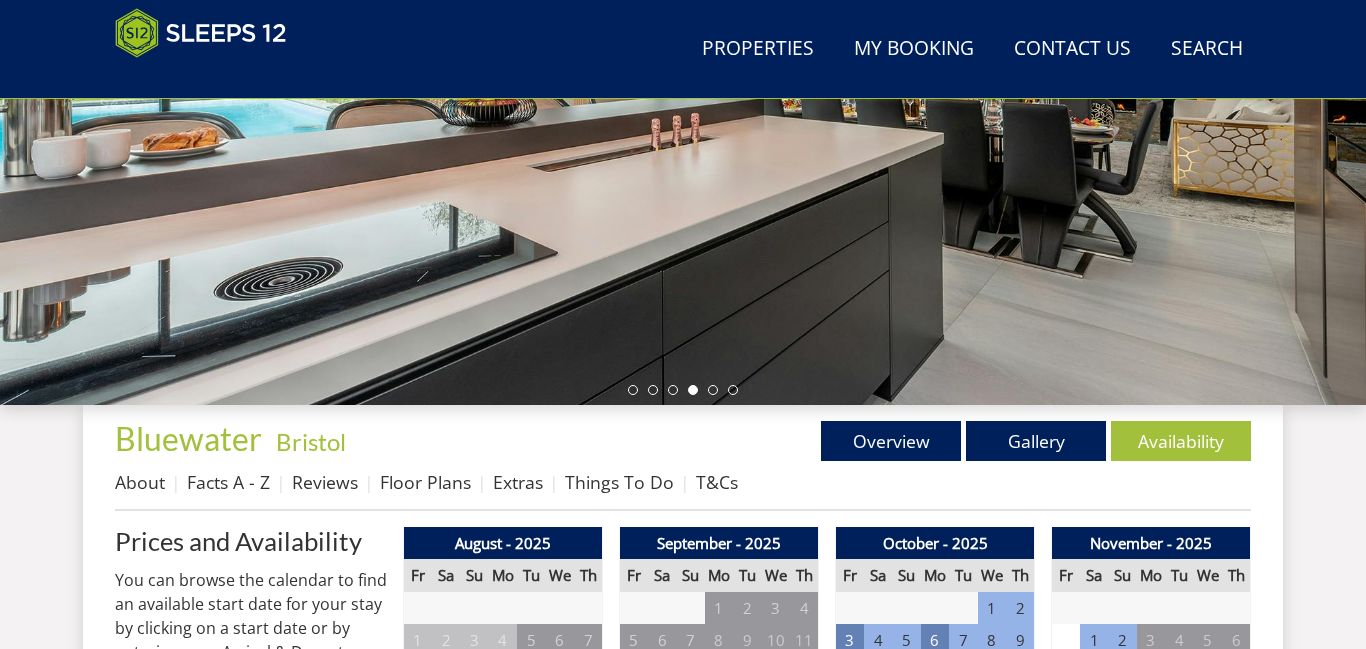 scroll, scrollTop: 398, scrollLeft: 0, axis: vertical 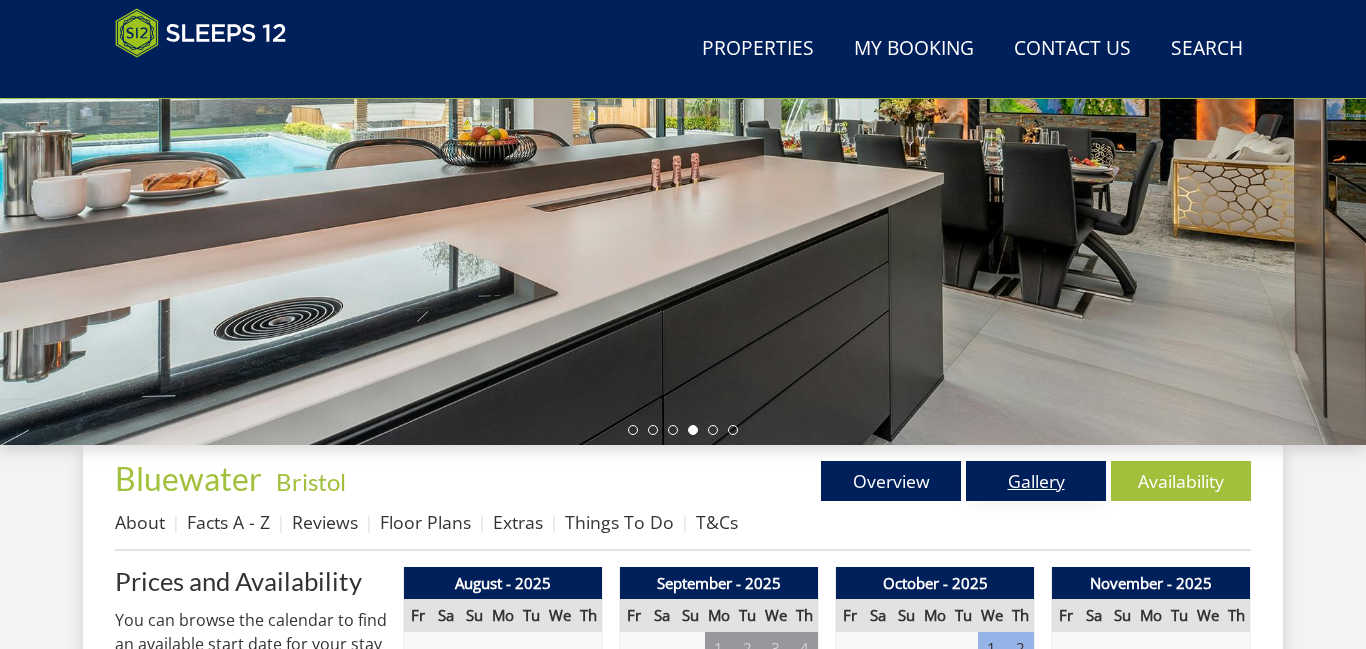 click on "Gallery" at bounding box center (1036, 481) 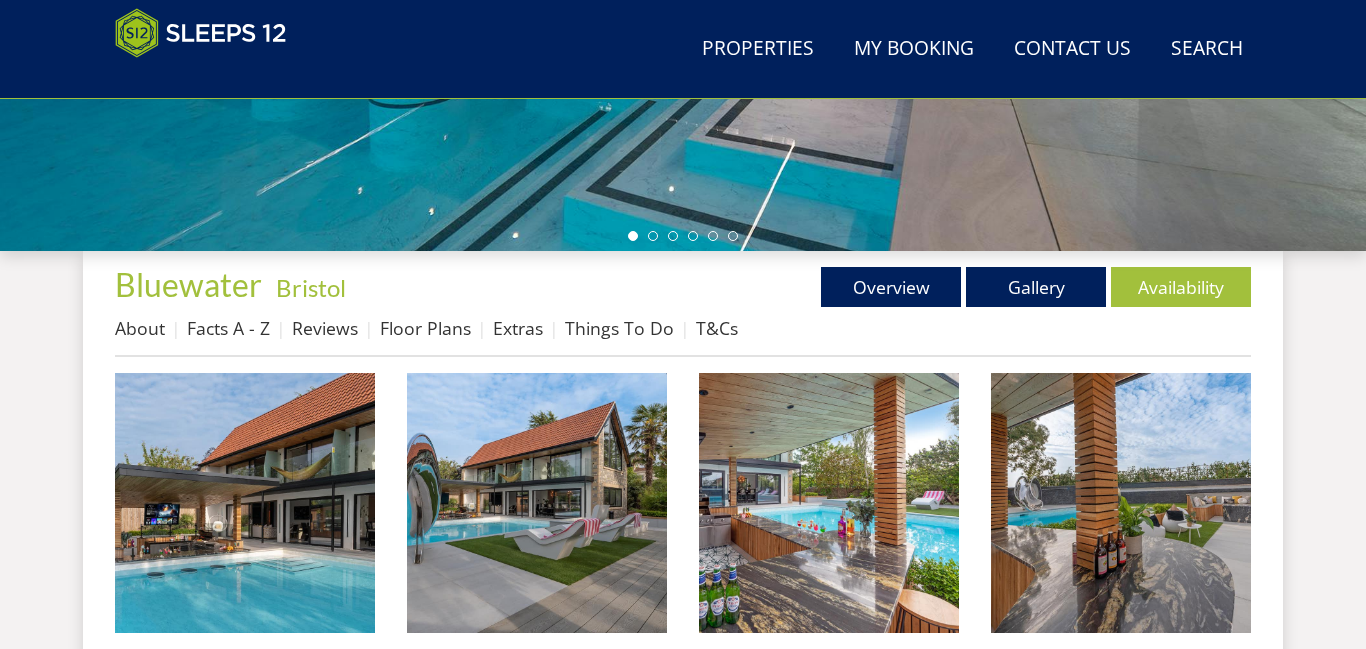 scroll, scrollTop: 798, scrollLeft: 0, axis: vertical 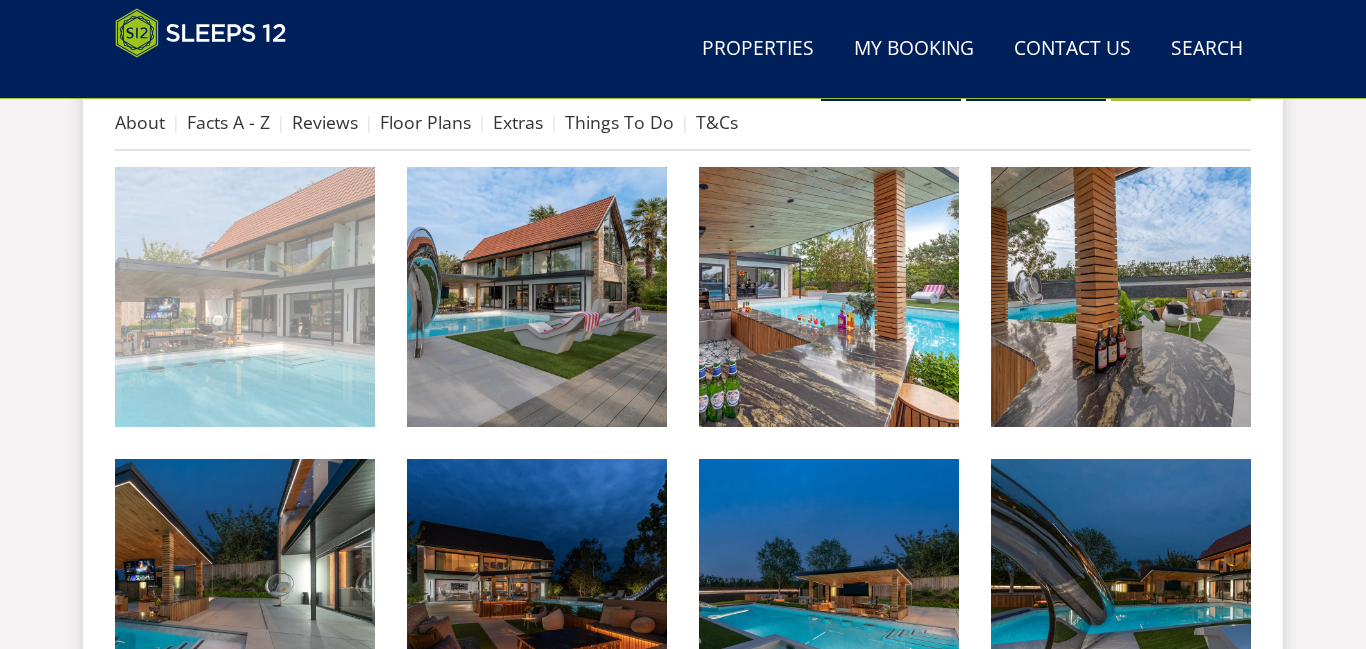 click at bounding box center (245, 297) 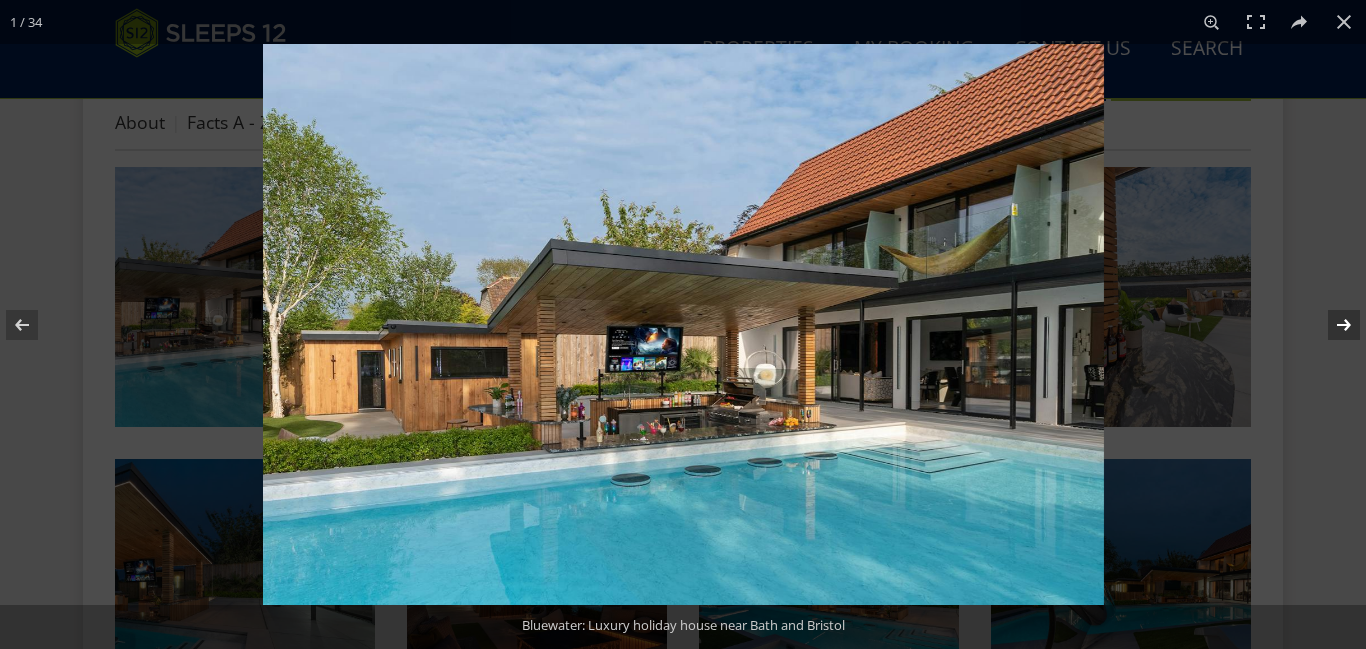click at bounding box center (1331, 325) 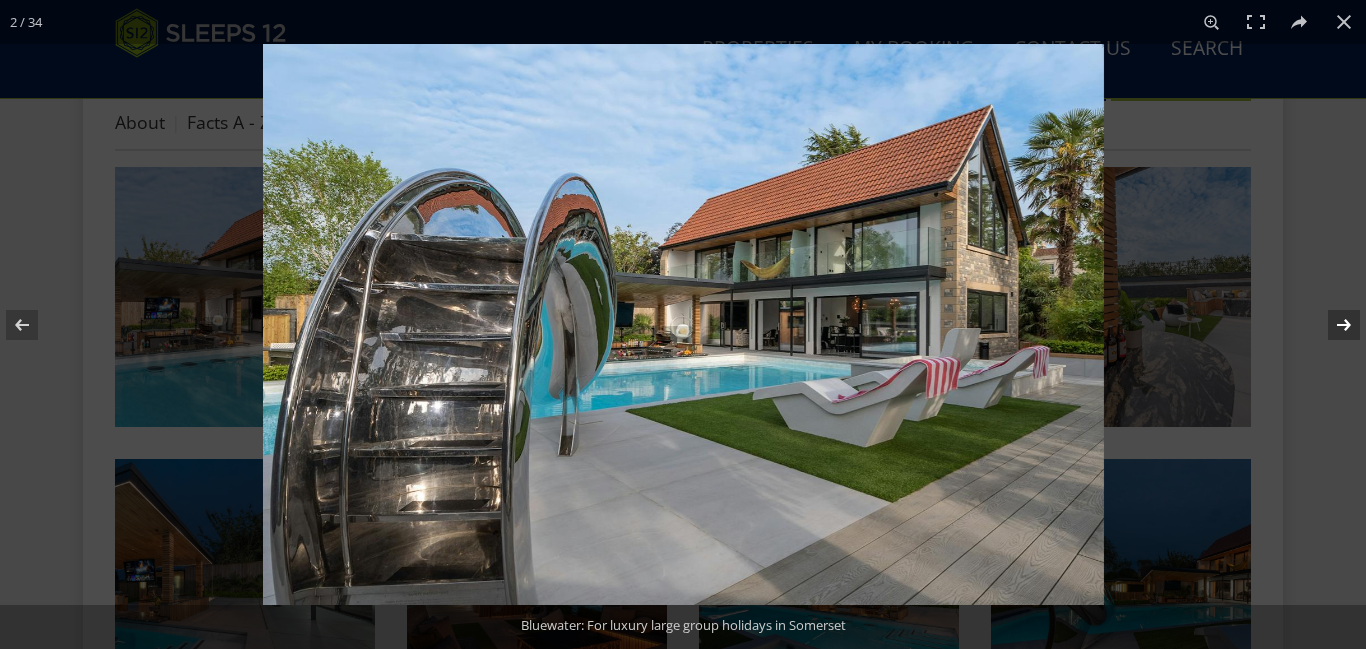 click at bounding box center (1331, 325) 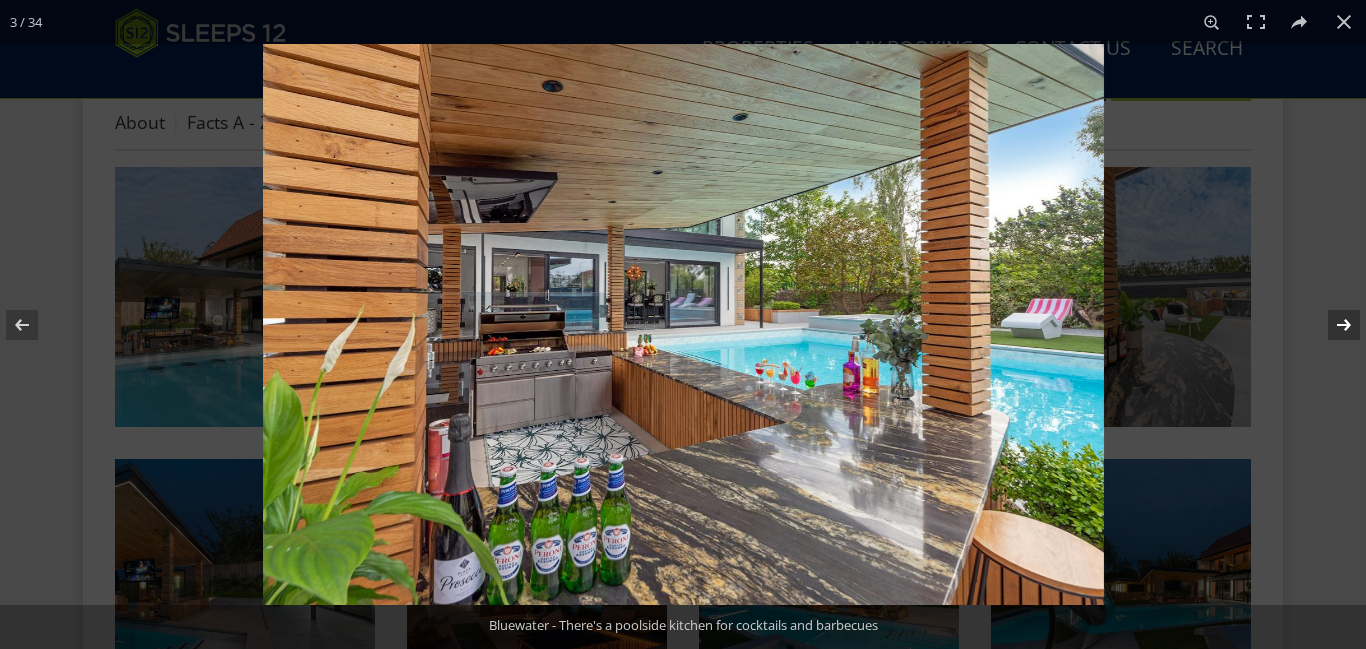 click at bounding box center (1331, 325) 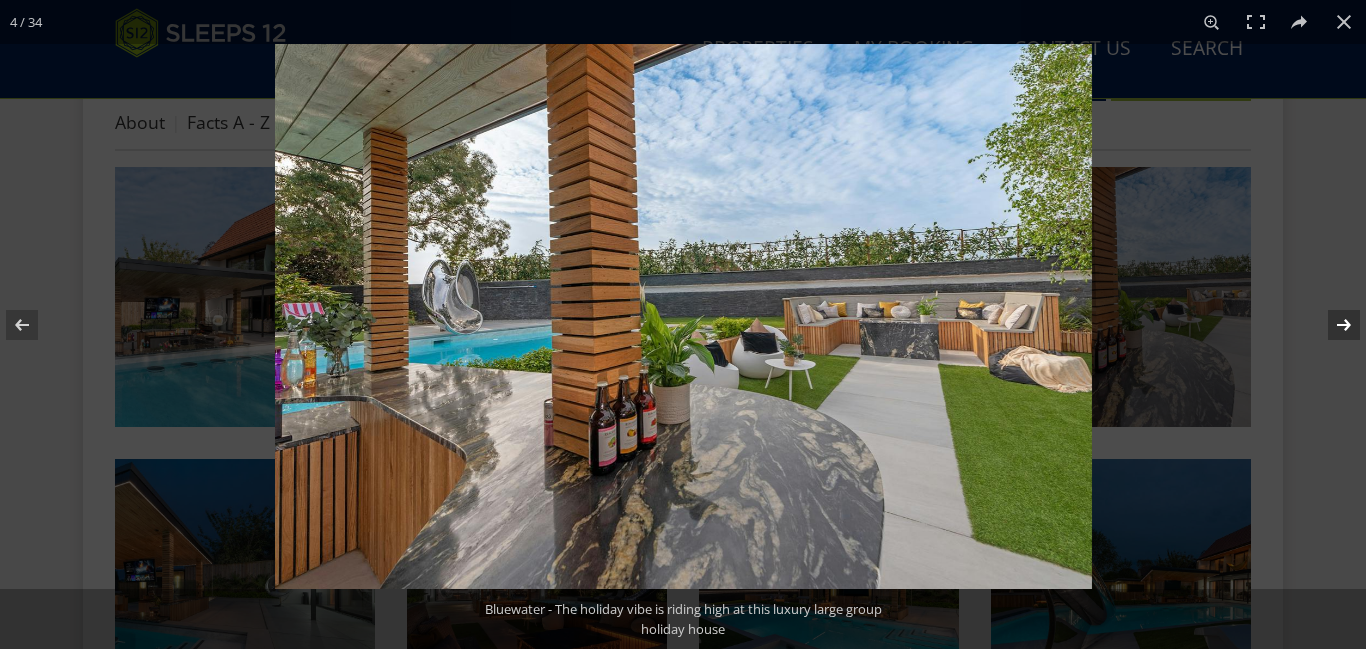 click at bounding box center [1331, 325] 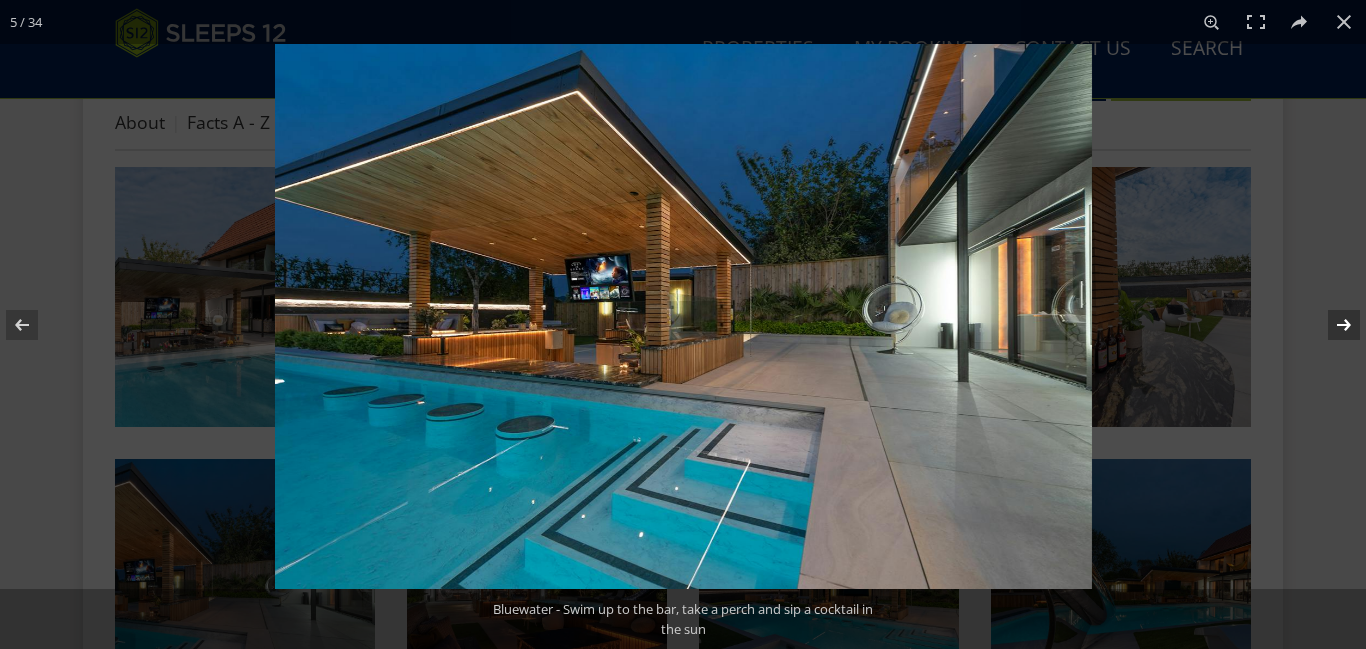 click at bounding box center [1331, 325] 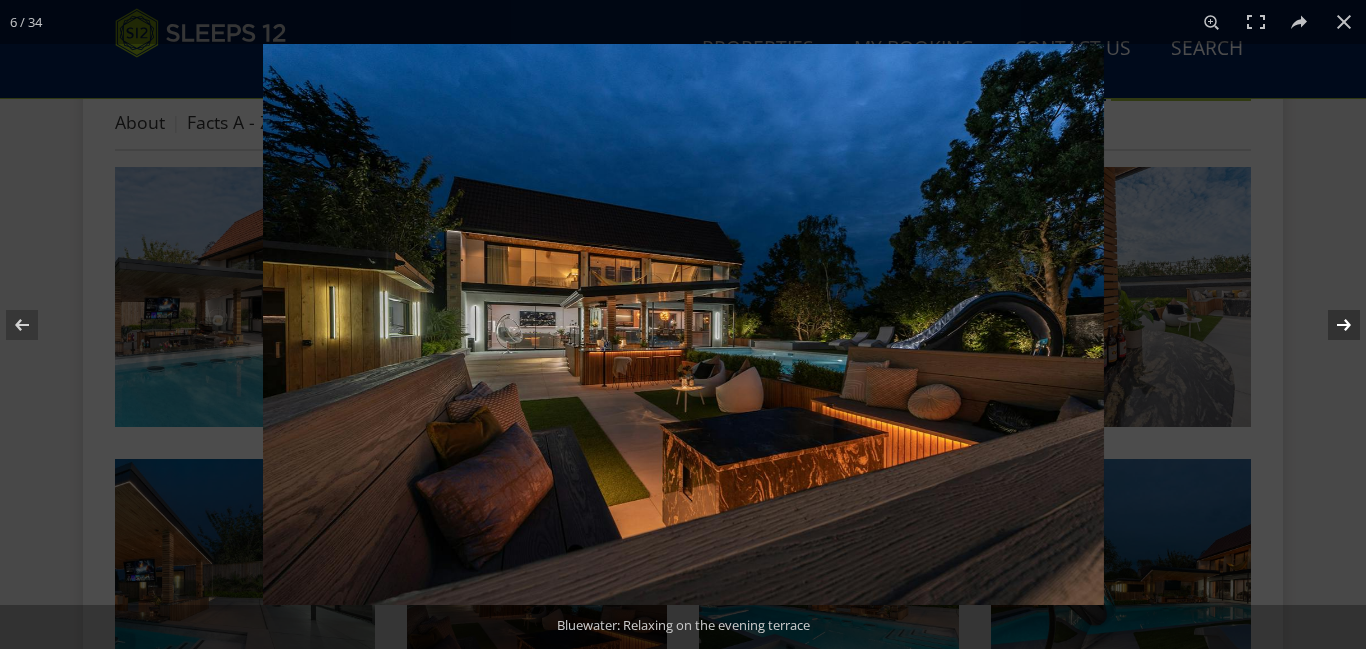 click at bounding box center (1331, 325) 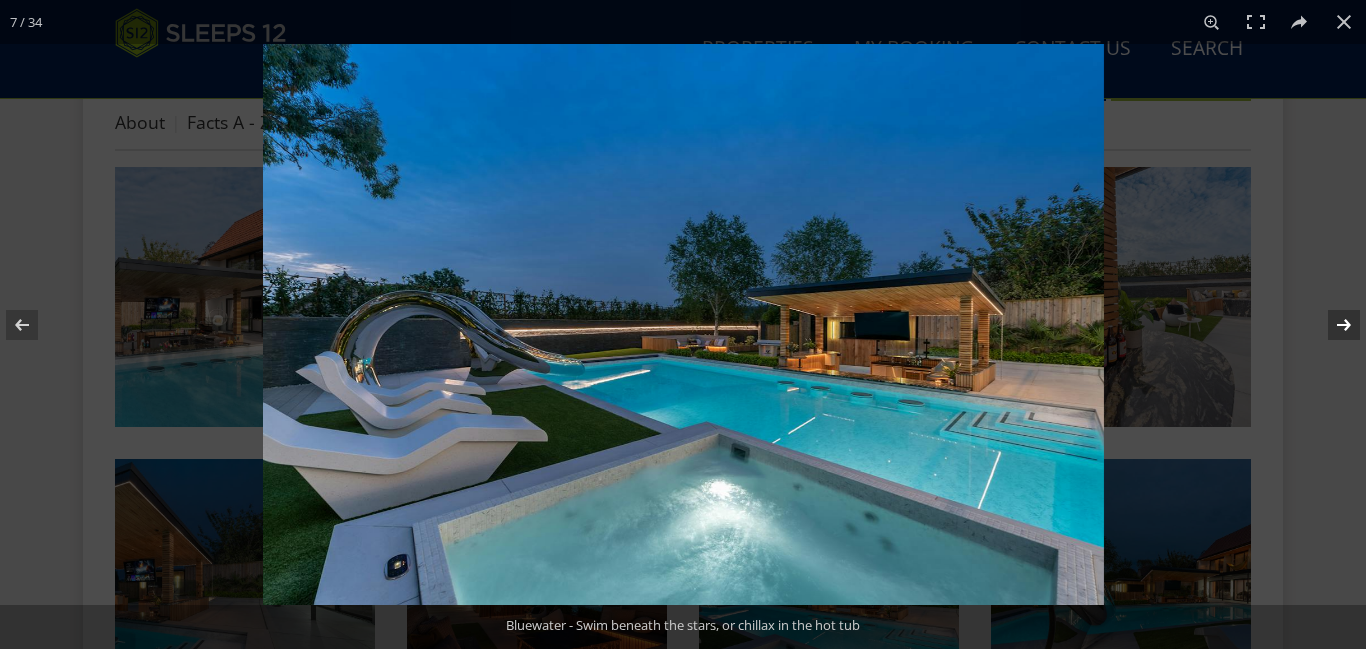 click at bounding box center [1331, 325] 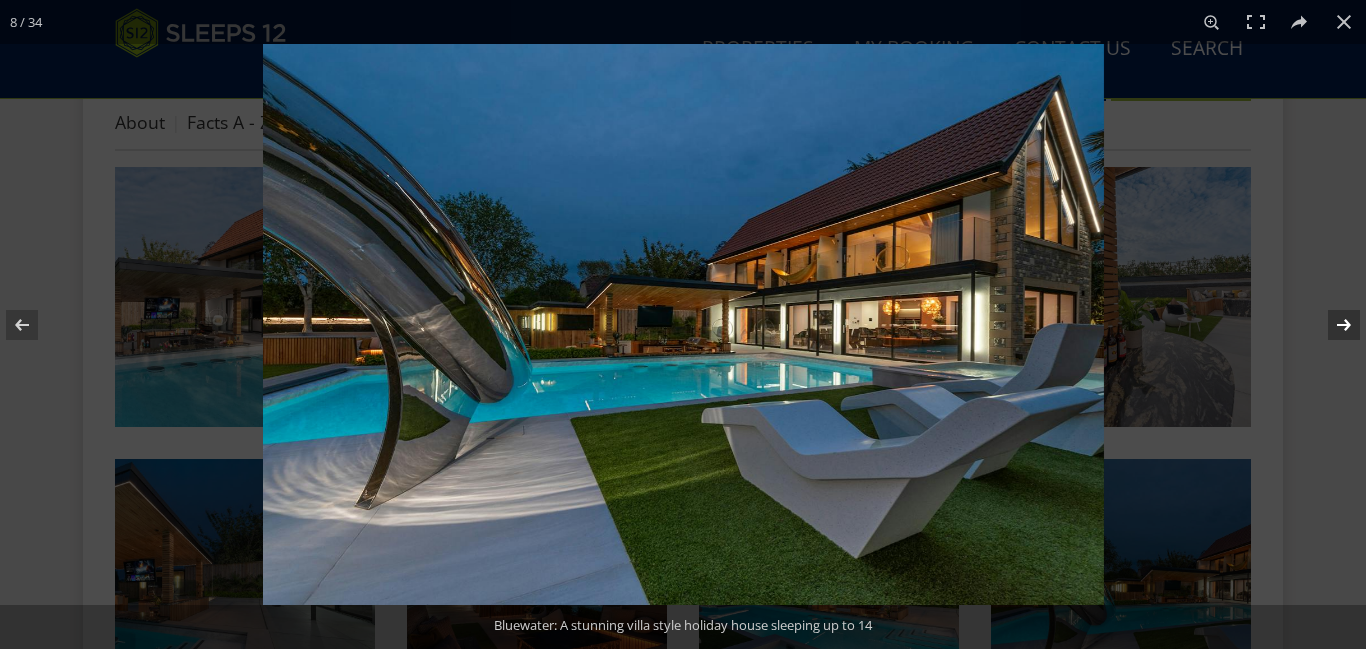 click at bounding box center (1331, 325) 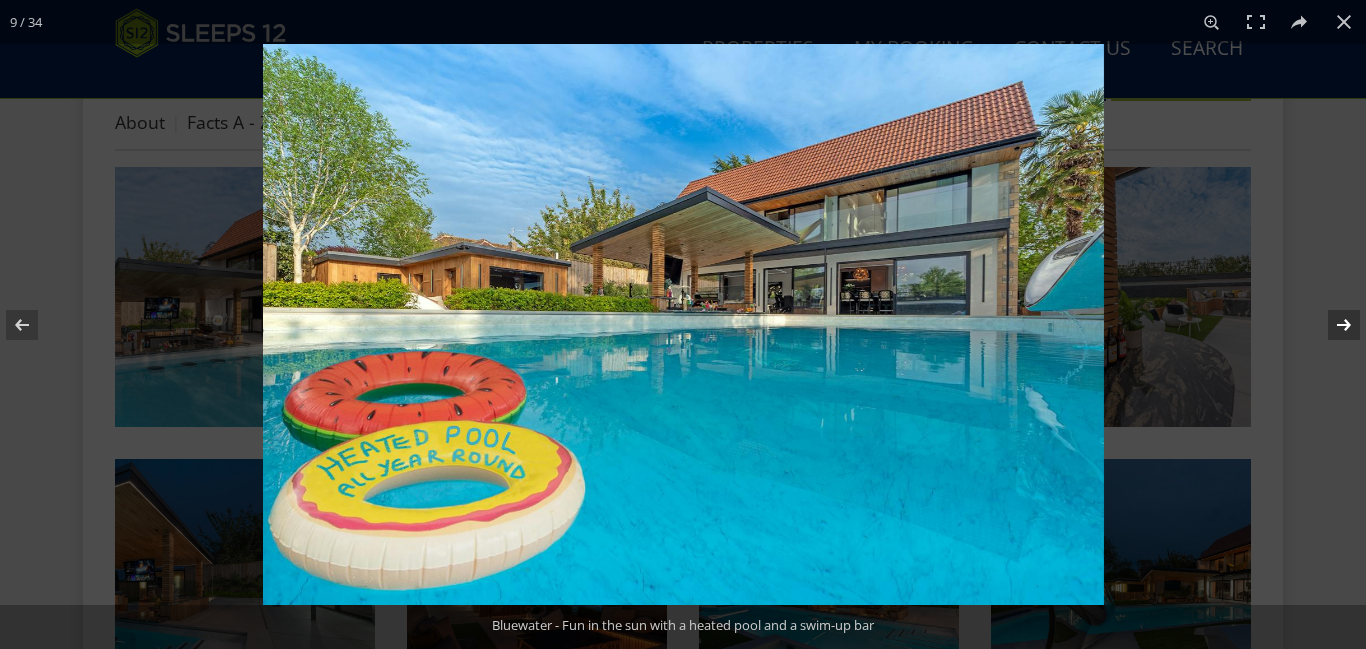 click at bounding box center (1331, 325) 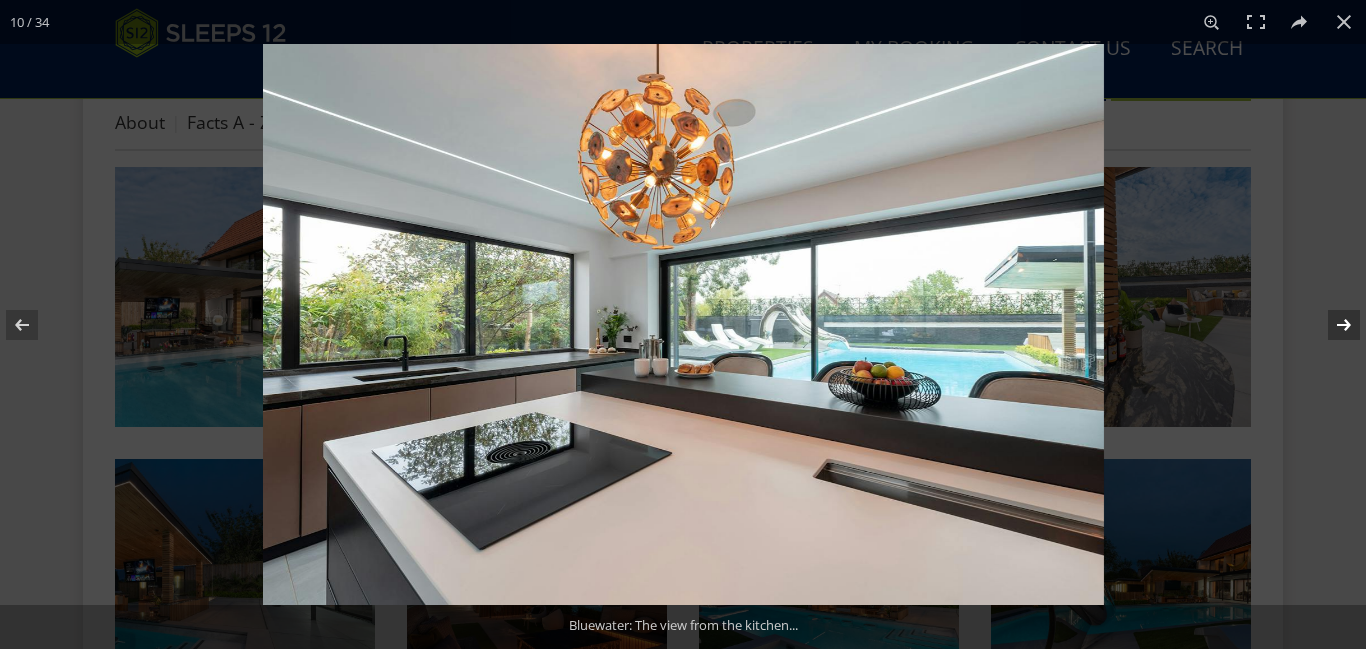 click at bounding box center (1331, 325) 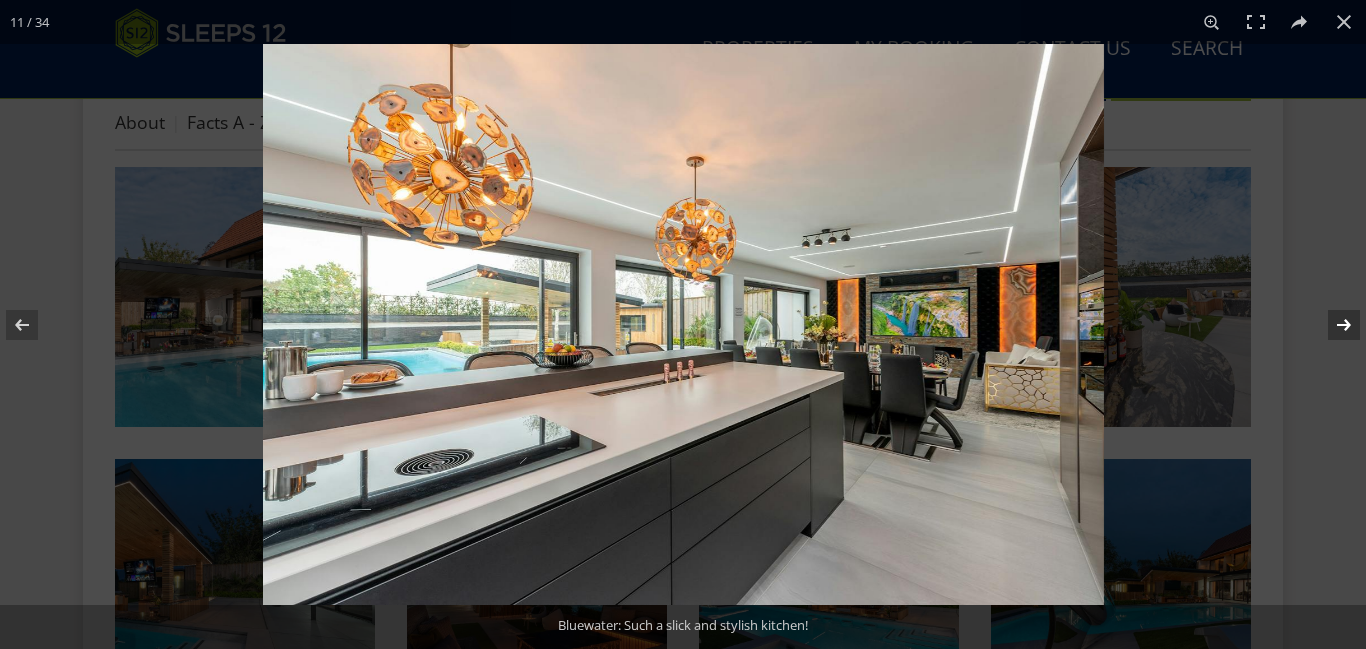 click at bounding box center (1331, 325) 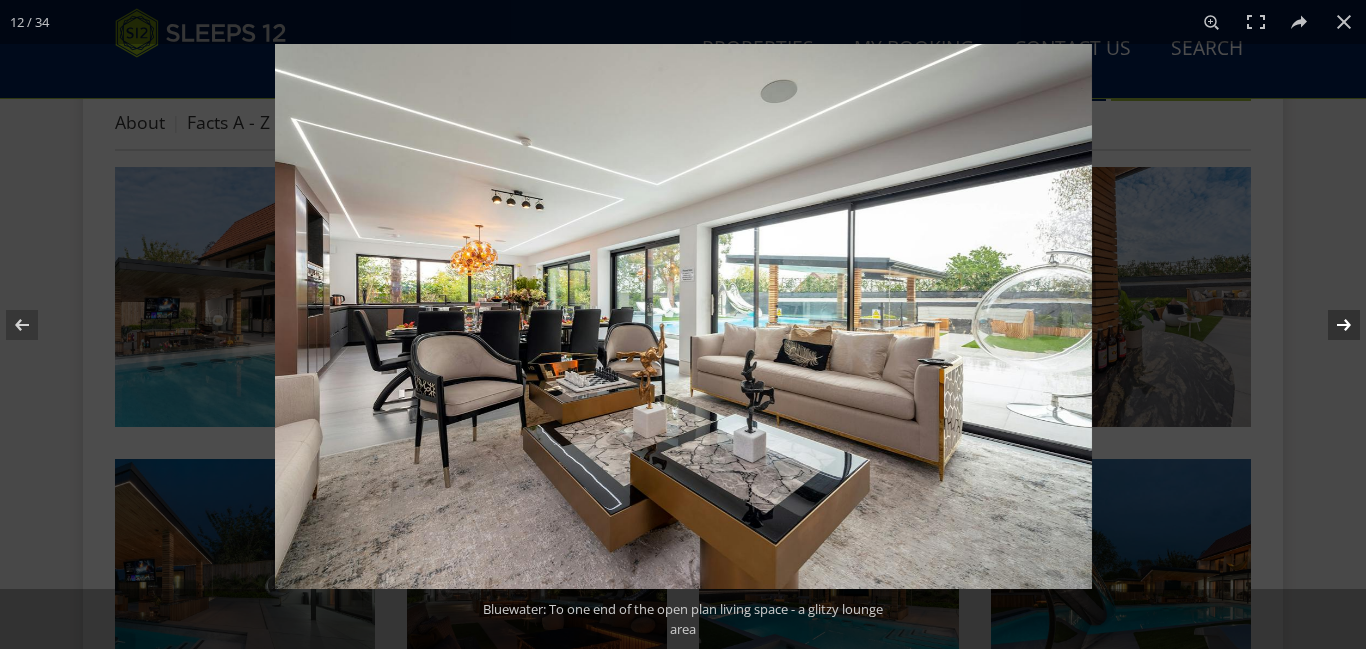 click at bounding box center [1331, 325] 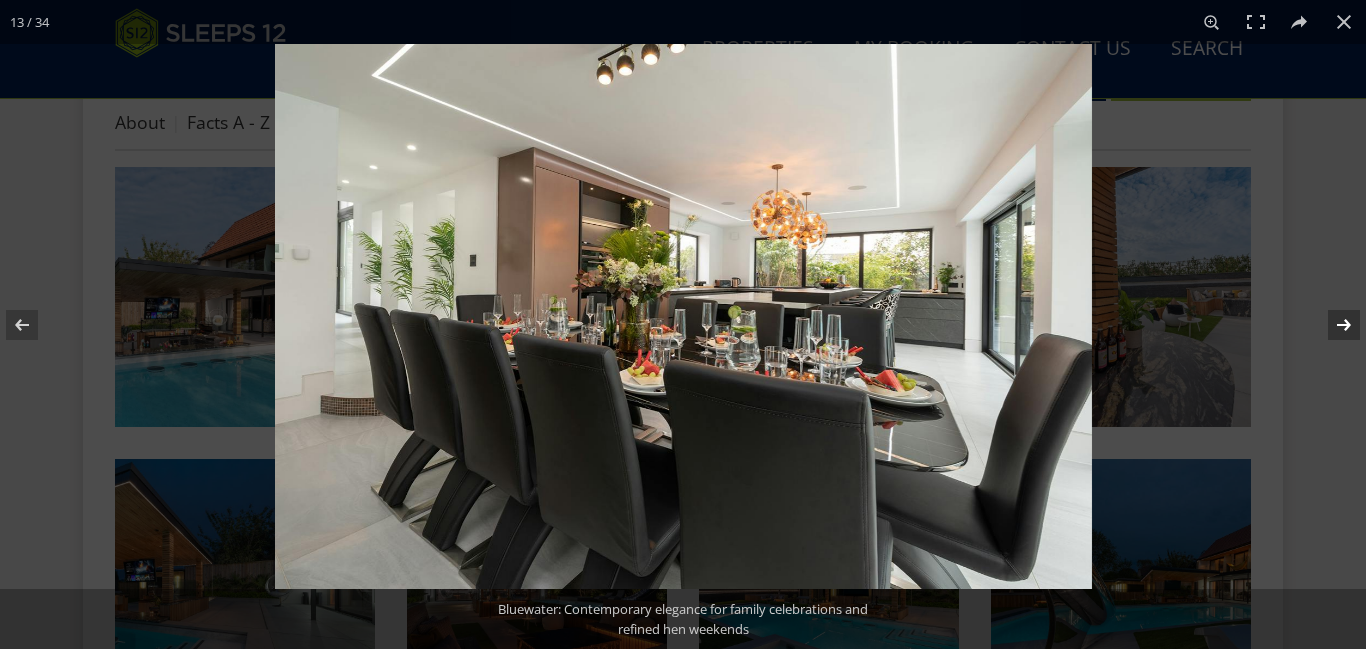 click at bounding box center (1331, 325) 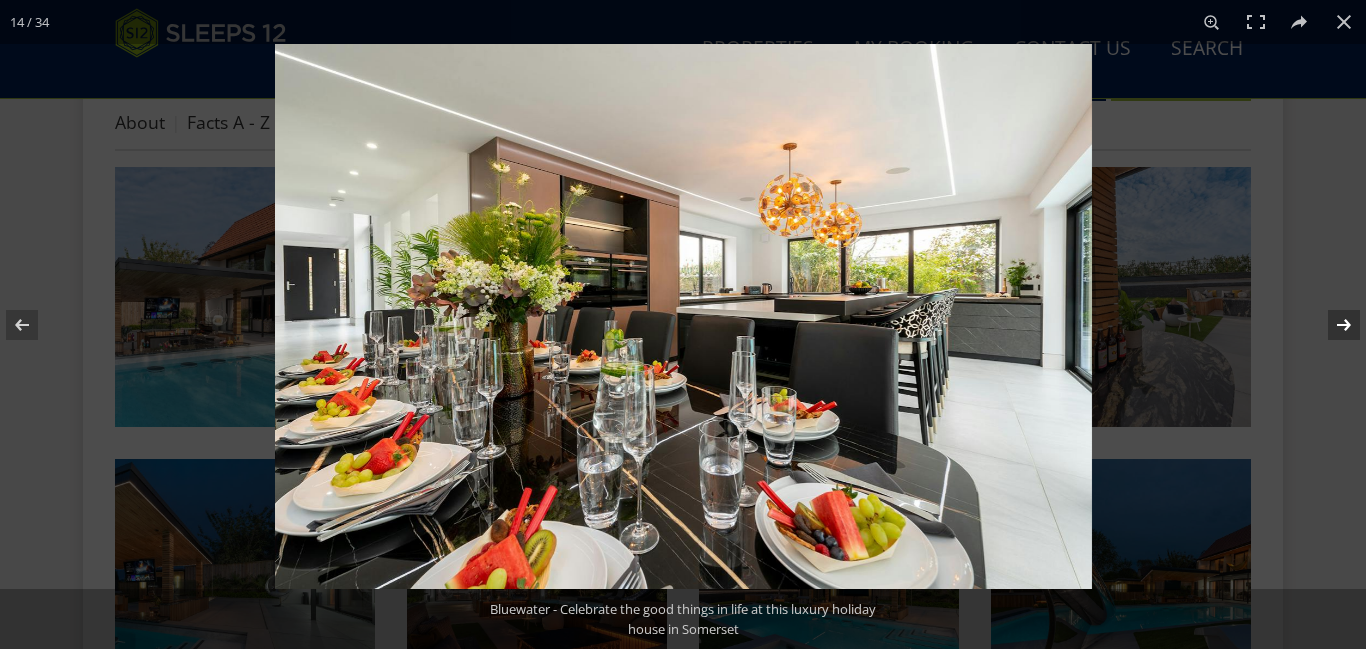 click at bounding box center [1331, 325] 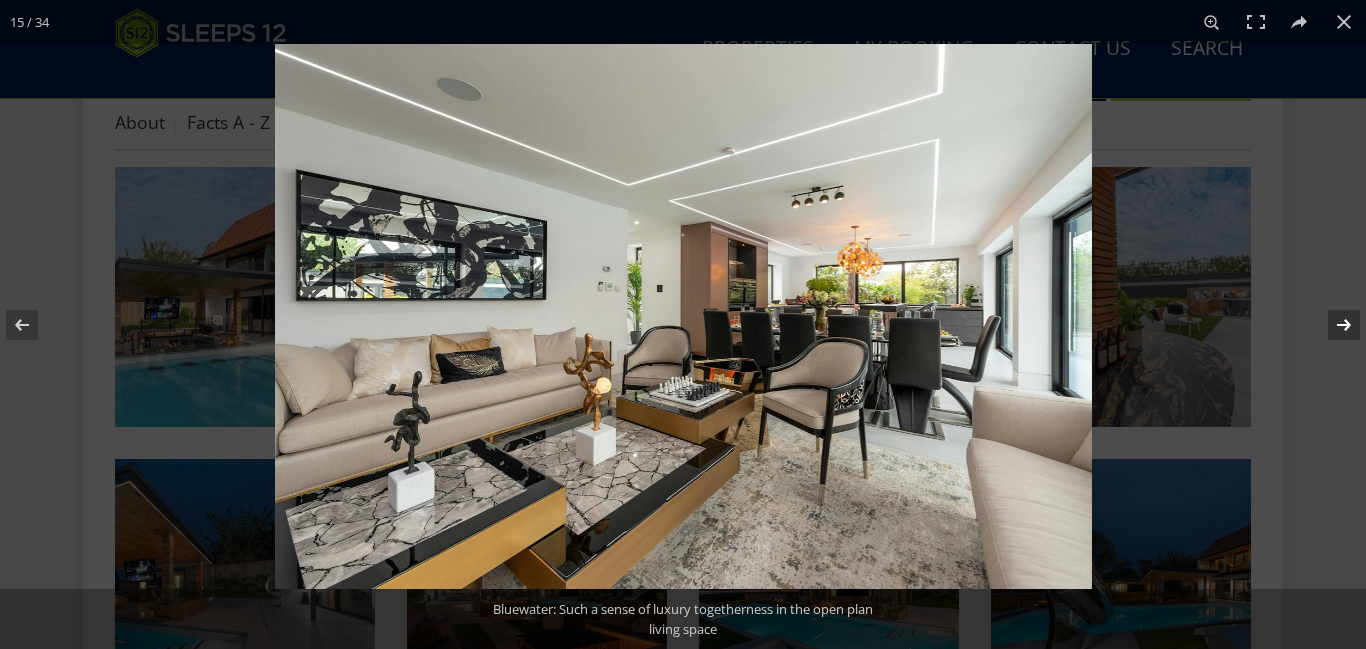 click at bounding box center [1331, 325] 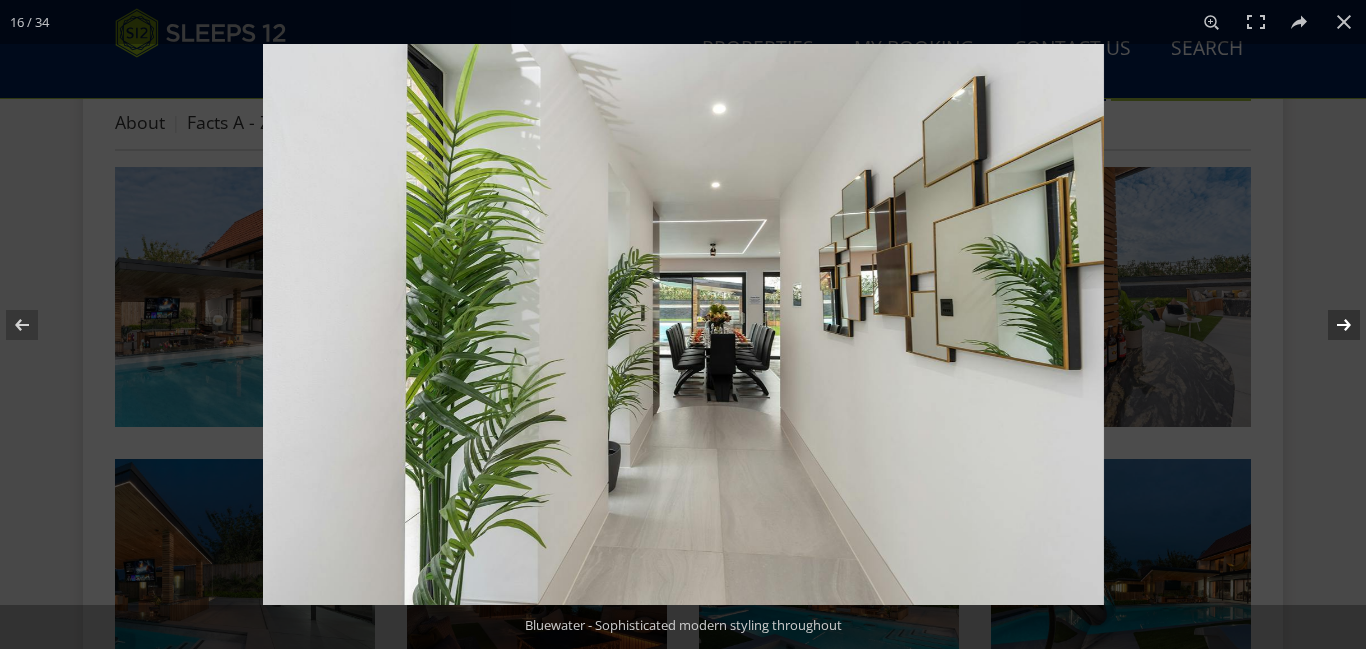 click at bounding box center (1331, 325) 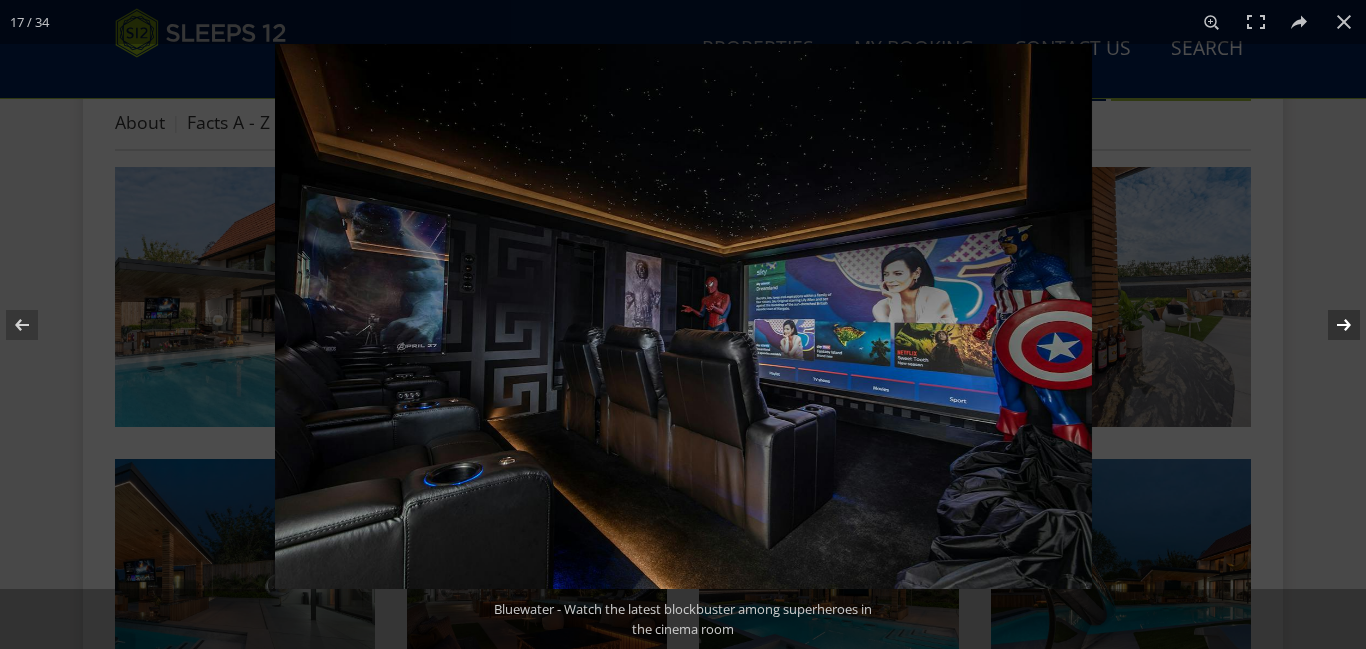 click at bounding box center [1331, 325] 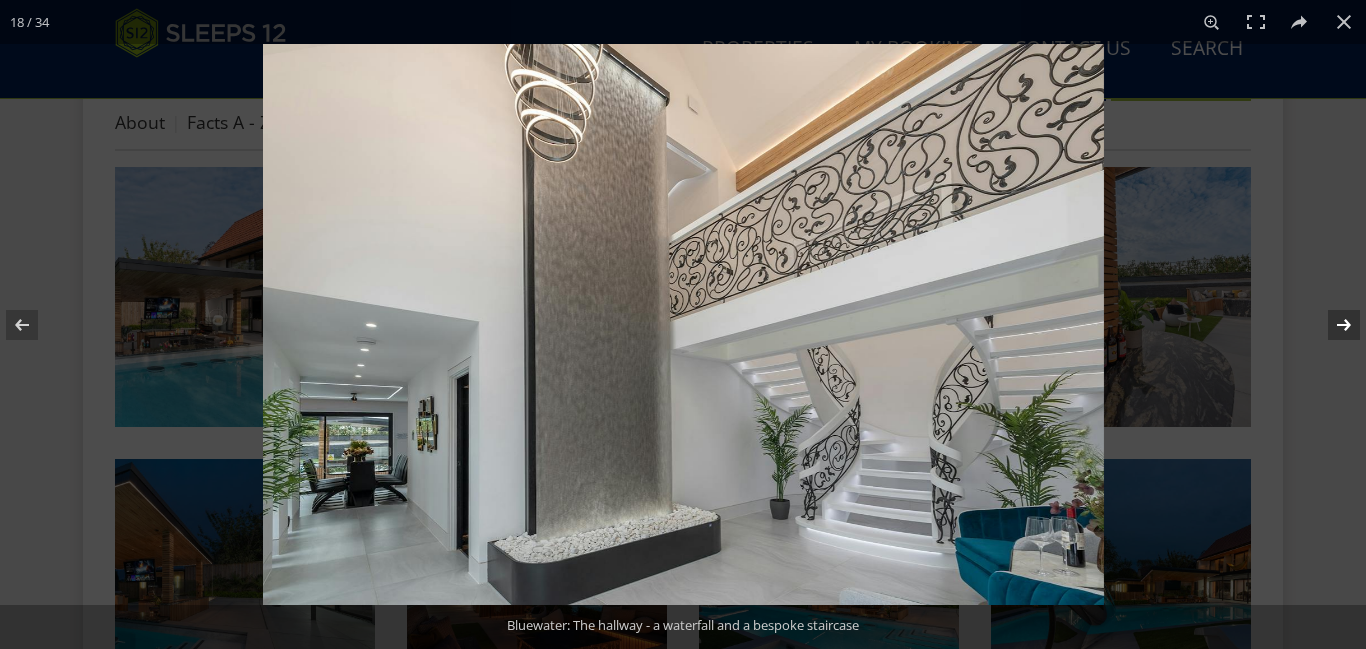 click at bounding box center (1331, 325) 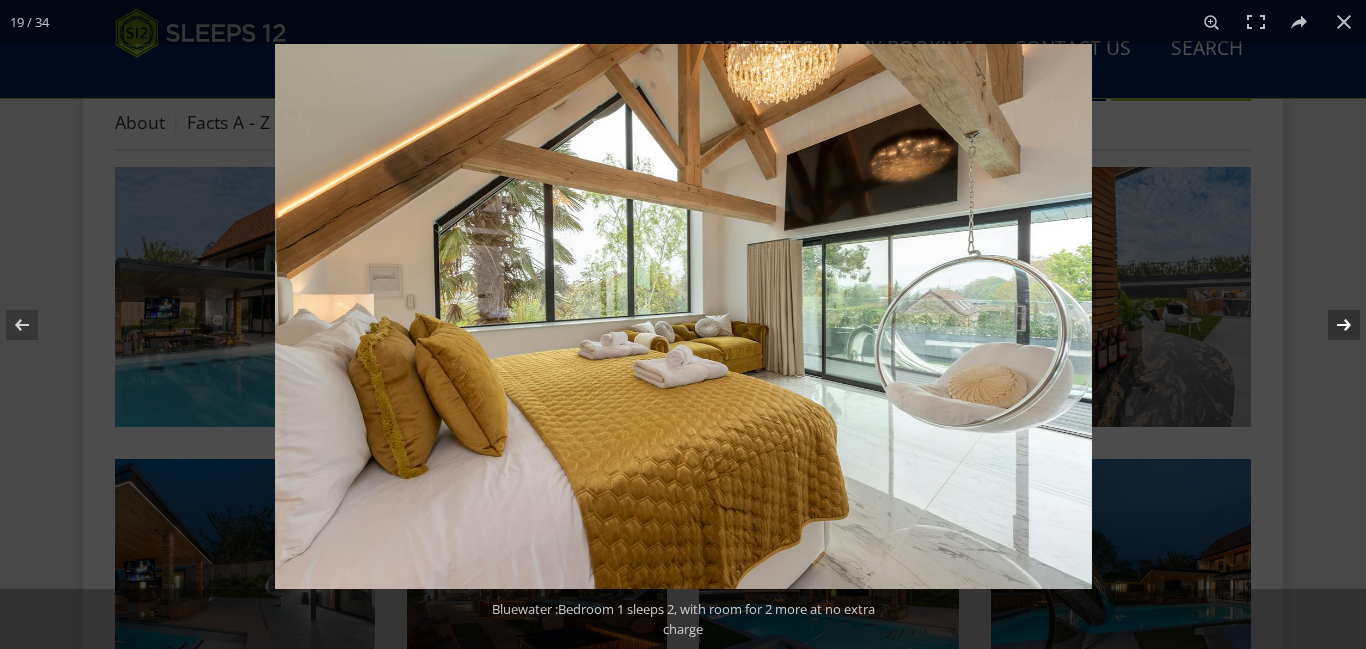 click at bounding box center [1331, 325] 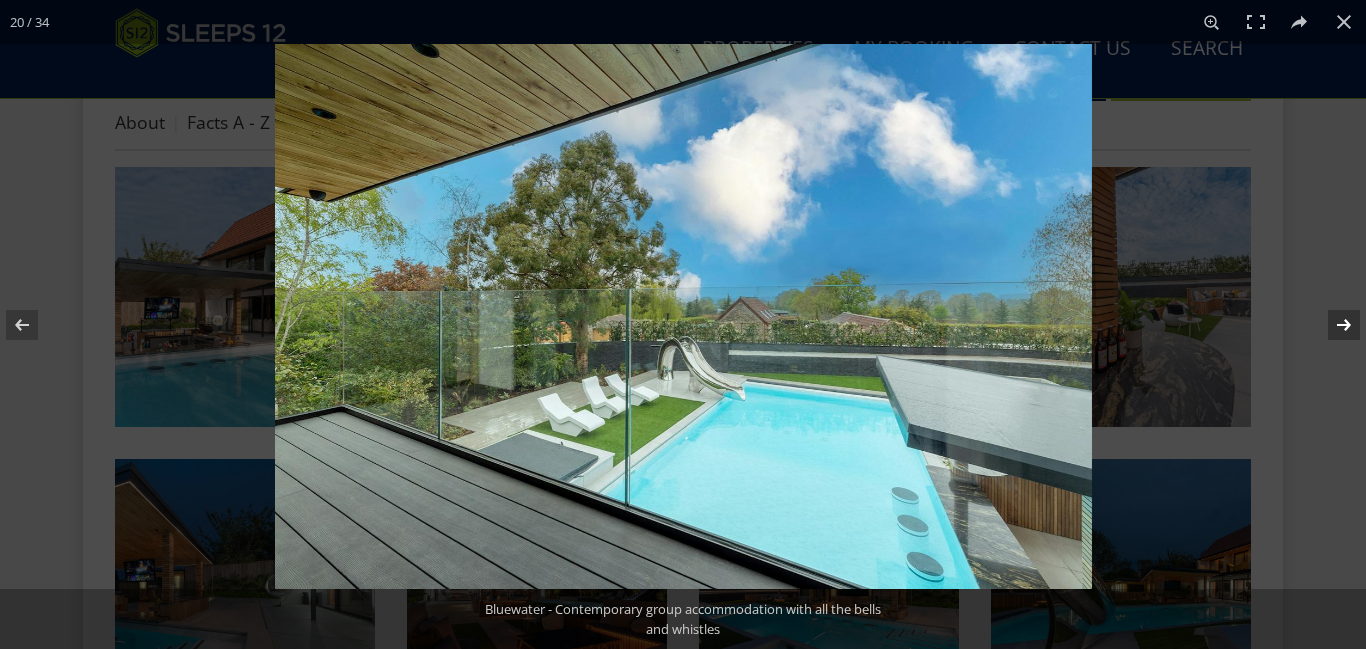 click at bounding box center (1331, 325) 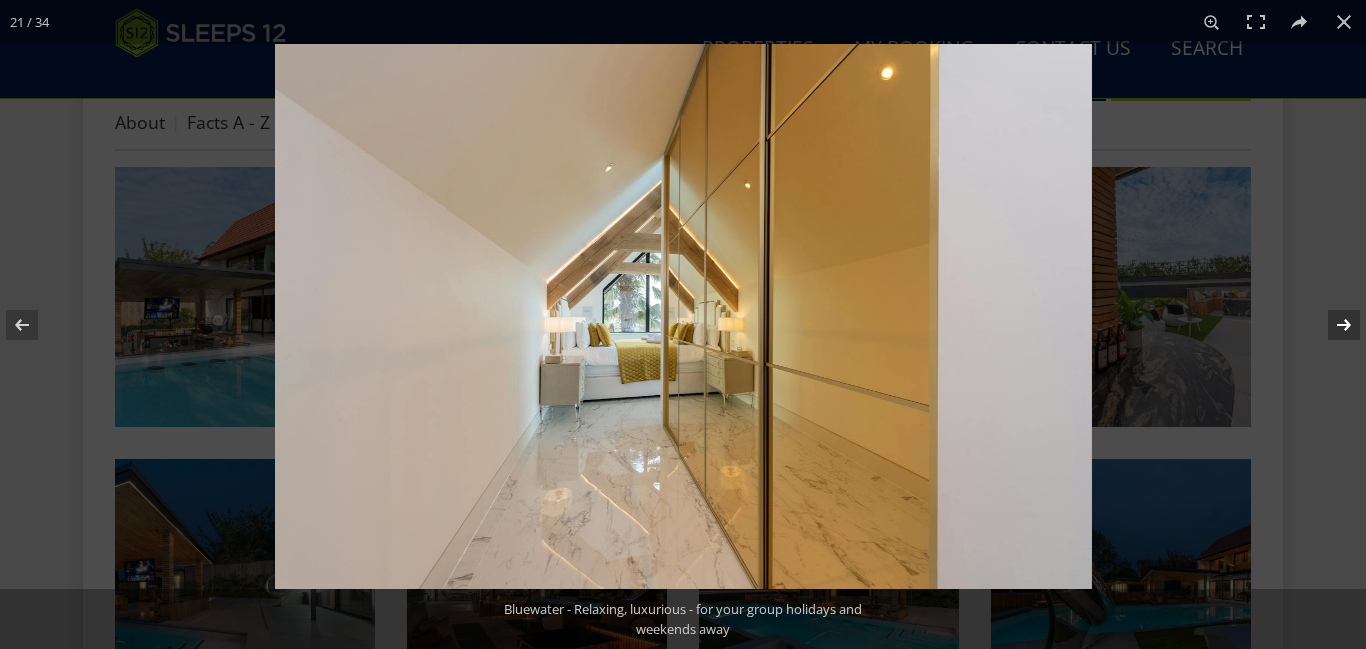click at bounding box center (1331, 325) 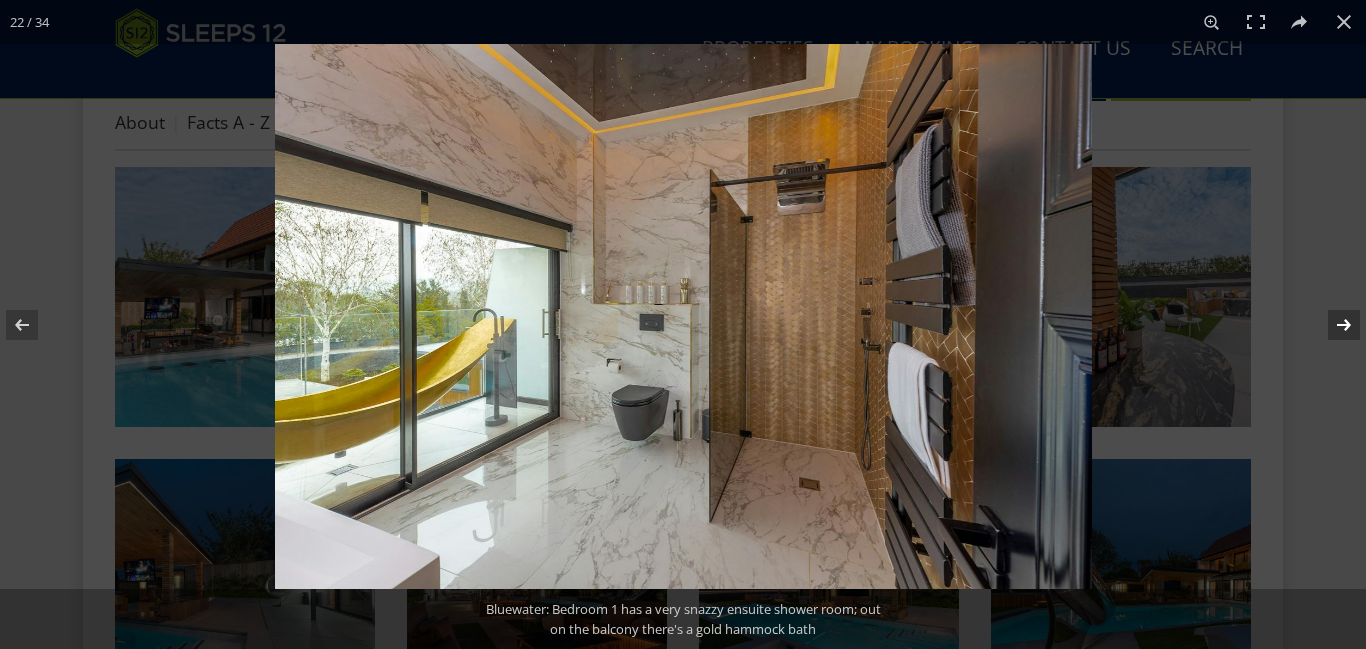 click at bounding box center [1331, 325] 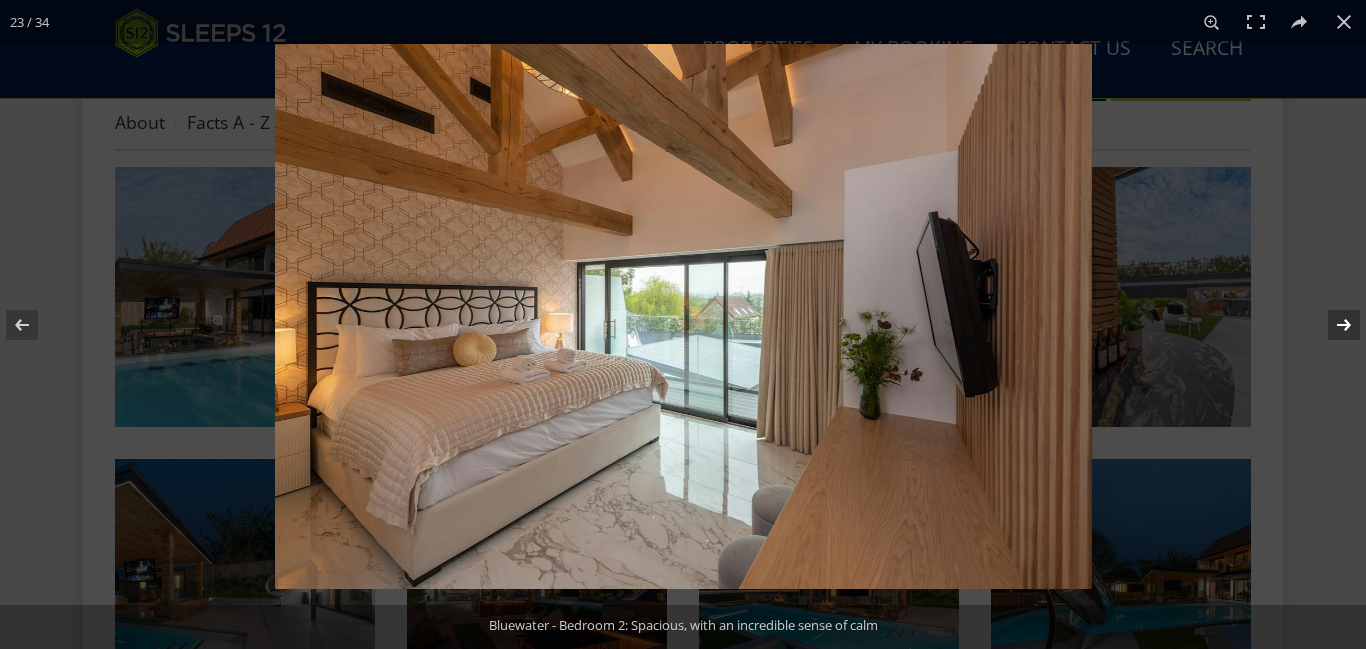click at bounding box center [1331, 325] 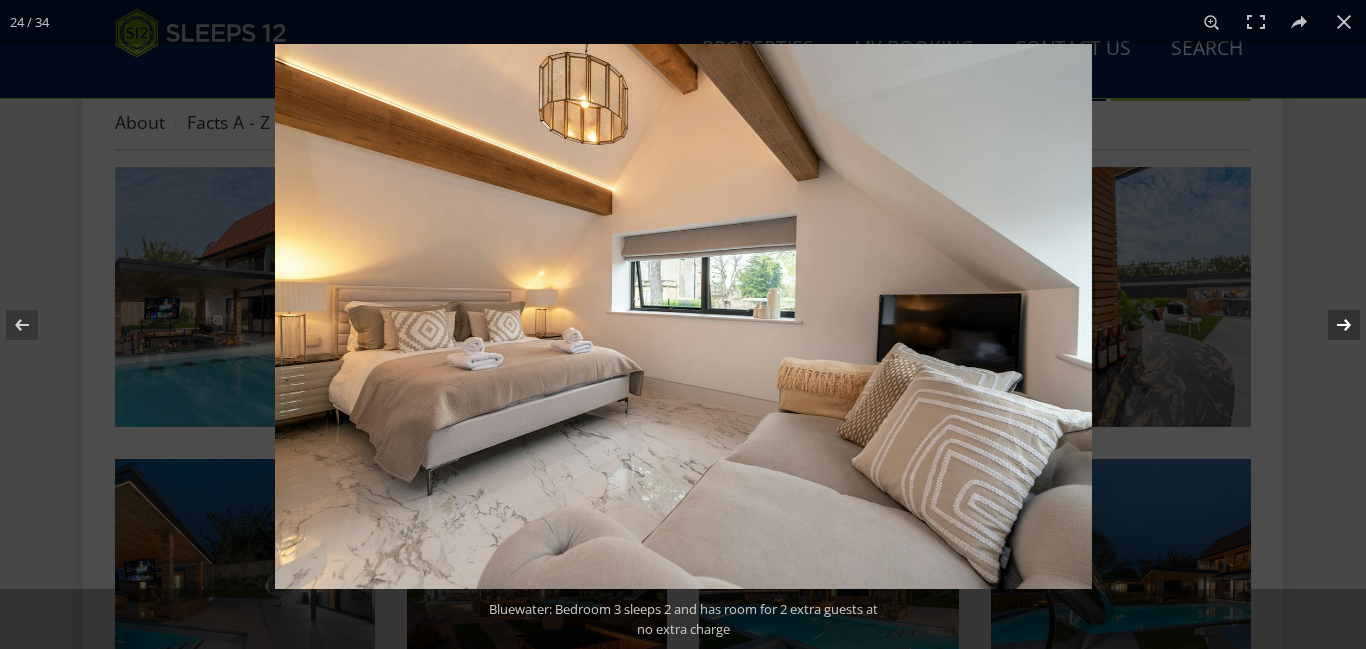 click at bounding box center [1331, 325] 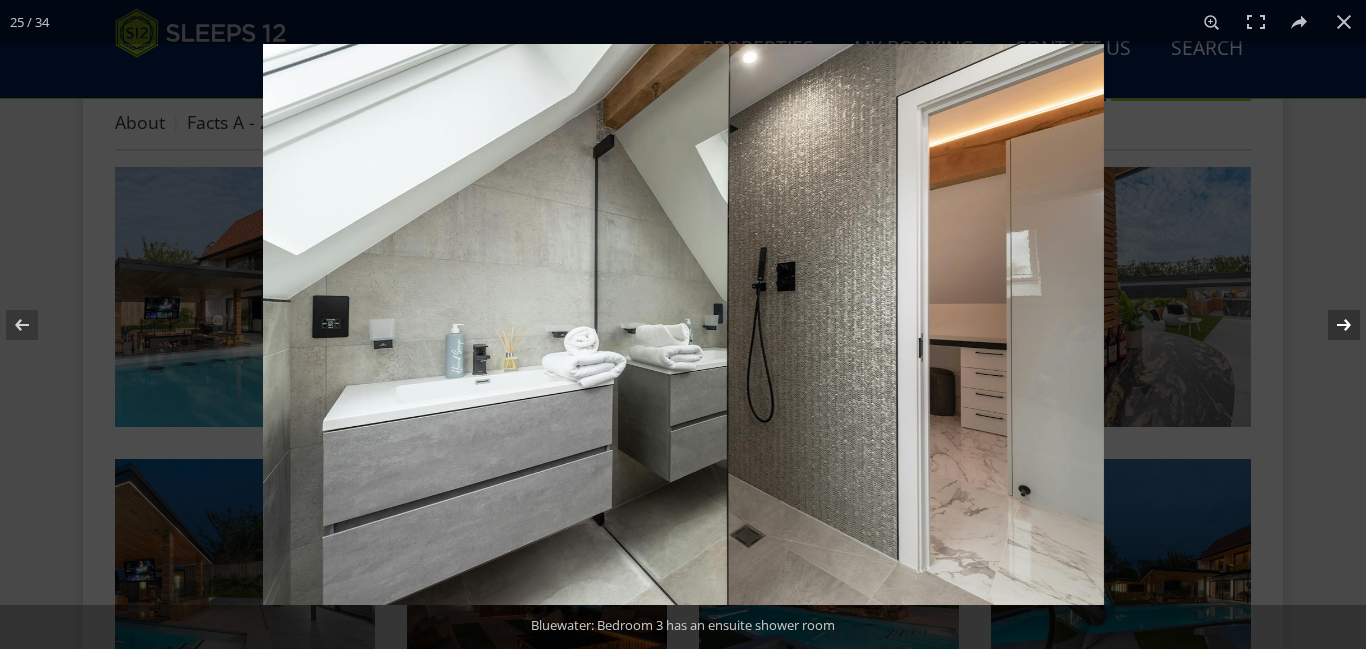 click at bounding box center (1331, 325) 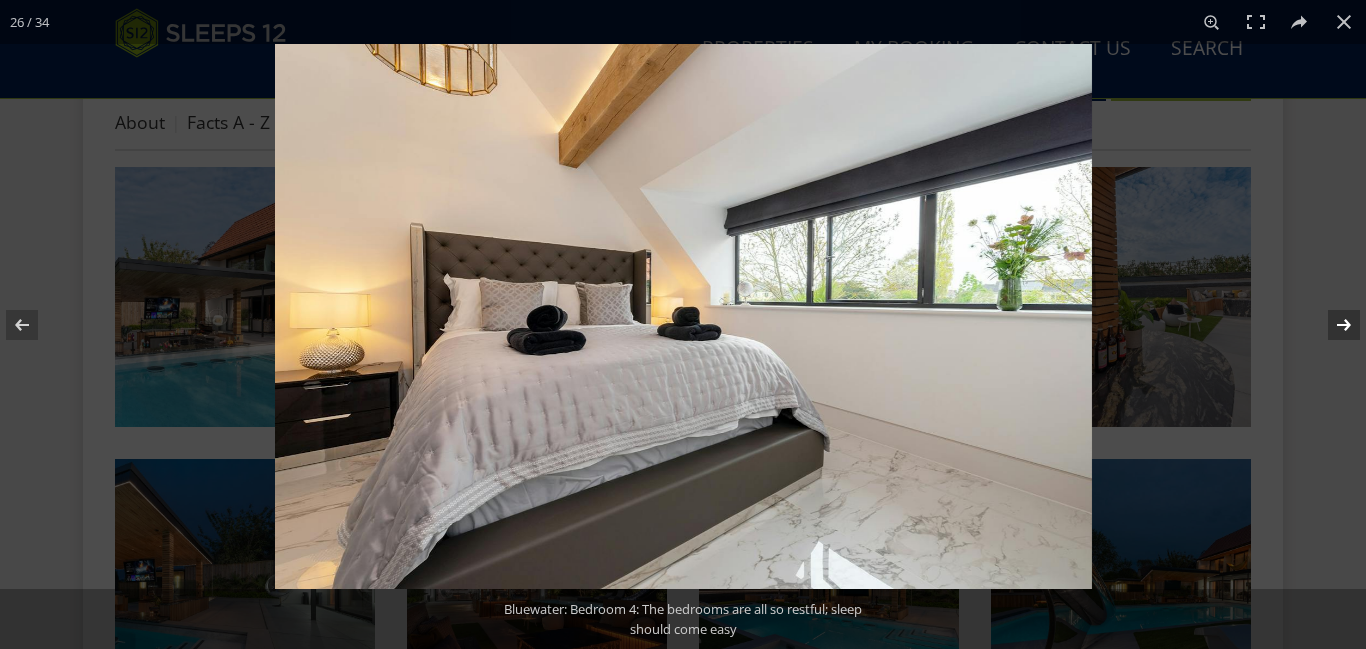 click at bounding box center (1331, 325) 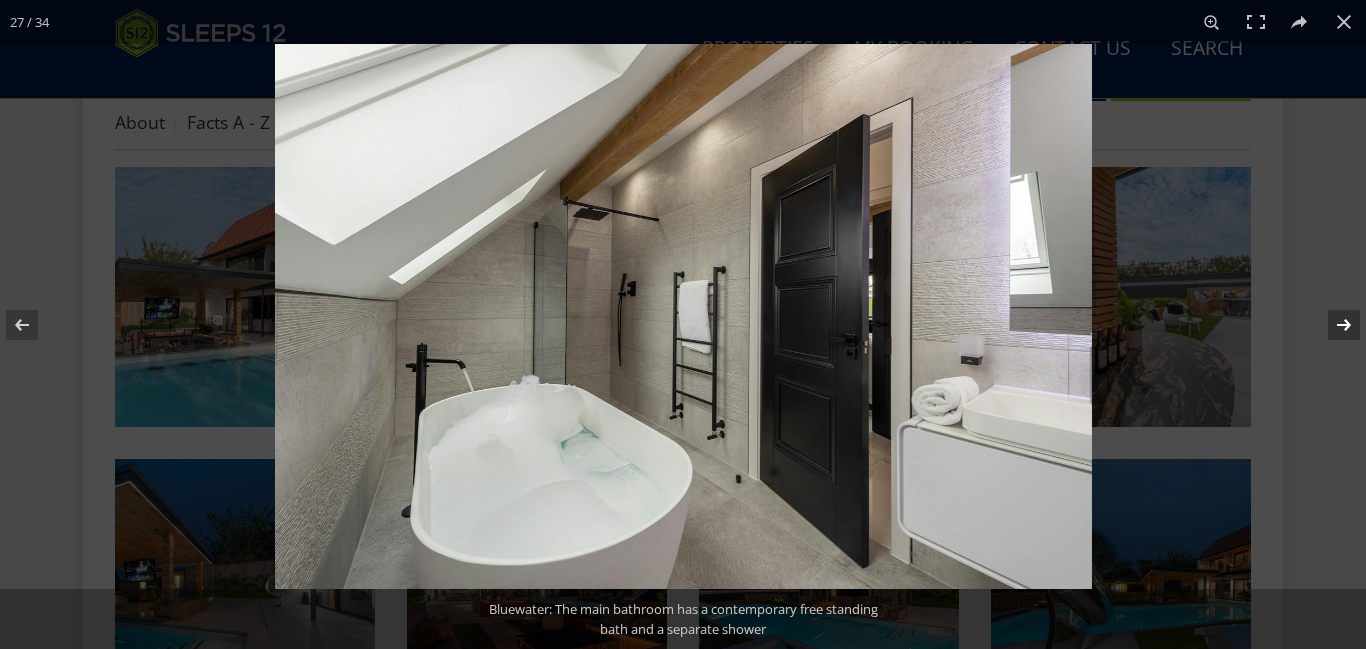 click at bounding box center [1331, 325] 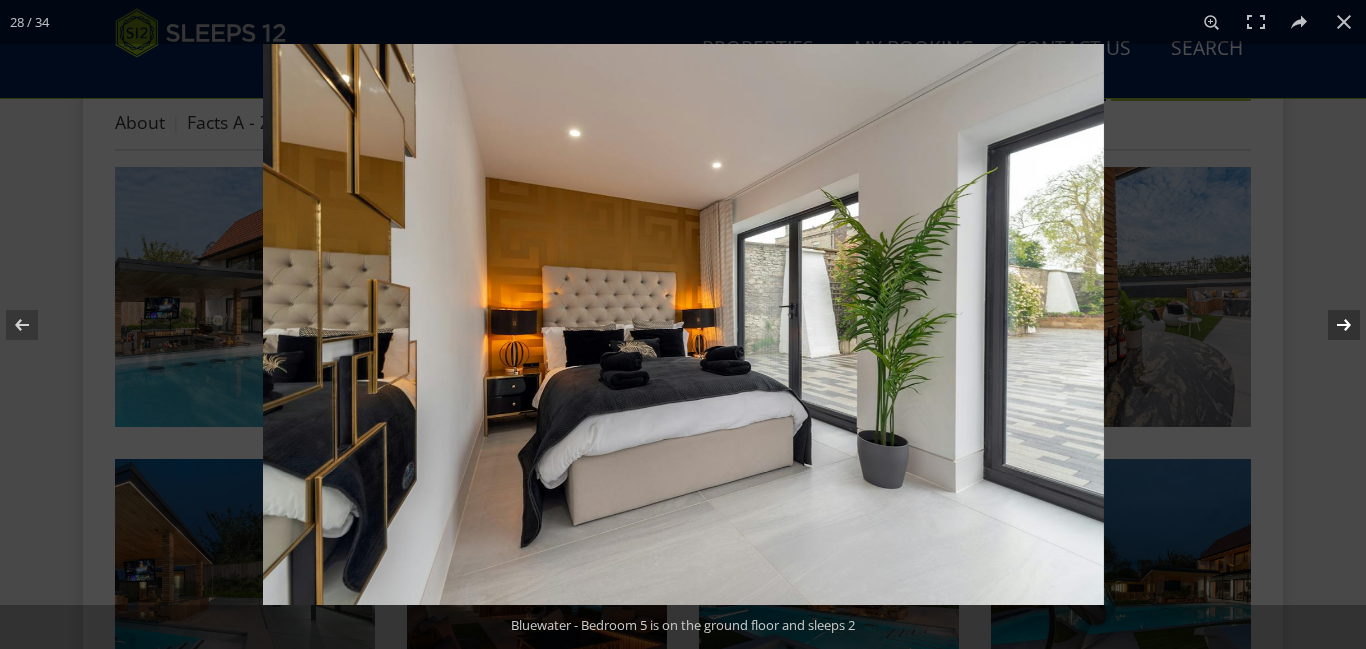 click at bounding box center [1331, 325] 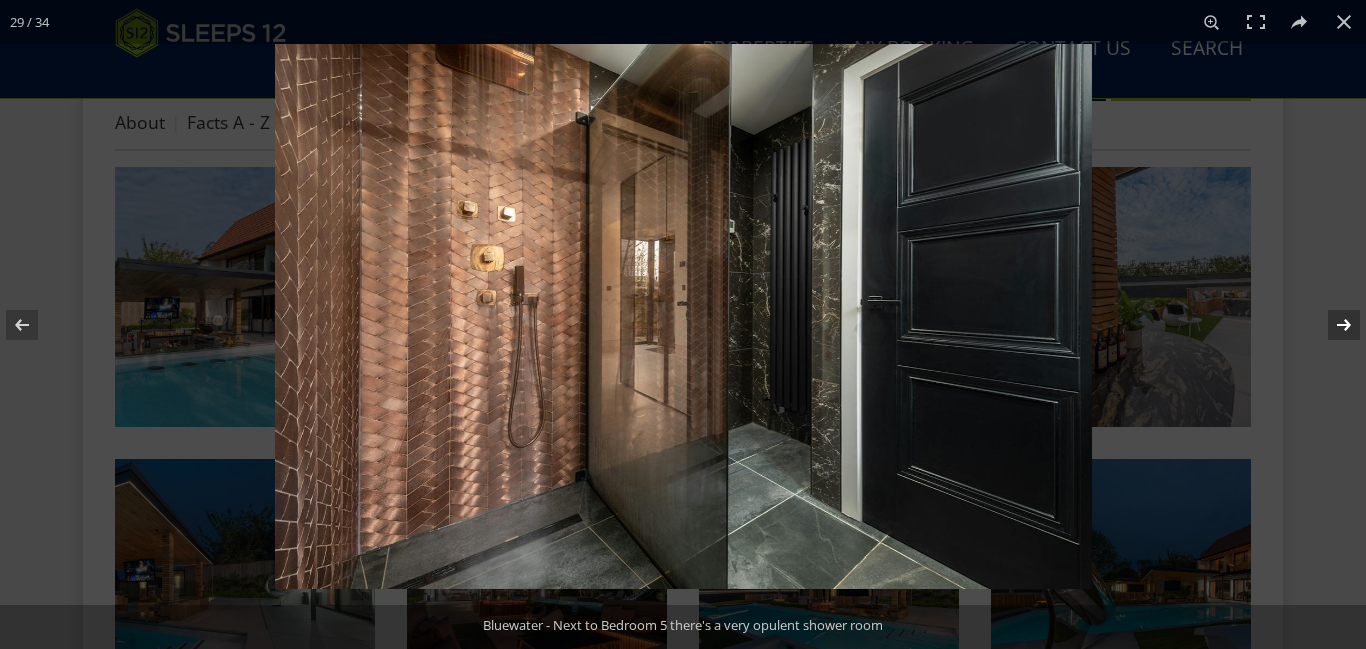 click at bounding box center [1331, 325] 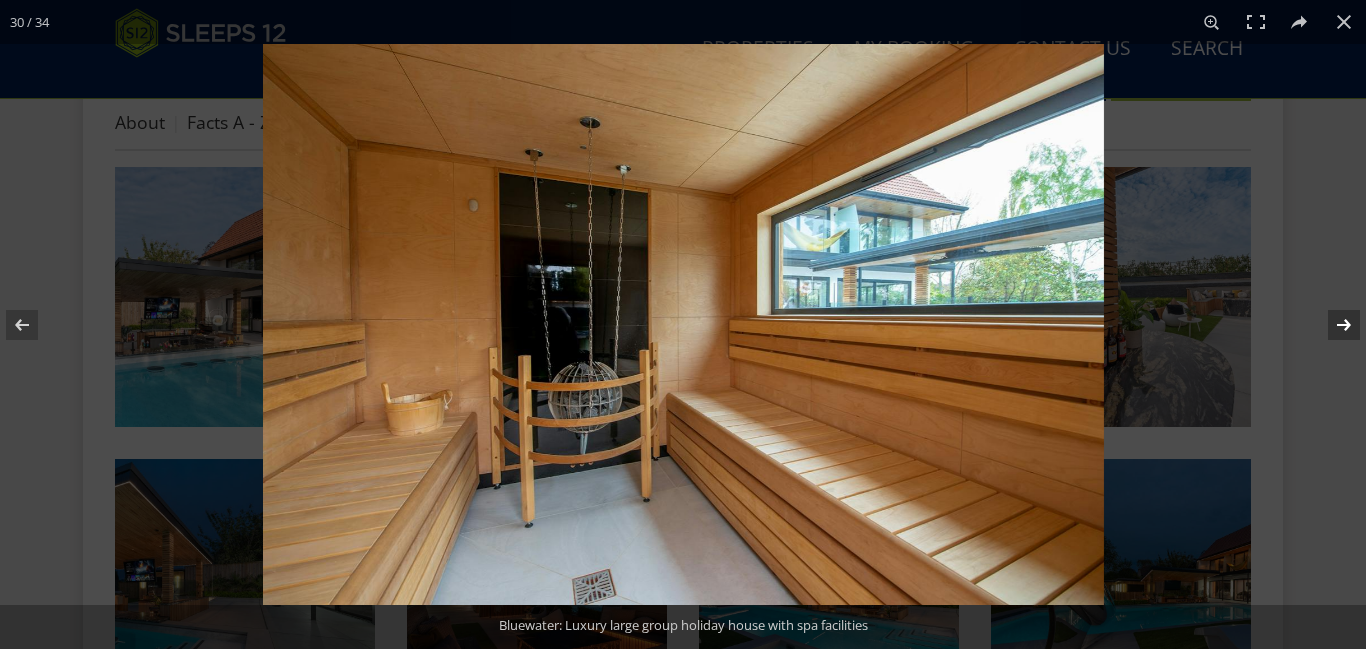 click at bounding box center (1331, 325) 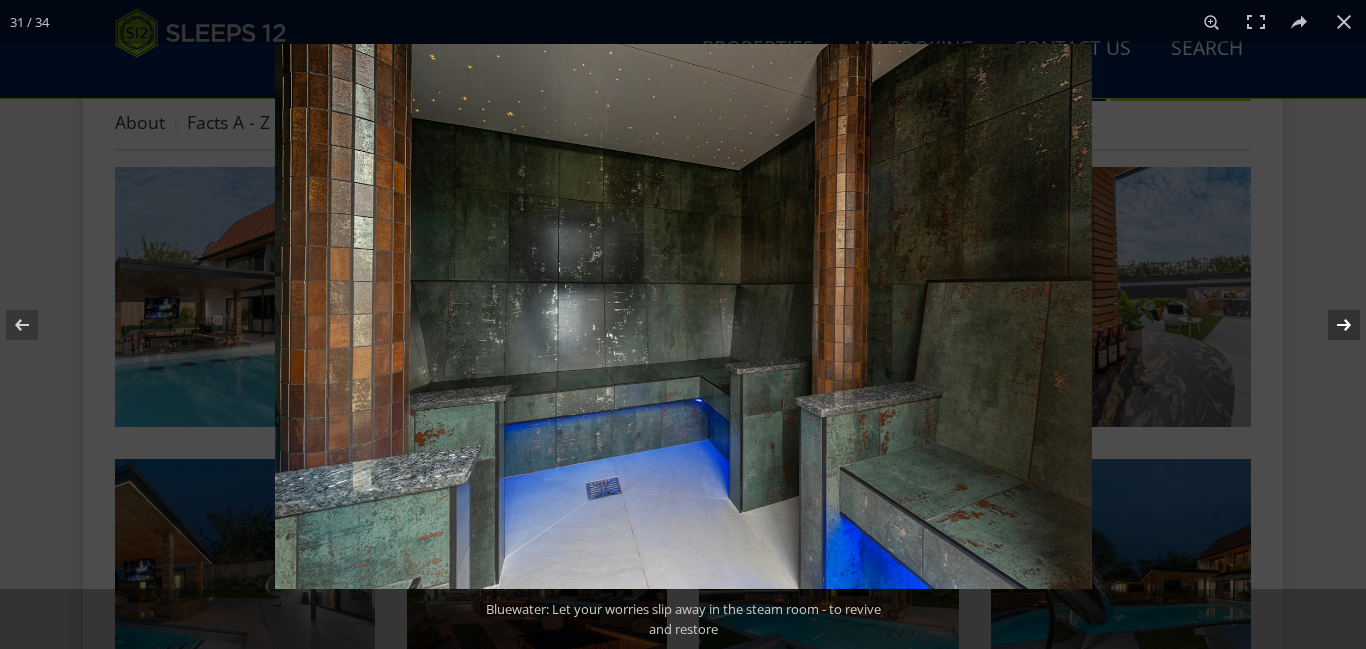 click at bounding box center (1331, 325) 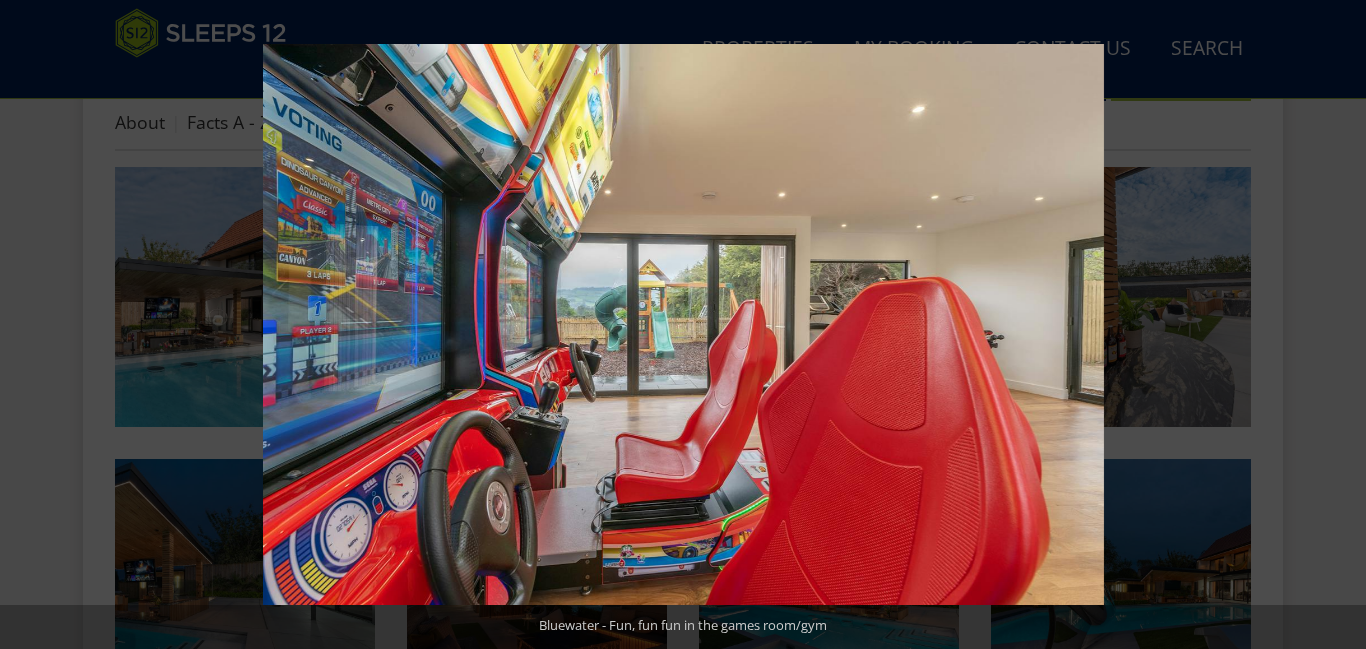 click at bounding box center (1331, 325) 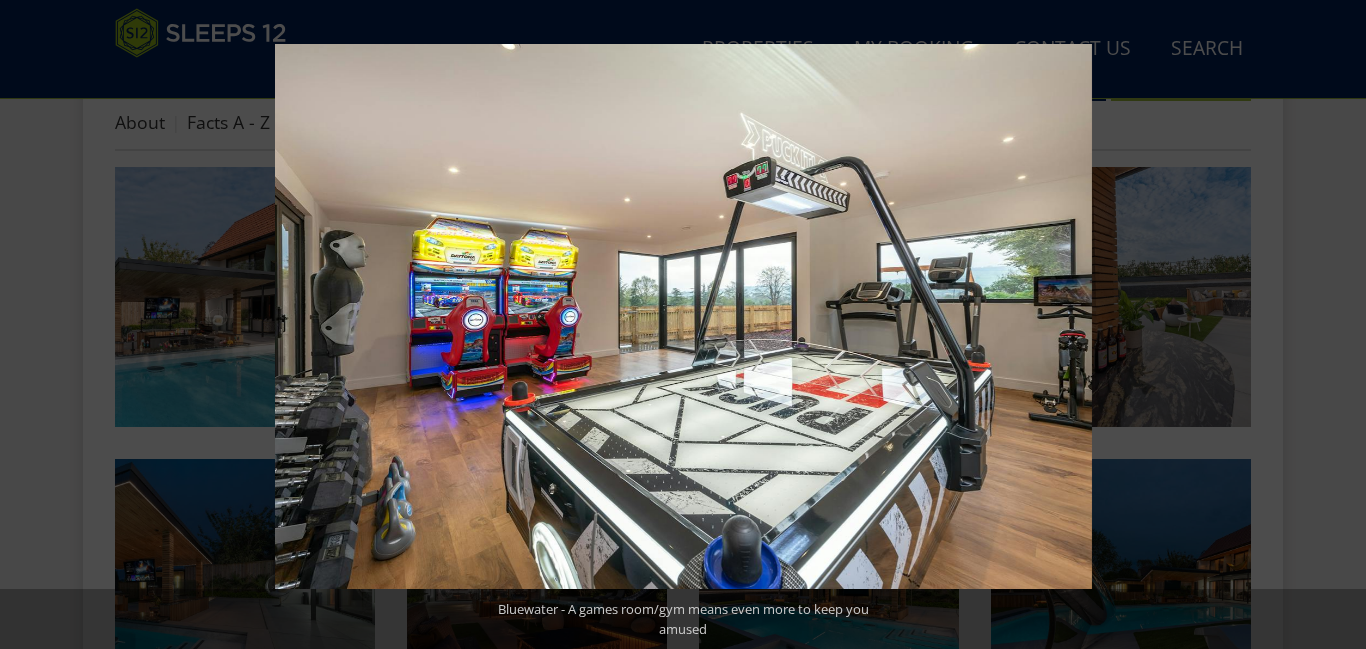 click at bounding box center (1331, 325) 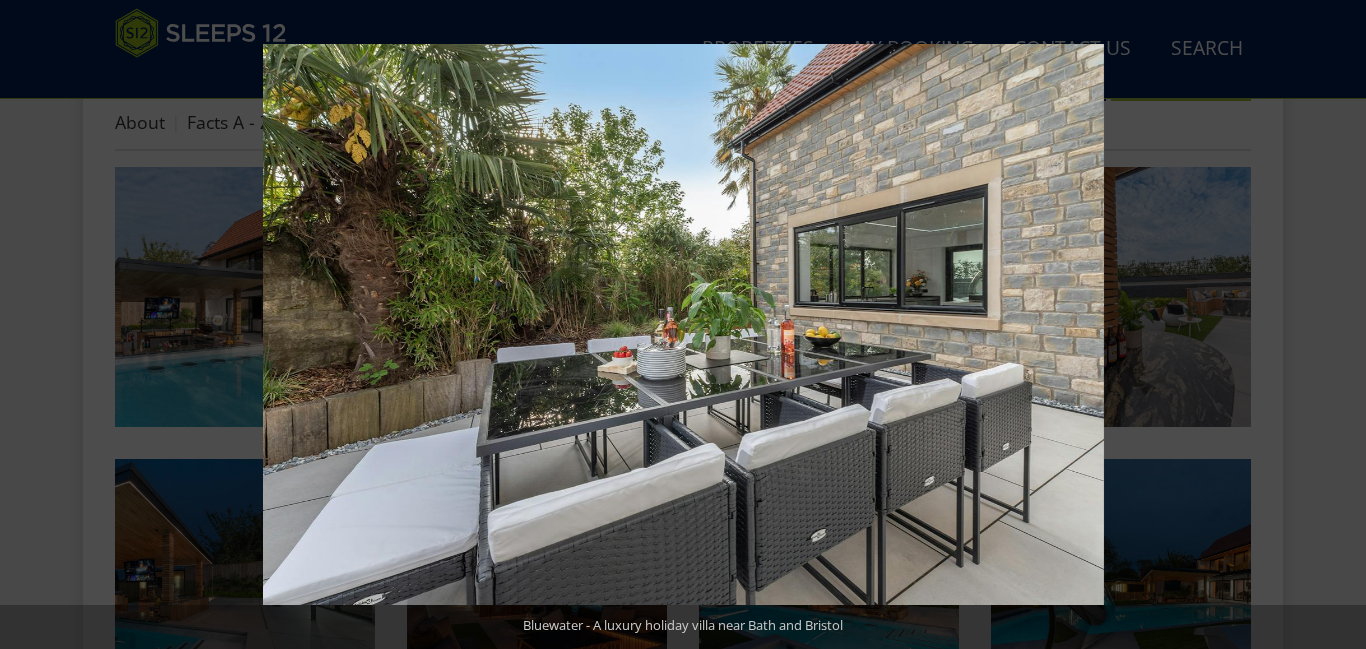 click at bounding box center [1331, 325] 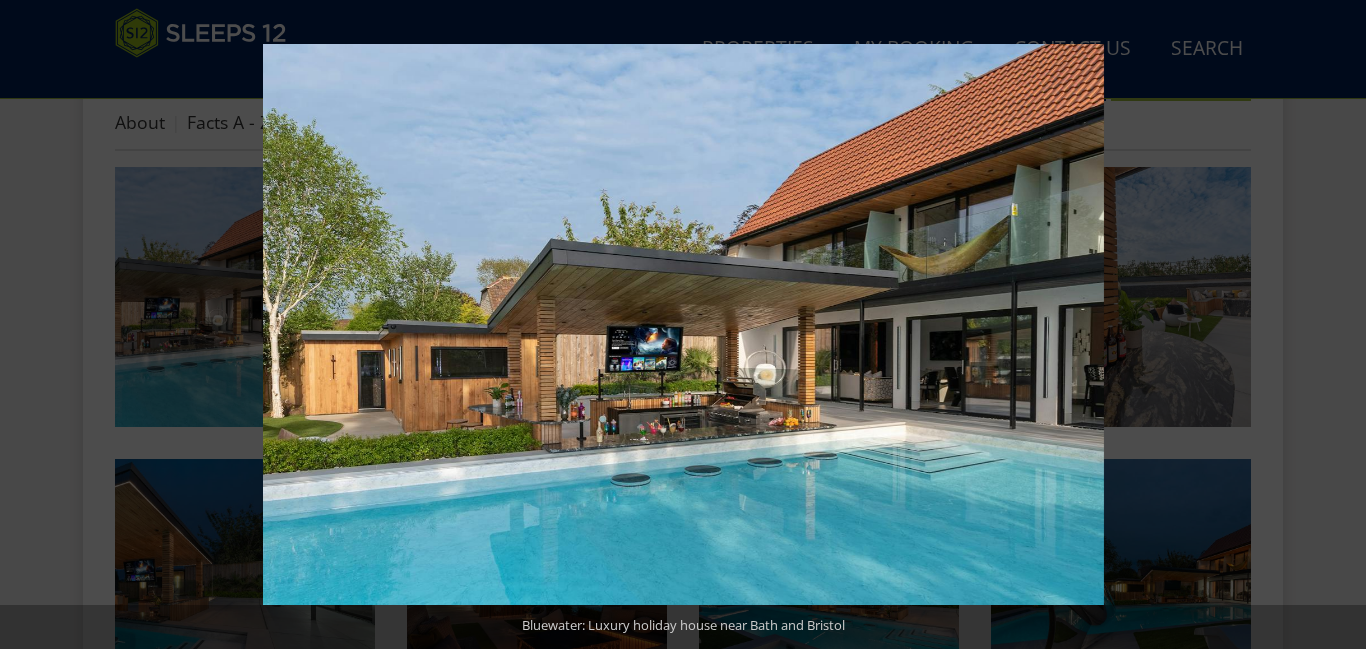 click at bounding box center [1331, 325] 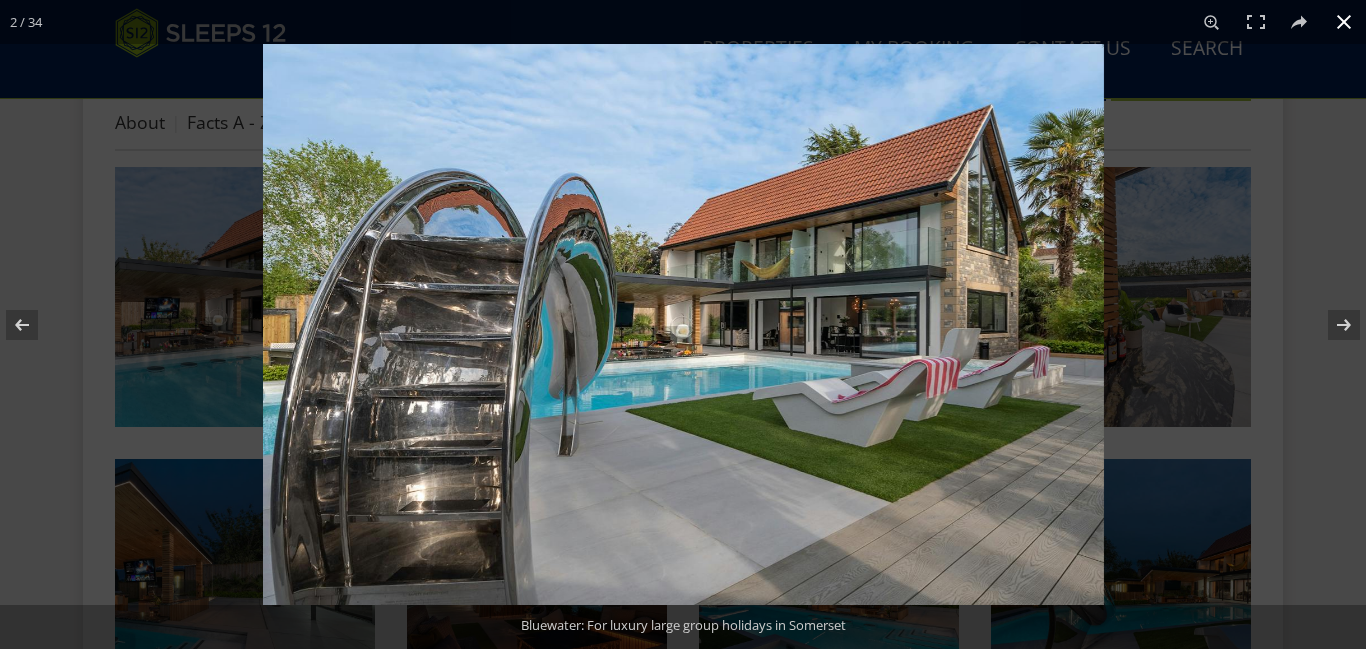click at bounding box center (1344, 22) 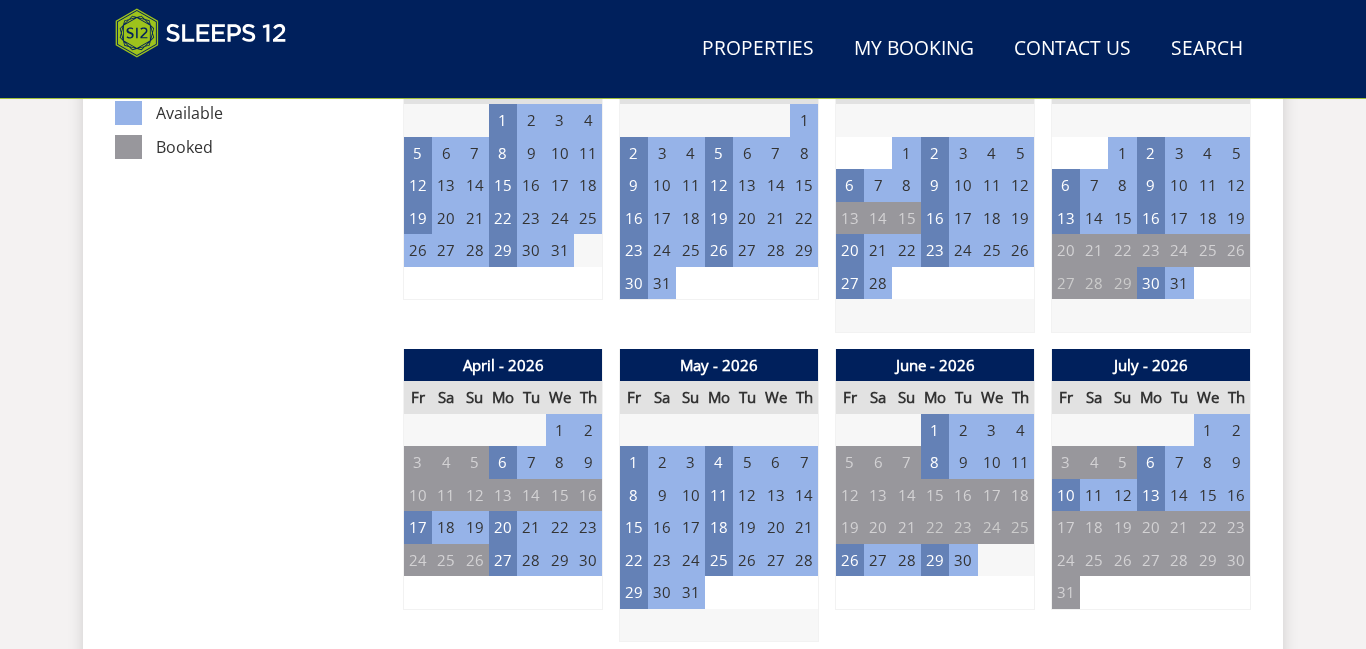 scroll, scrollTop: 1318, scrollLeft: 0, axis: vertical 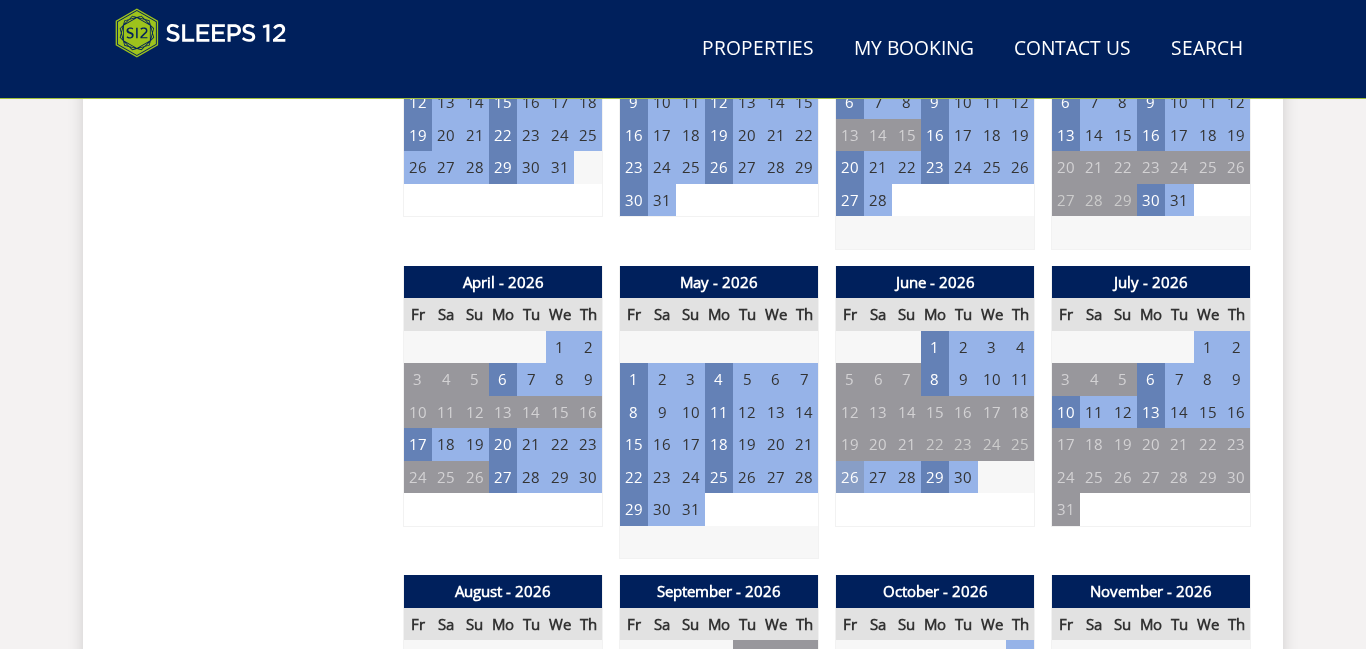 click on "26" at bounding box center (850, 477) 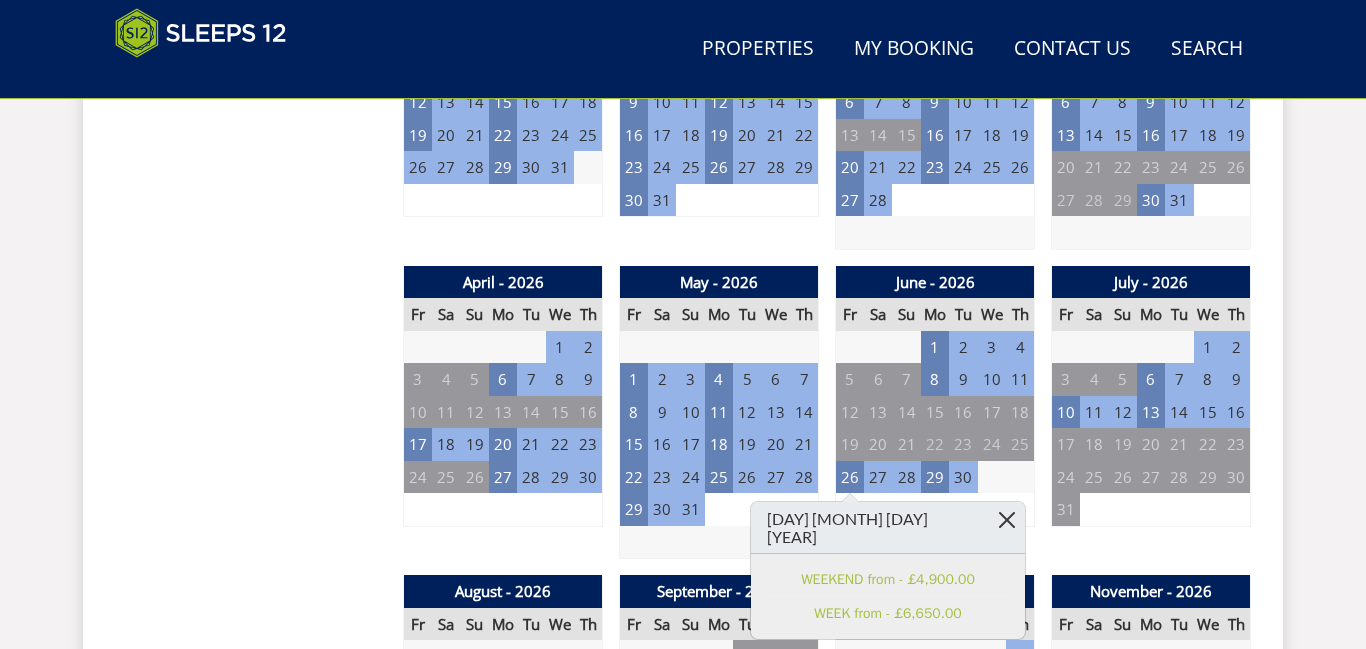 click at bounding box center (1007, 519) 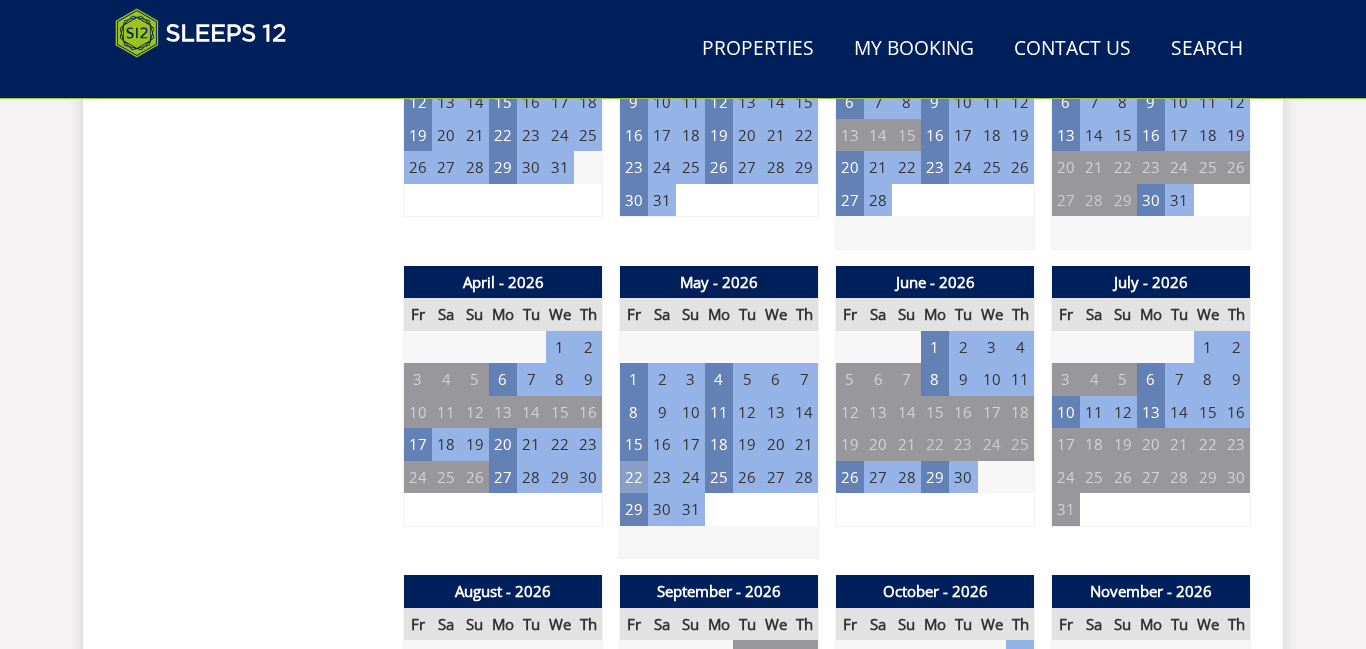click on "22" at bounding box center (634, 477) 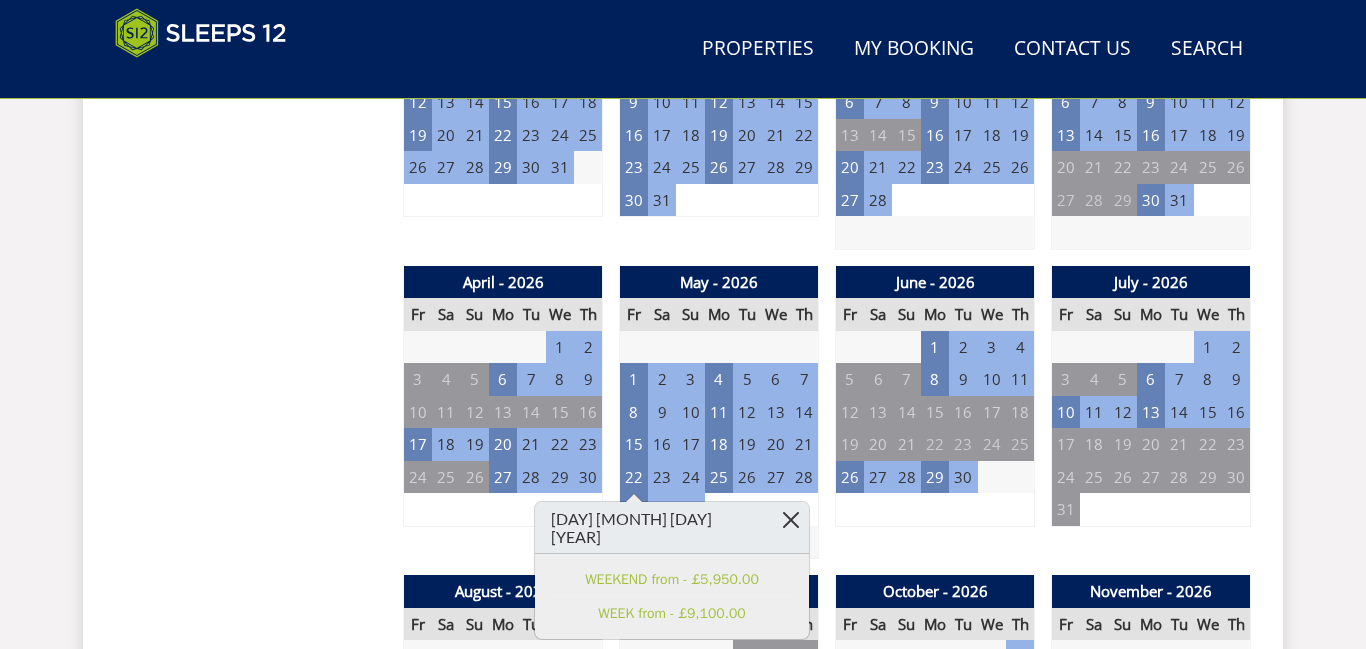 click at bounding box center (791, 519) 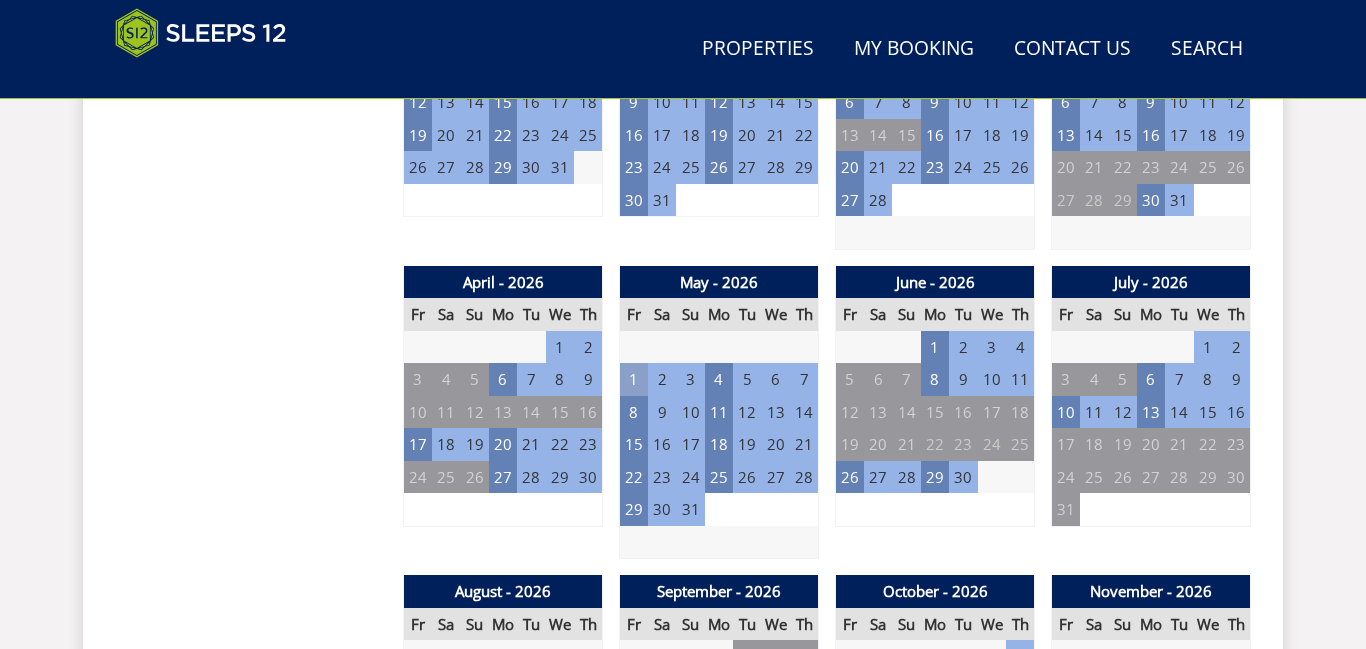 click on "1" at bounding box center [634, 379] 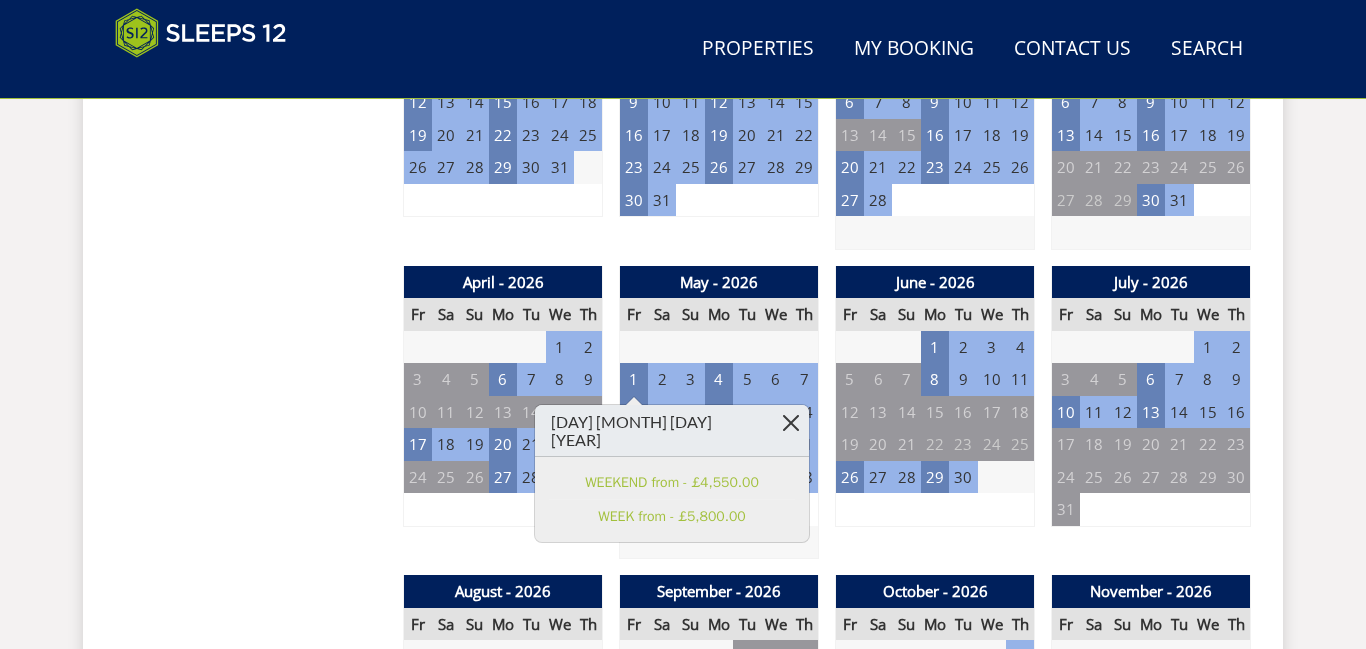 click at bounding box center [791, 422] 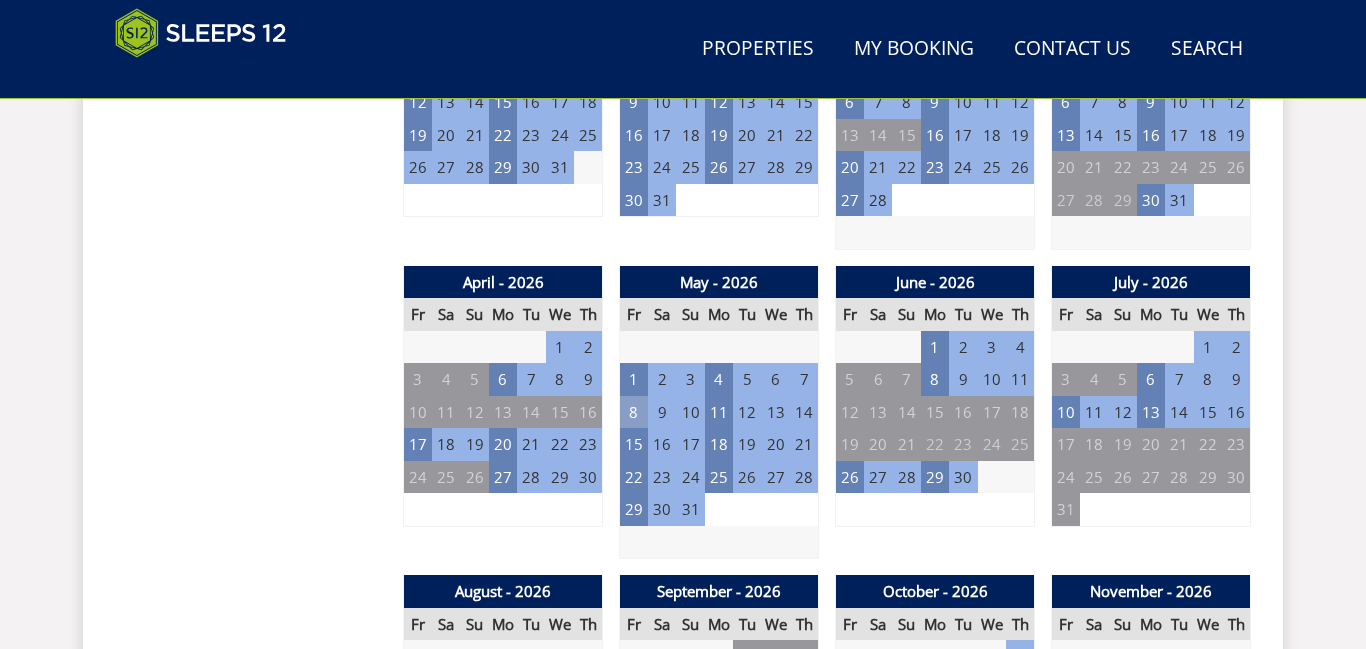click on "8" at bounding box center (634, 412) 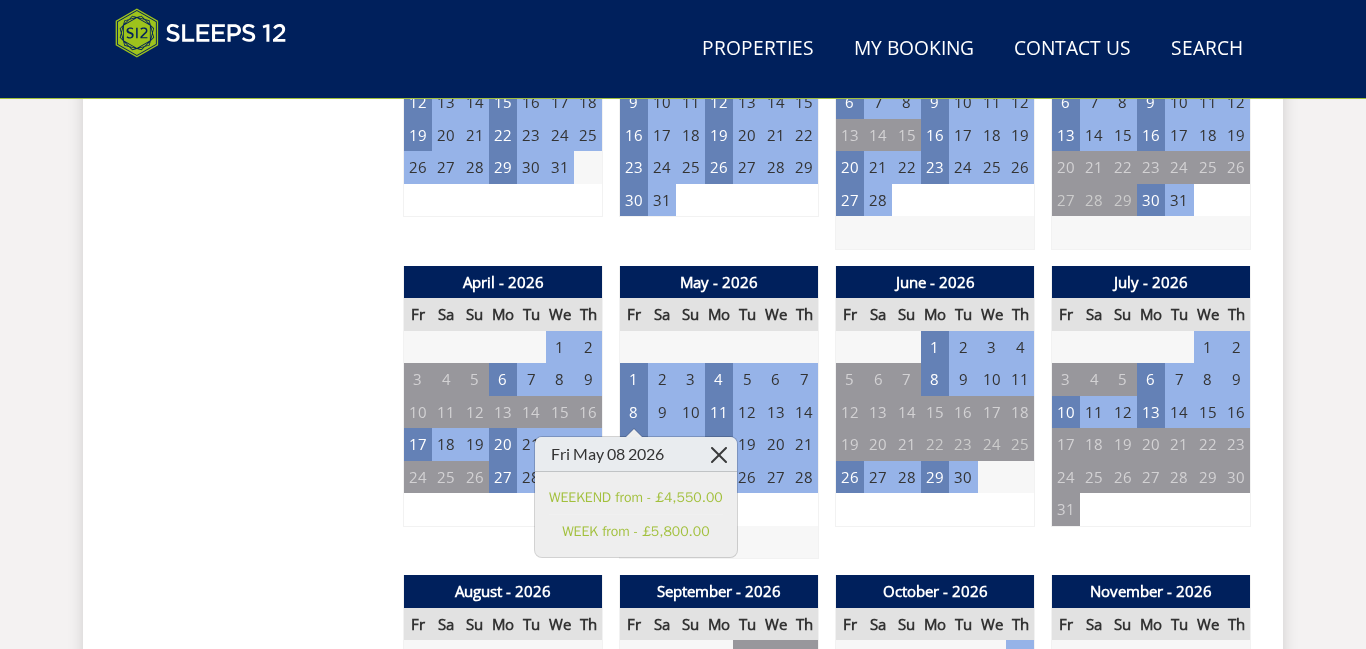click at bounding box center [719, 454] 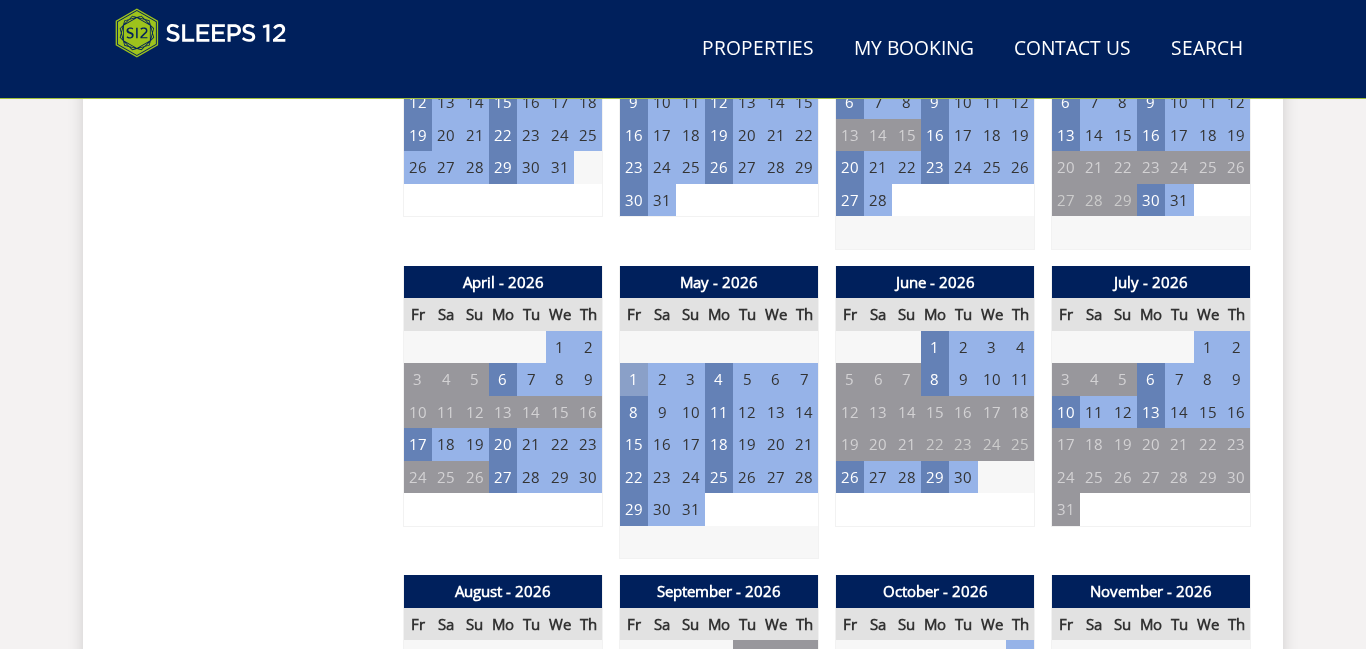 click on "1" at bounding box center [634, 379] 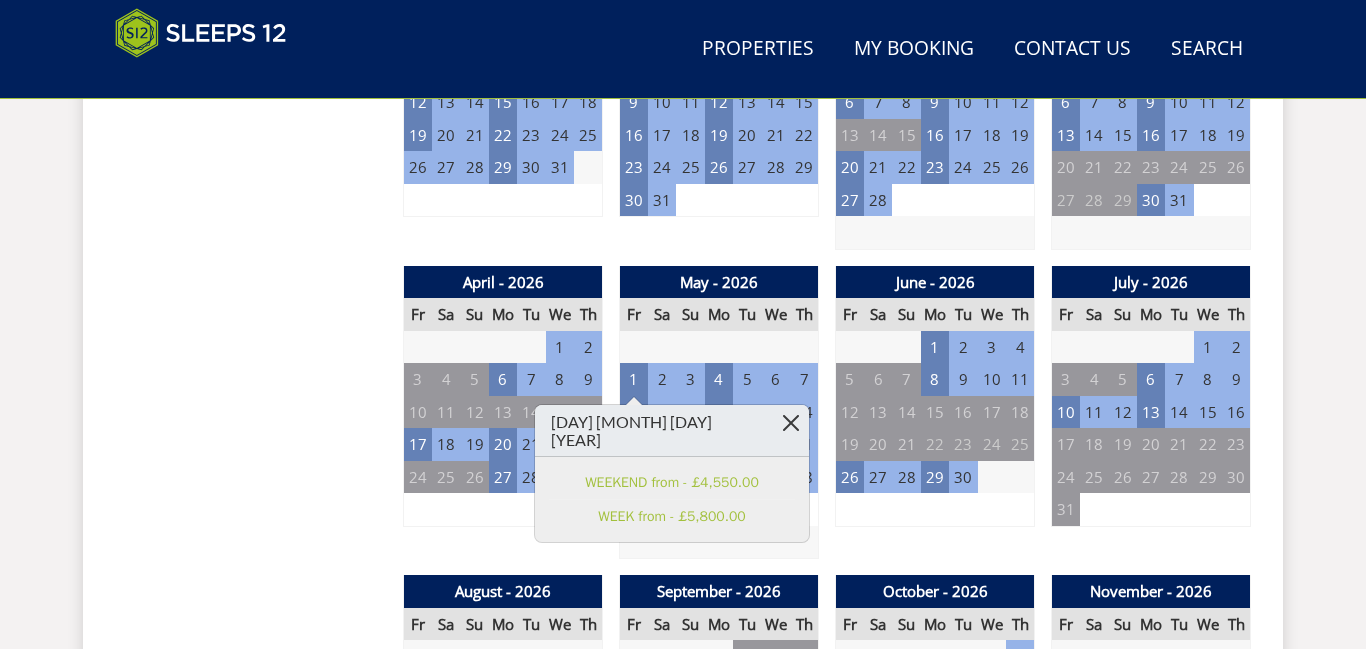click at bounding box center [791, 422] 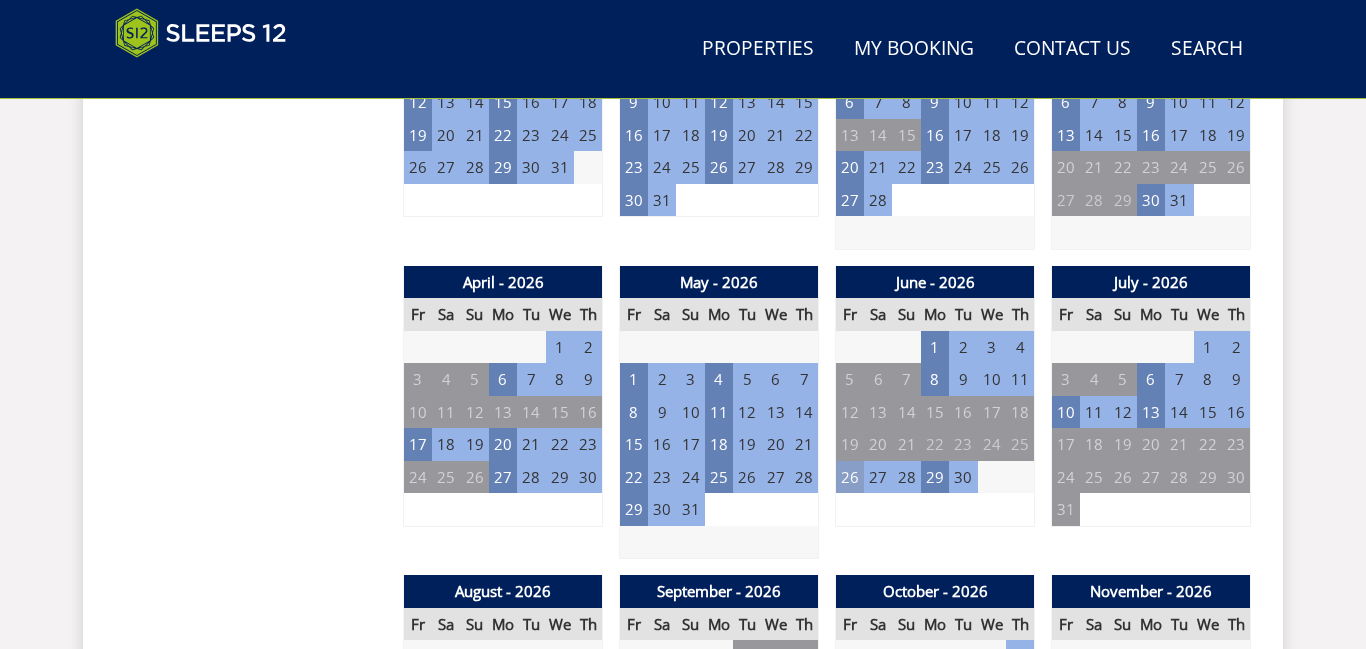 click on "26" at bounding box center (850, 477) 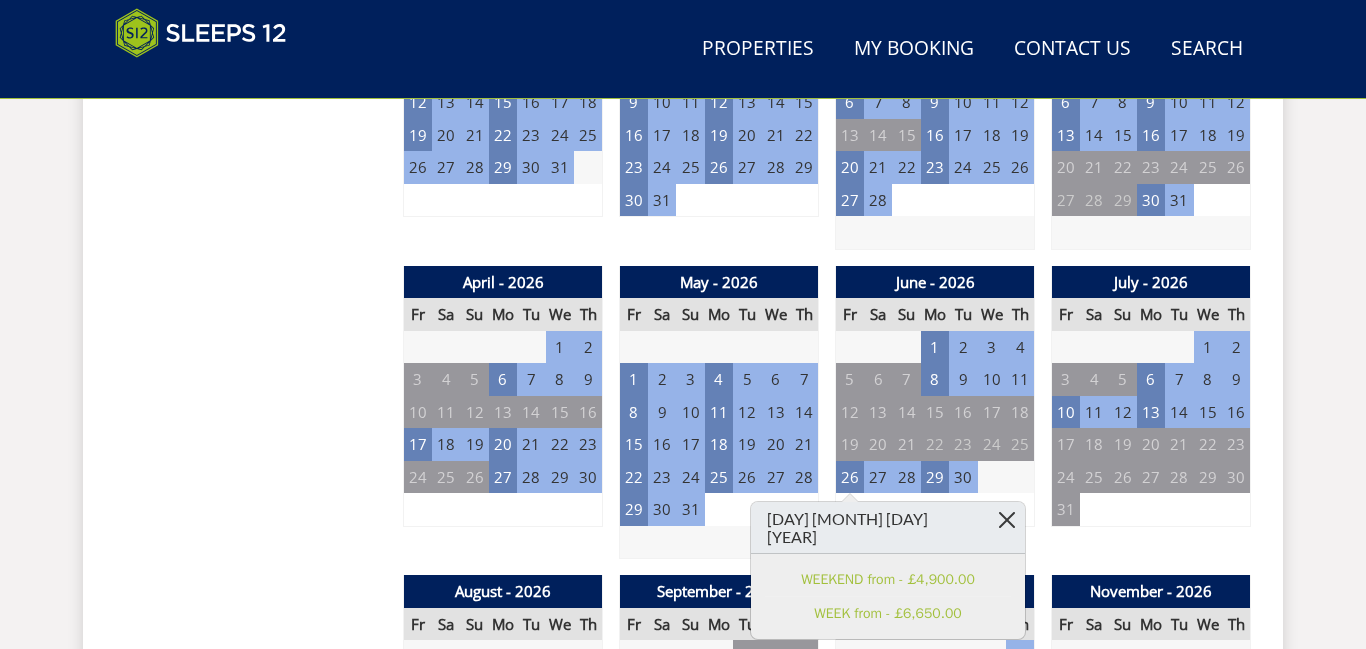 click at bounding box center [1007, 519] 